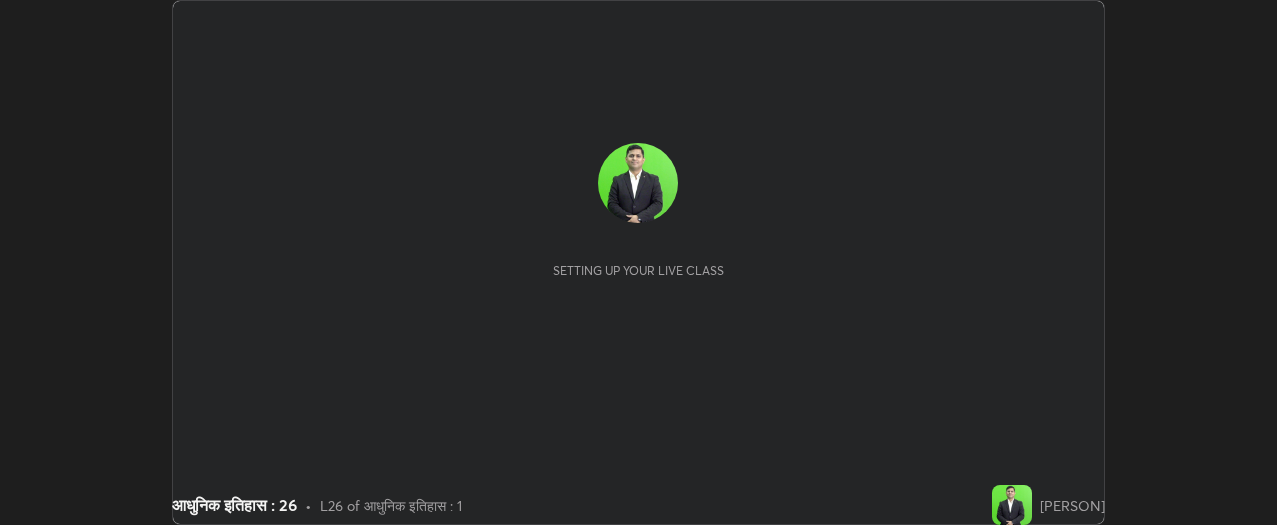 scroll, scrollTop: 0, scrollLeft: 0, axis: both 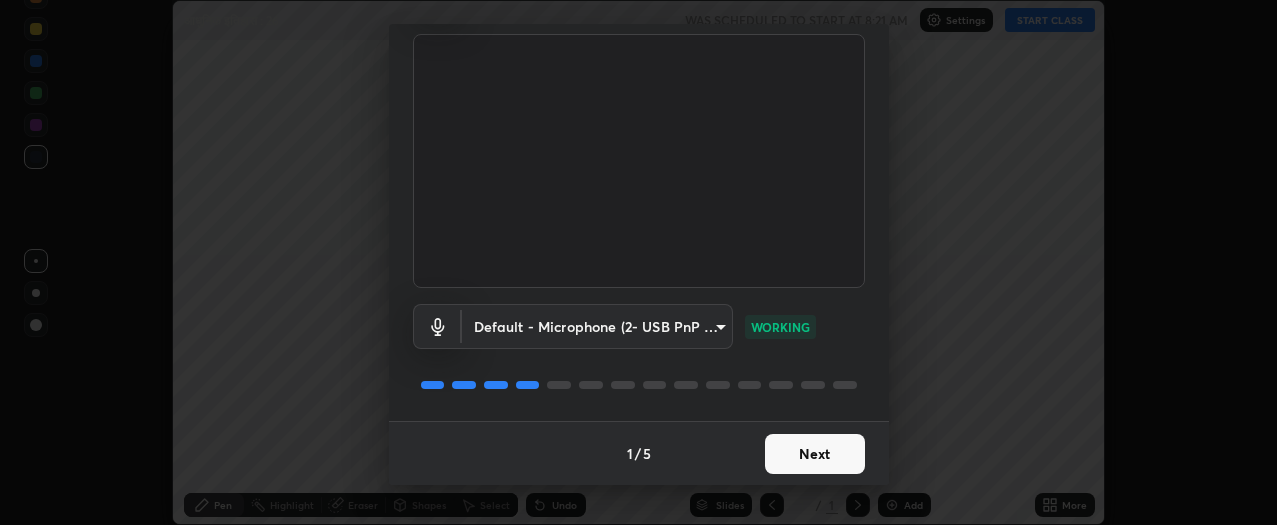 click on "Next" at bounding box center [815, 454] 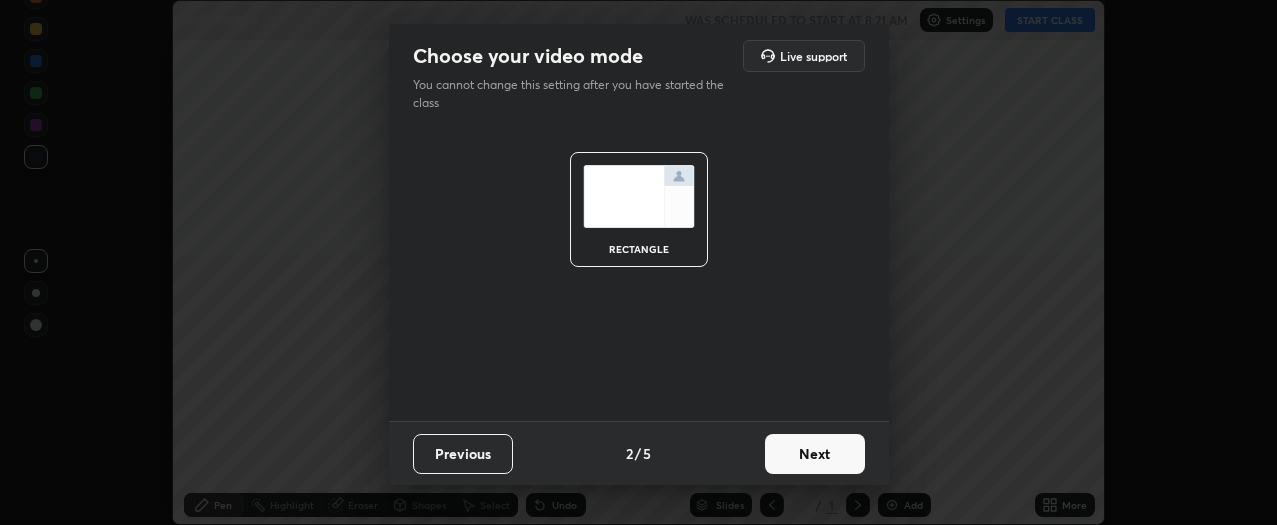 click on "Next" at bounding box center [815, 454] 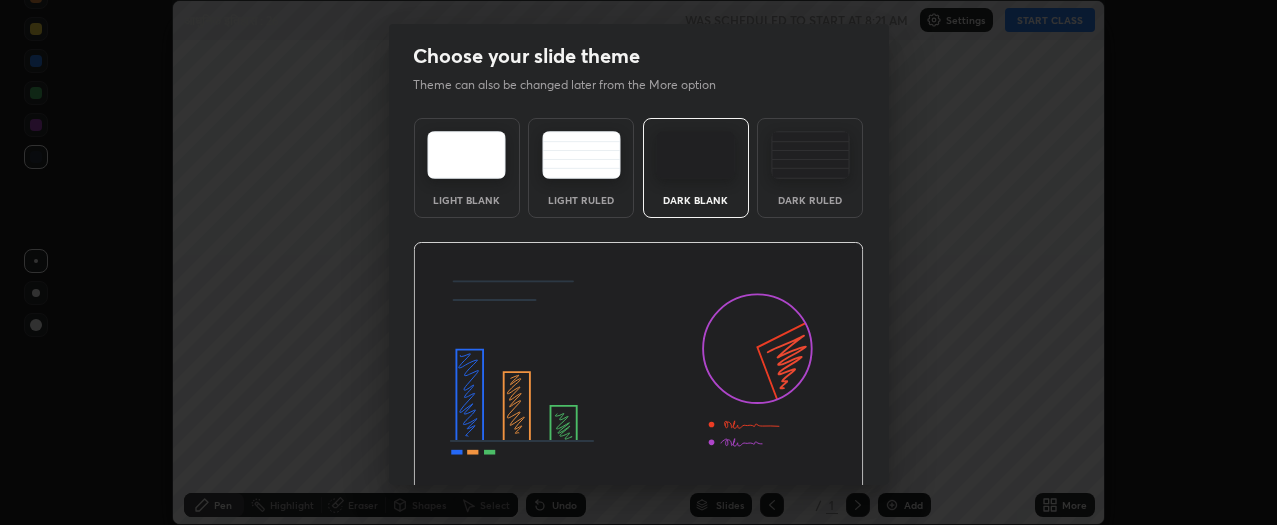 scroll, scrollTop: 75, scrollLeft: 0, axis: vertical 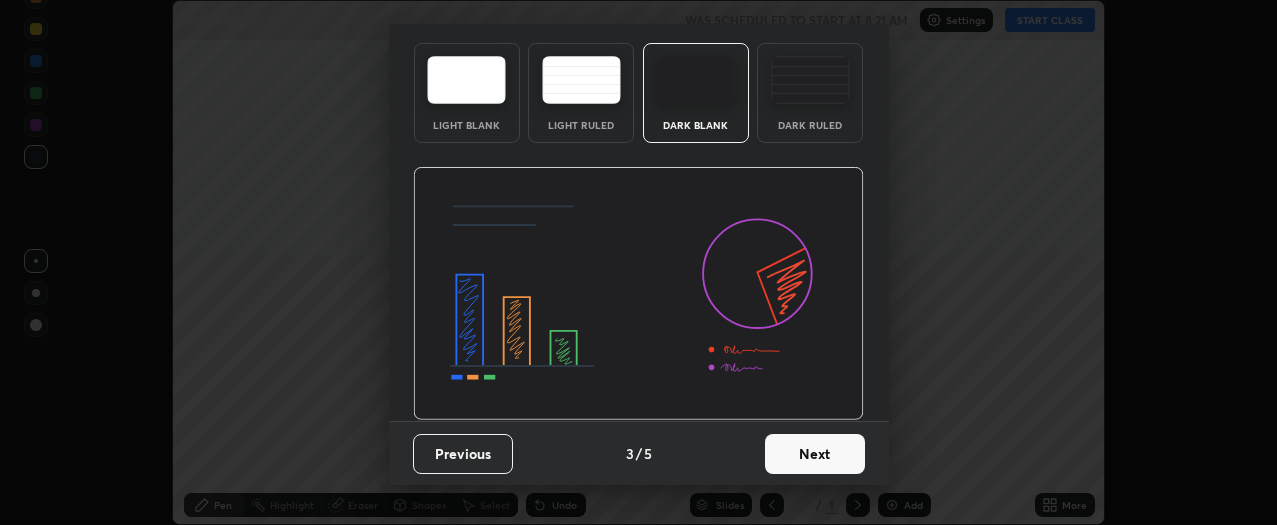 click on "Next" at bounding box center (815, 454) 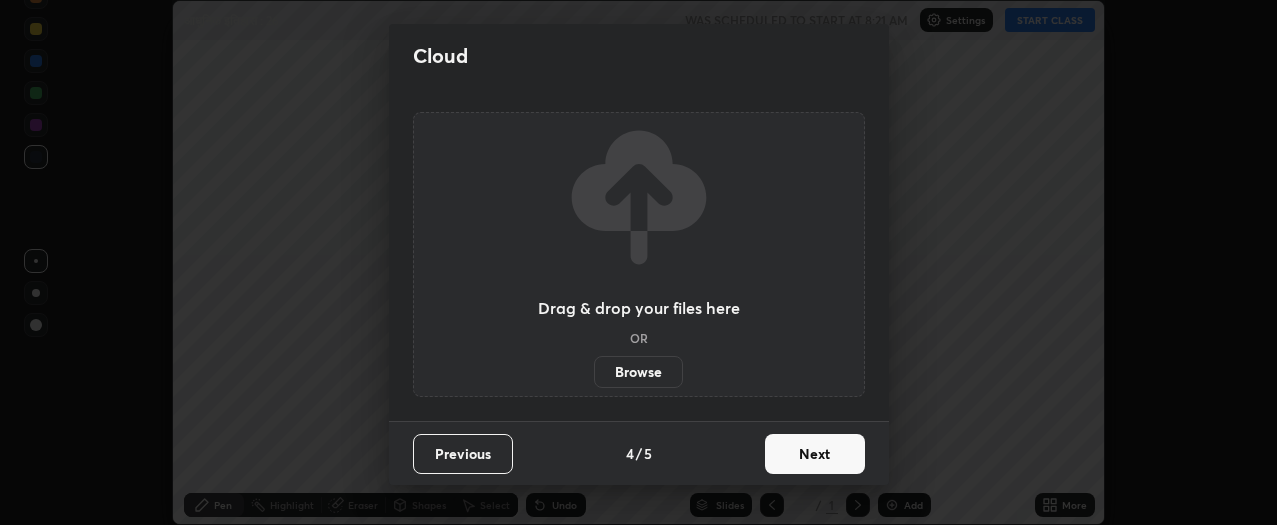scroll, scrollTop: 0, scrollLeft: 0, axis: both 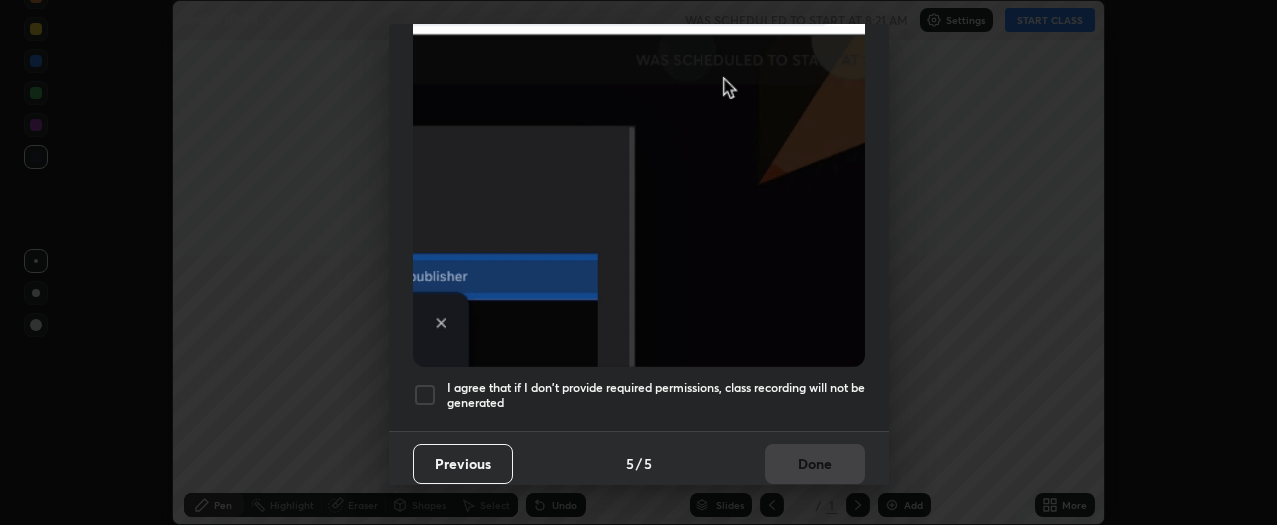 click at bounding box center (425, 395) 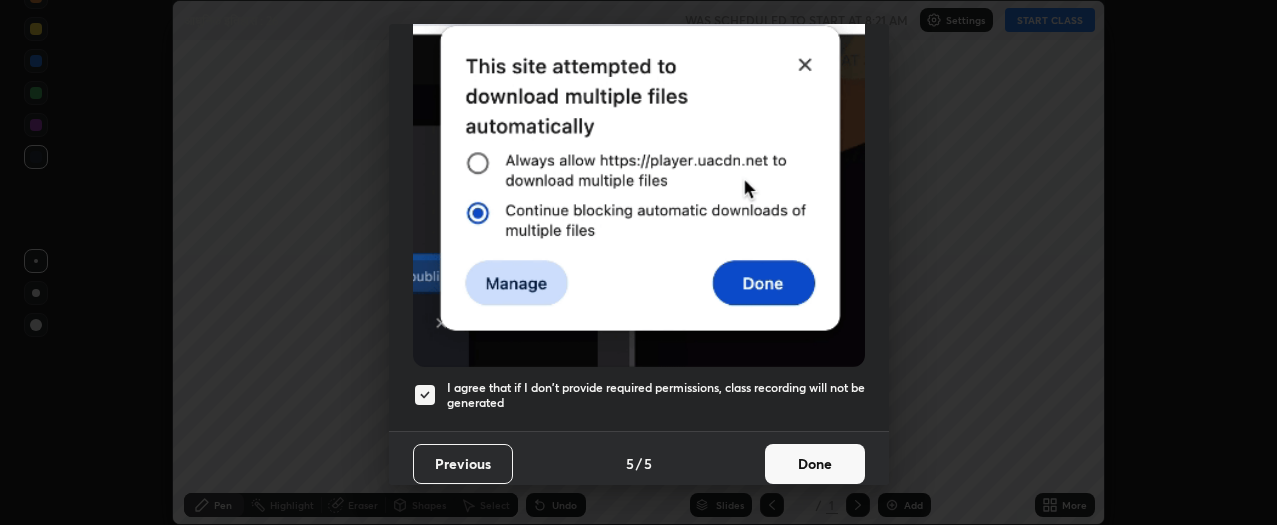 click on "Done" at bounding box center [815, 464] 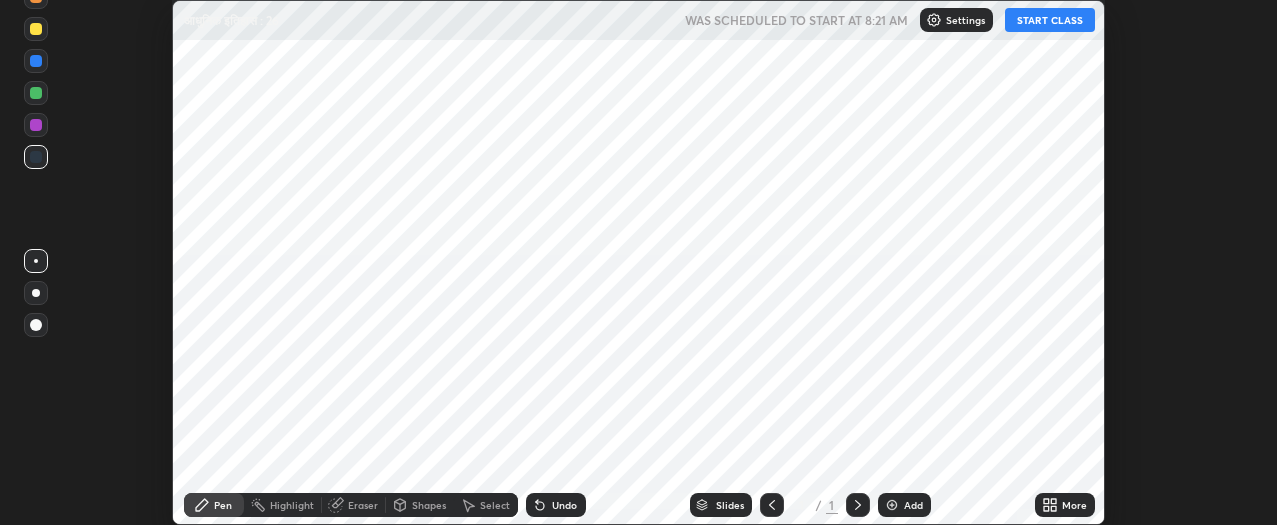click 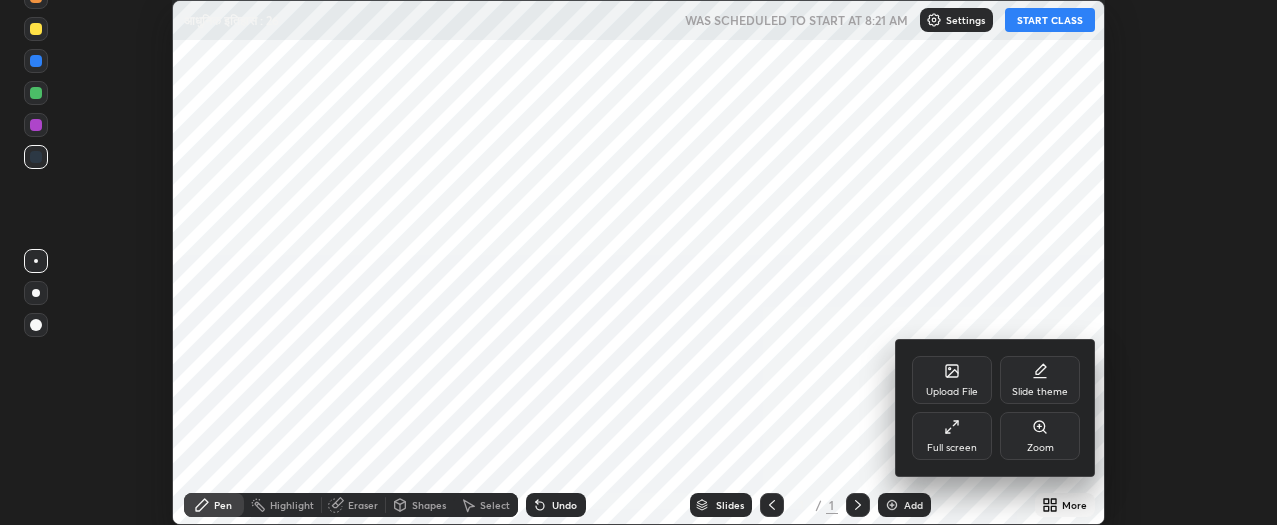 click on "Full screen" at bounding box center (952, 436) 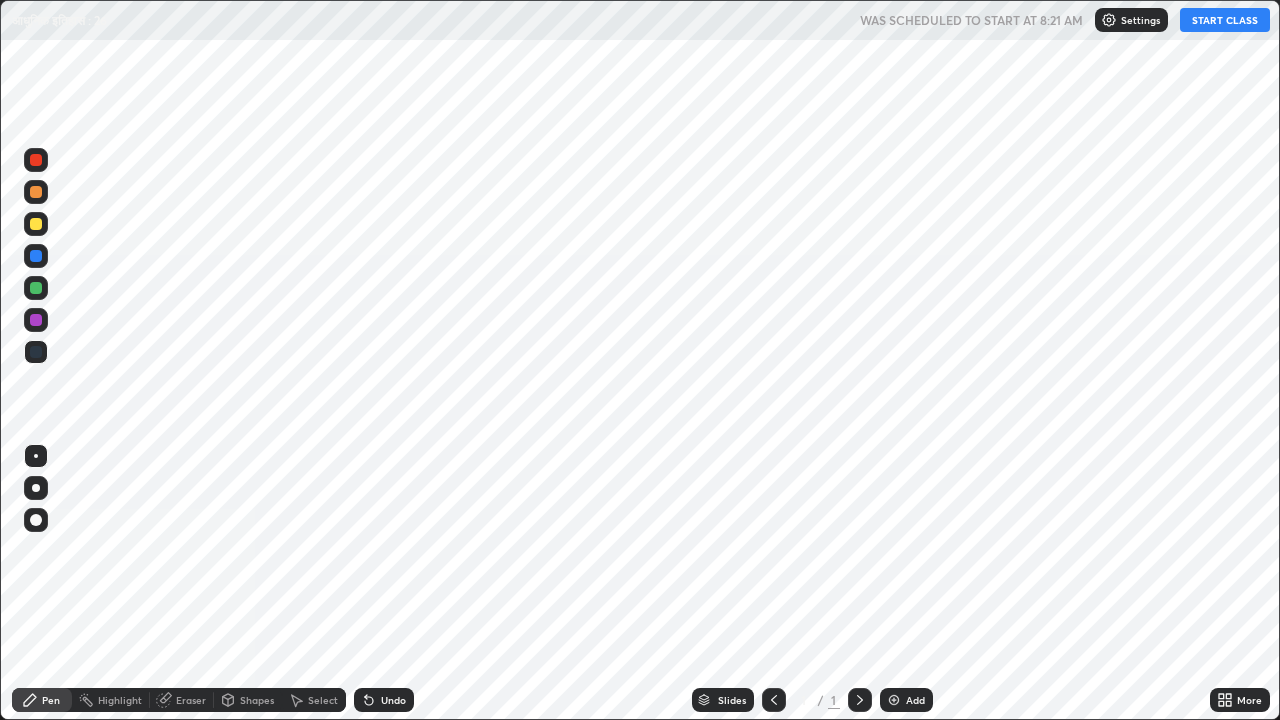 scroll, scrollTop: 99280, scrollLeft: 98720, axis: both 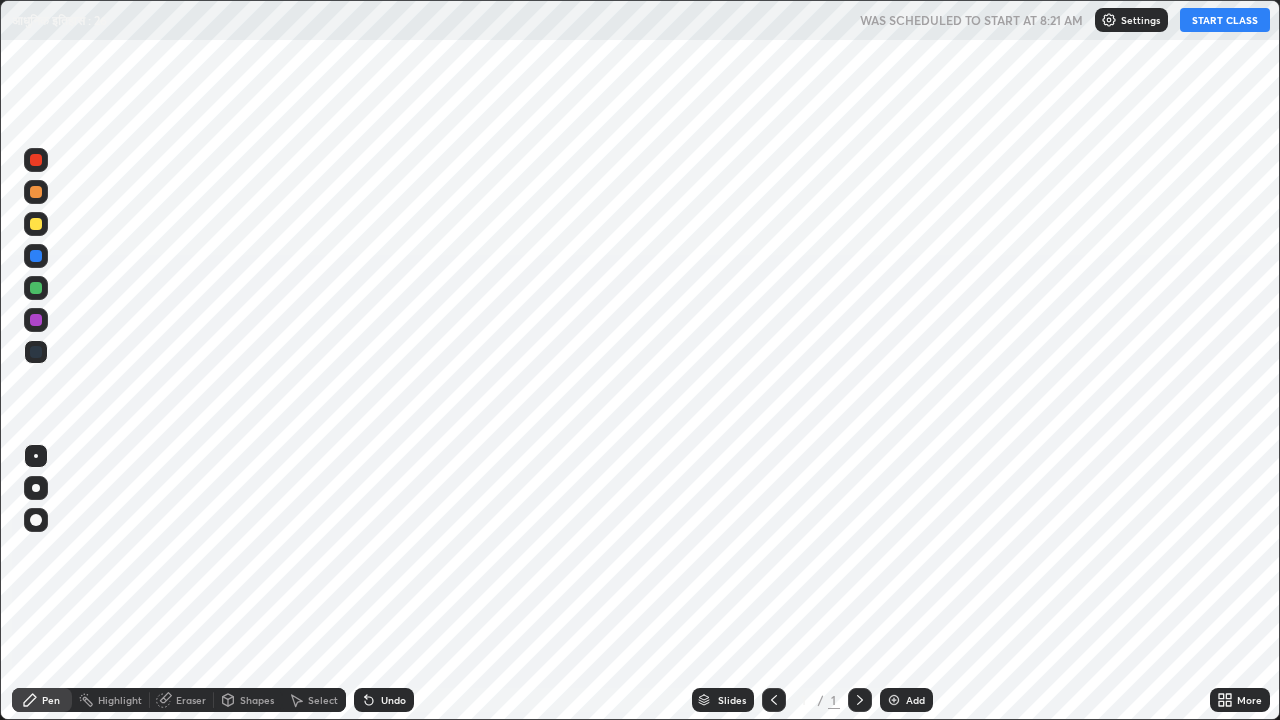 click 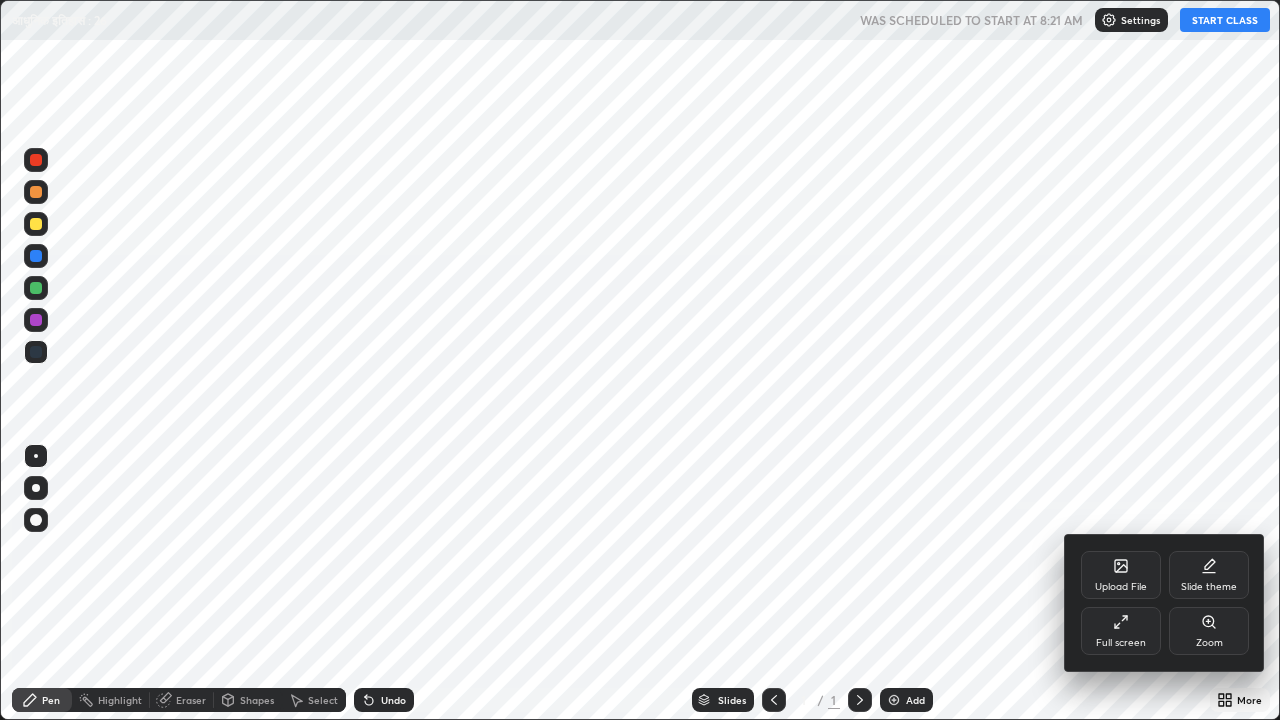 click 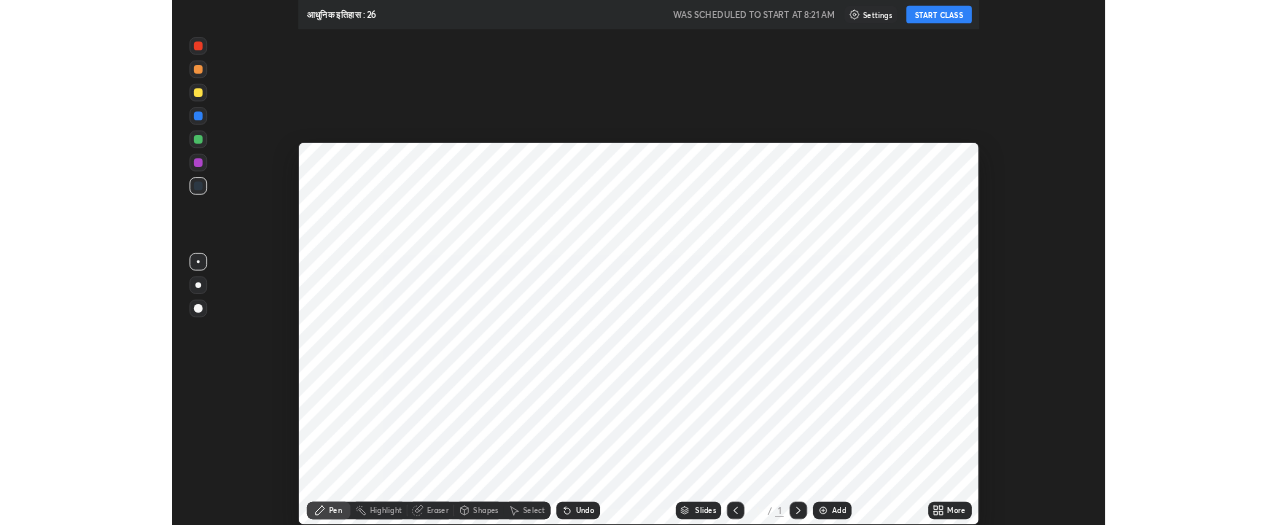 scroll, scrollTop: 525, scrollLeft: 1277, axis: both 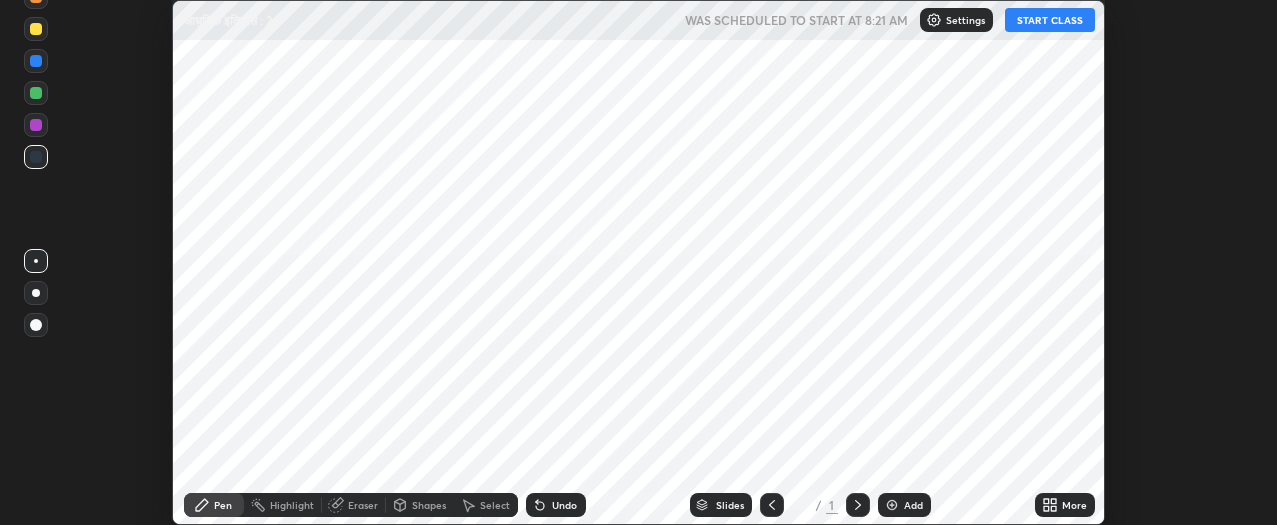 click 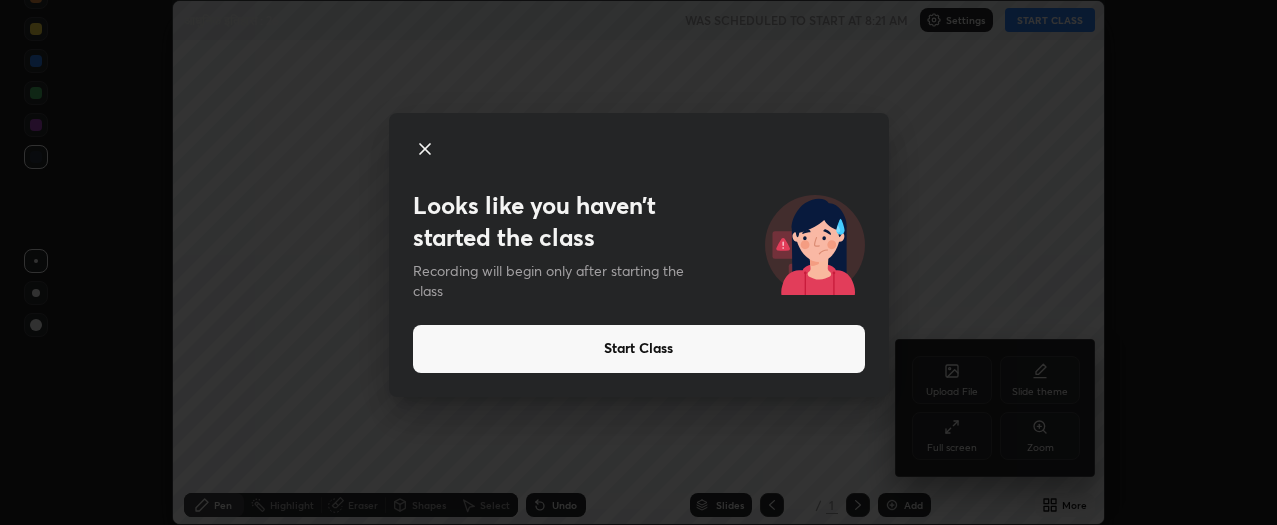 click on "Looks like you haven’t started the class Recording will begin only after starting the class Start Class" at bounding box center [638, 262] 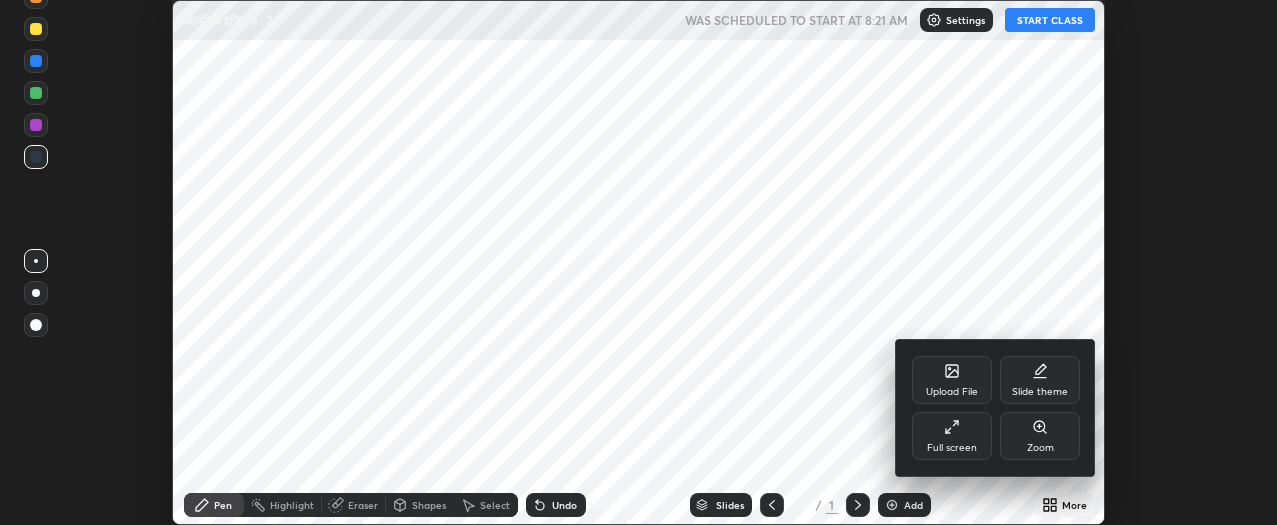 click on "Upload File" at bounding box center [952, 392] 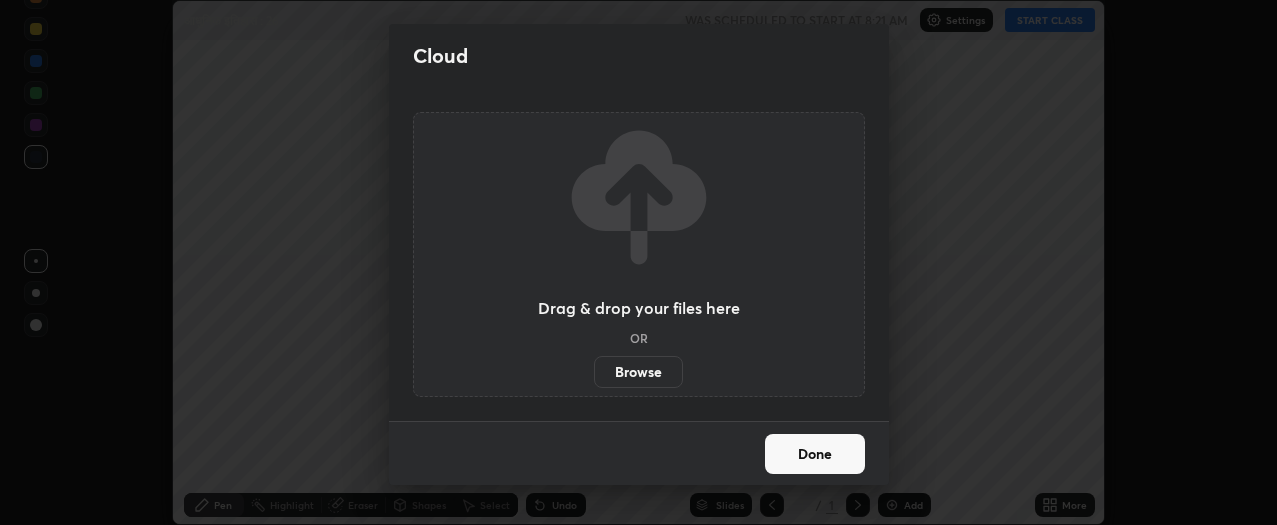 click on "Browse" at bounding box center [638, 372] 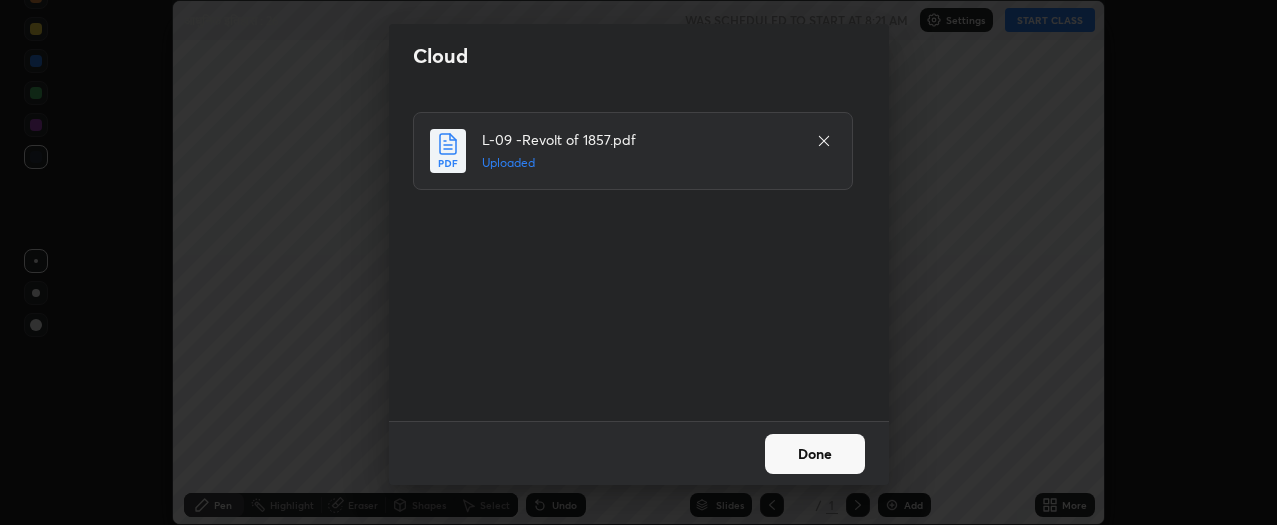 click on "Done" at bounding box center (815, 454) 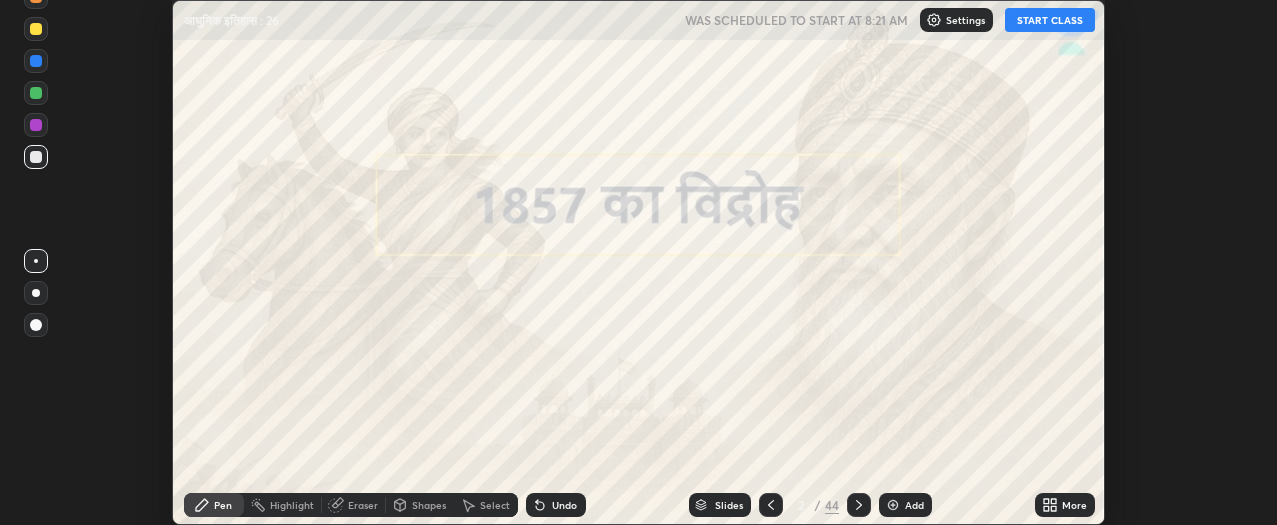 click 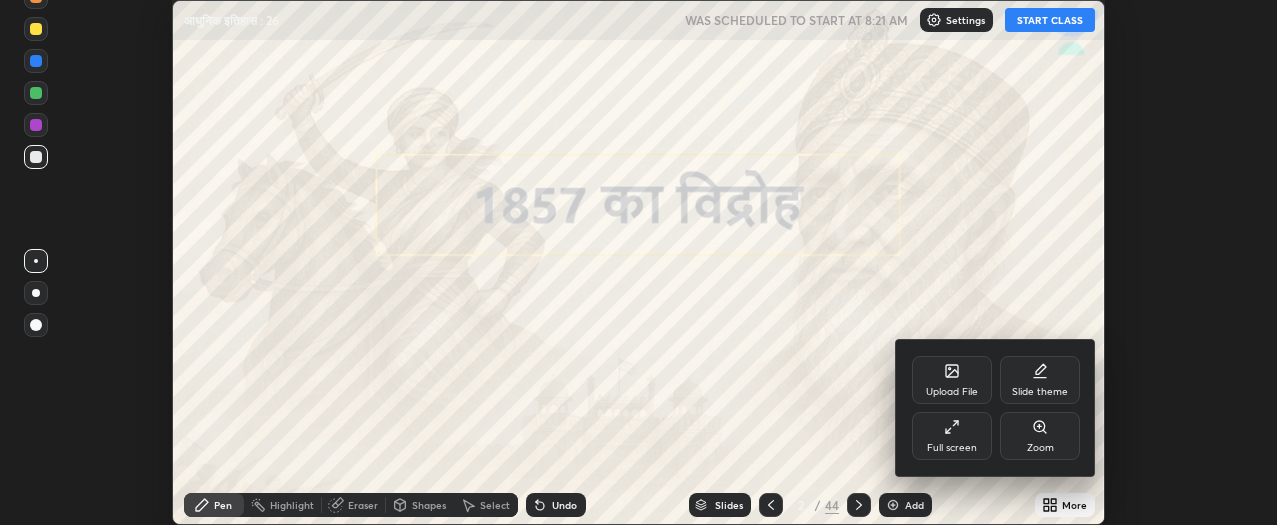 click on "Full screen" at bounding box center [952, 436] 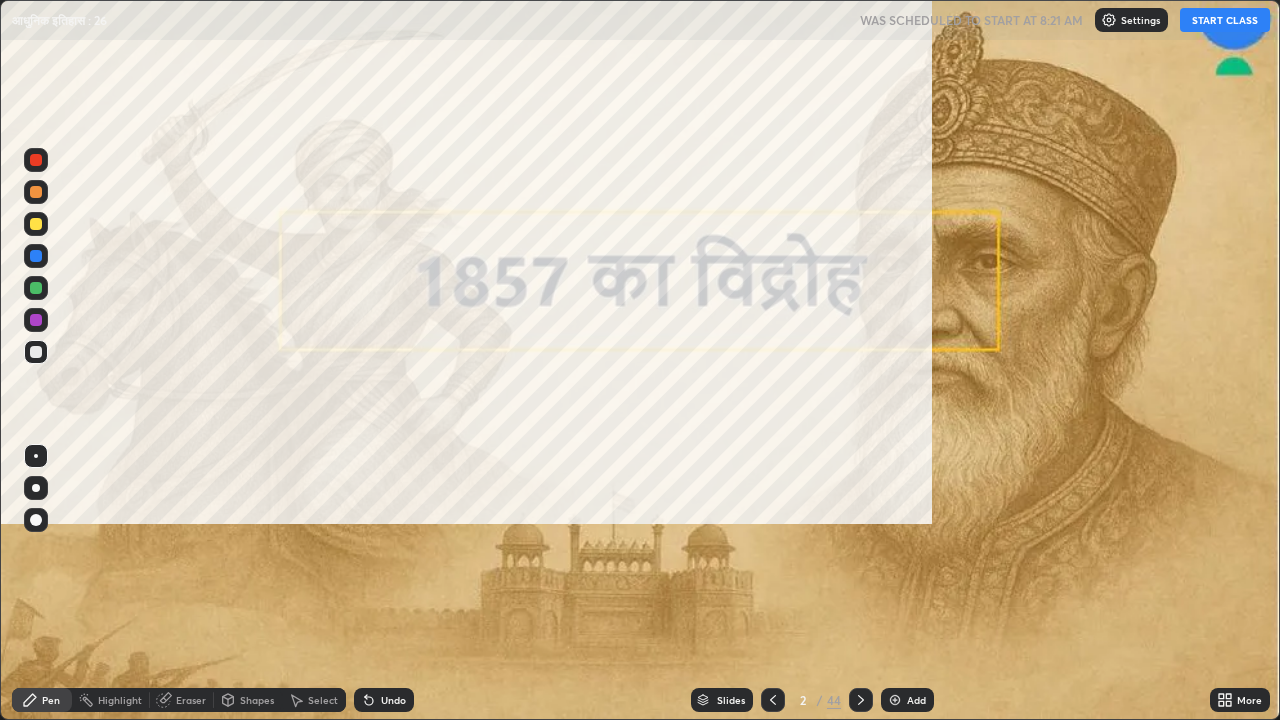 scroll, scrollTop: 99280, scrollLeft: 98720, axis: both 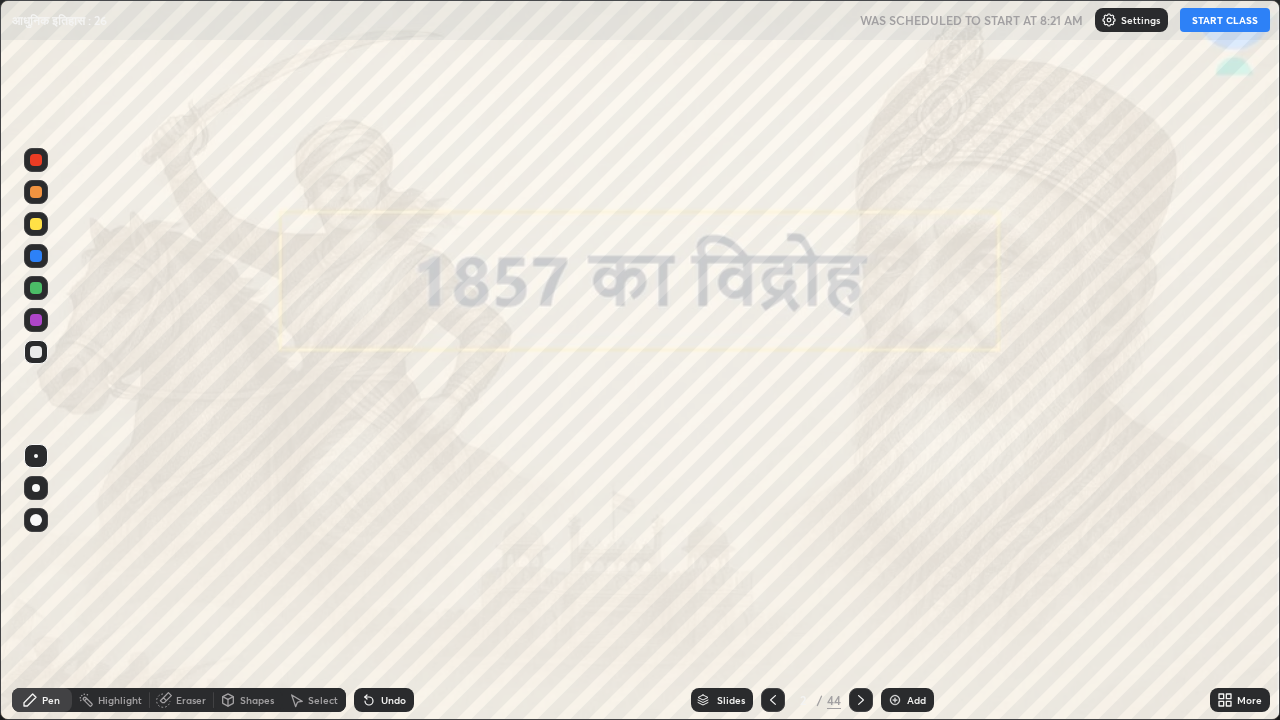 click on "START CLASS" at bounding box center (1225, 20) 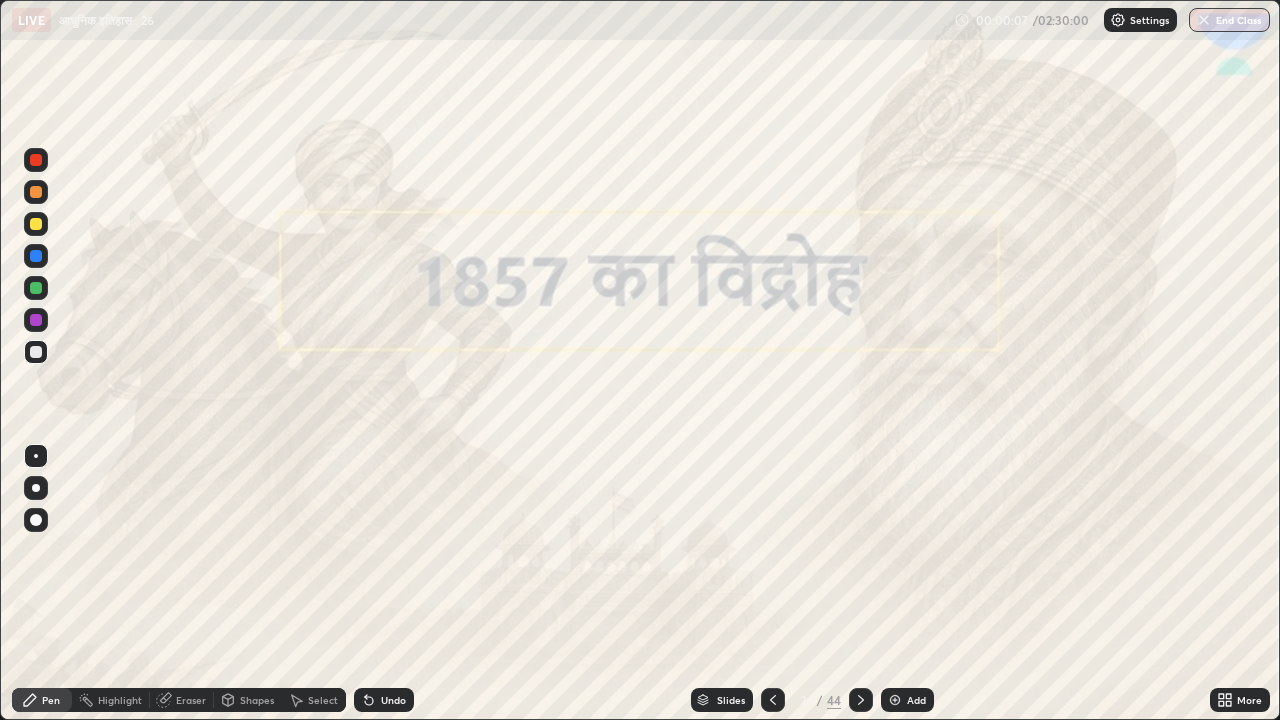 click at bounding box center [861, 700] 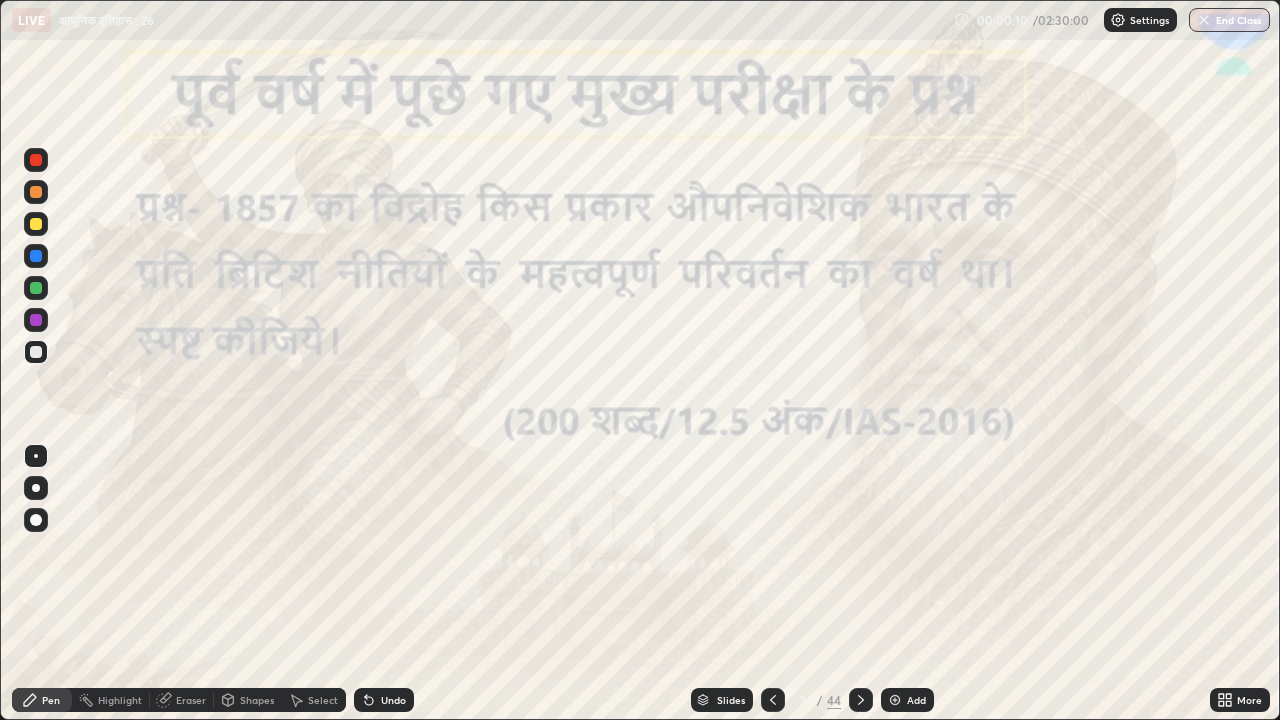click 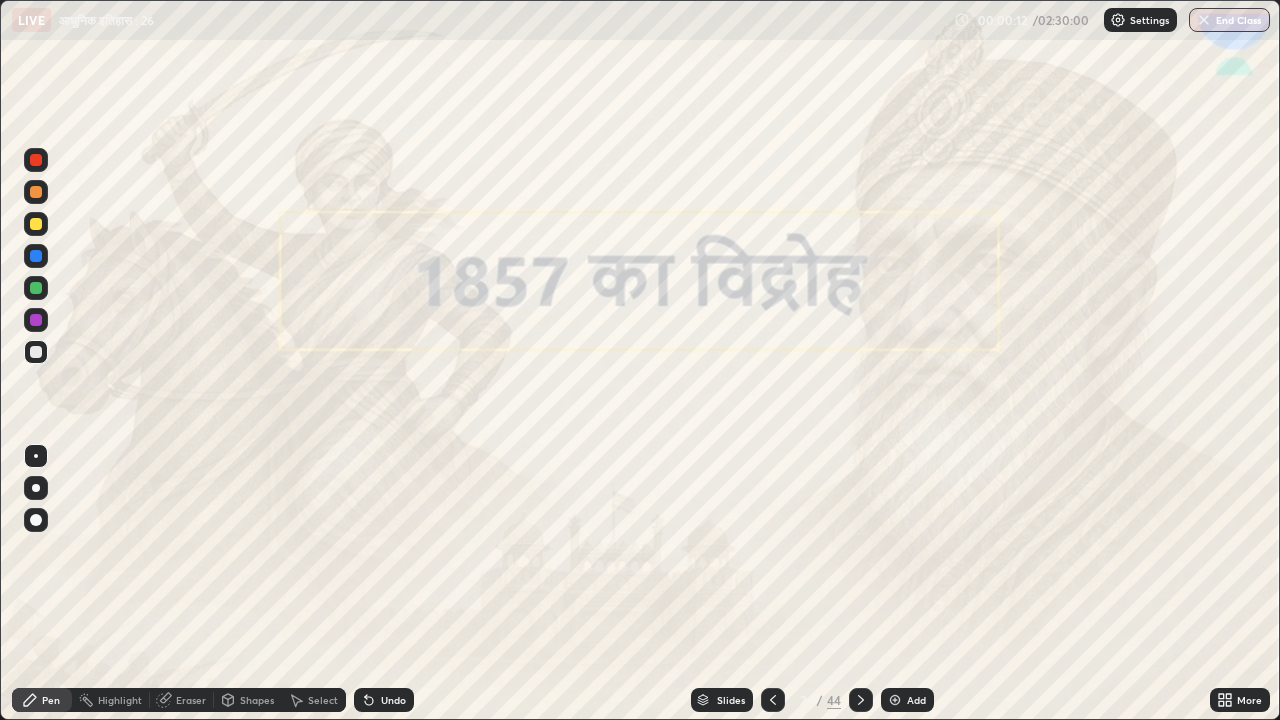 click on "Add" at bounding box center [907, 700] 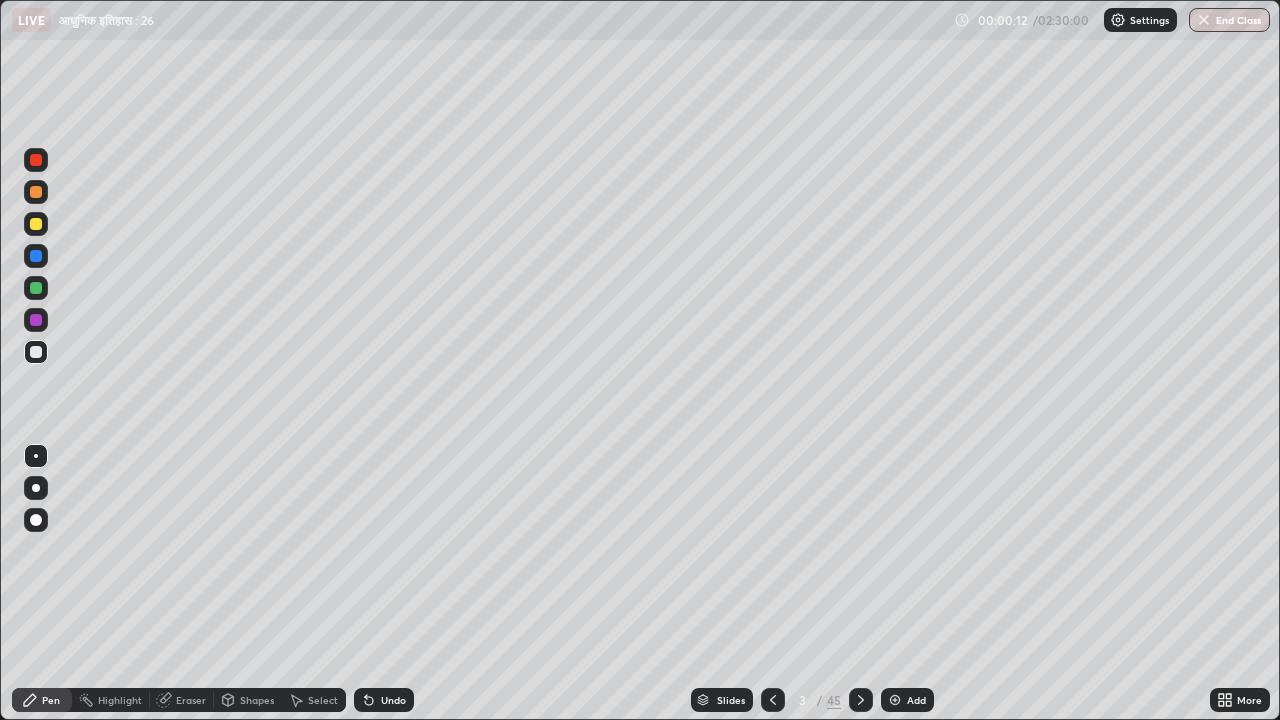 click at bounding box center [895, 700] 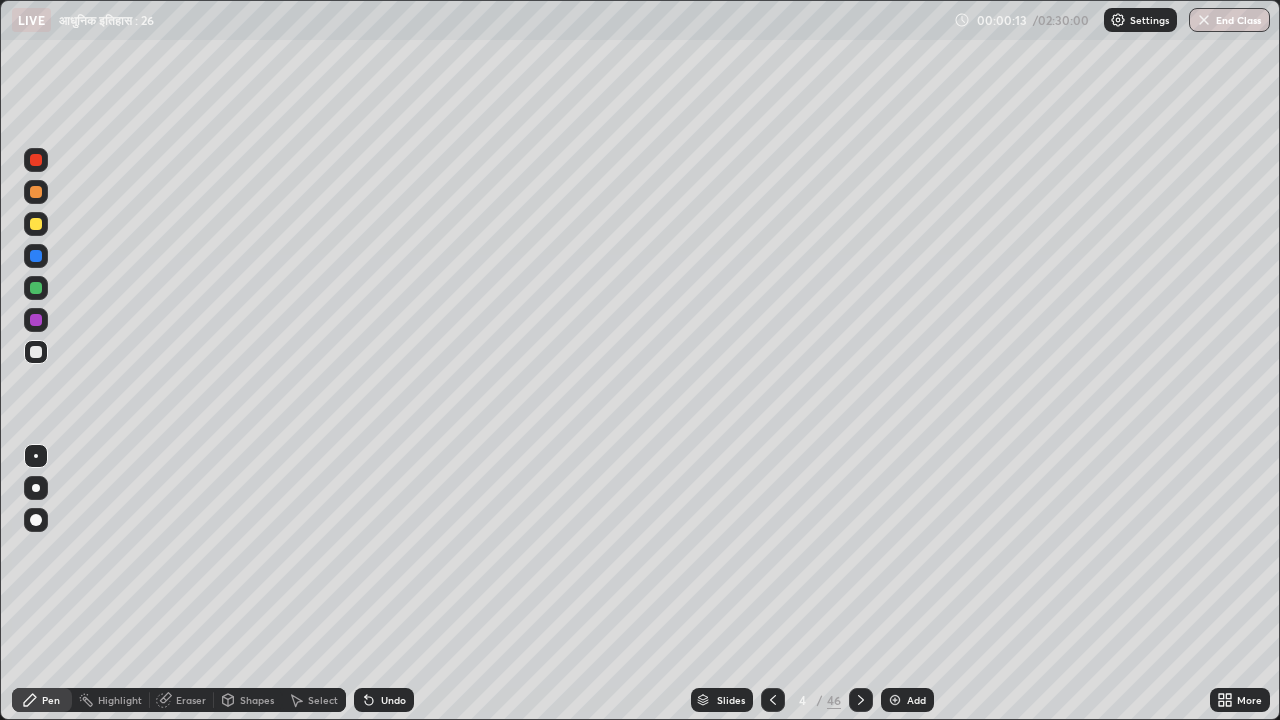 click 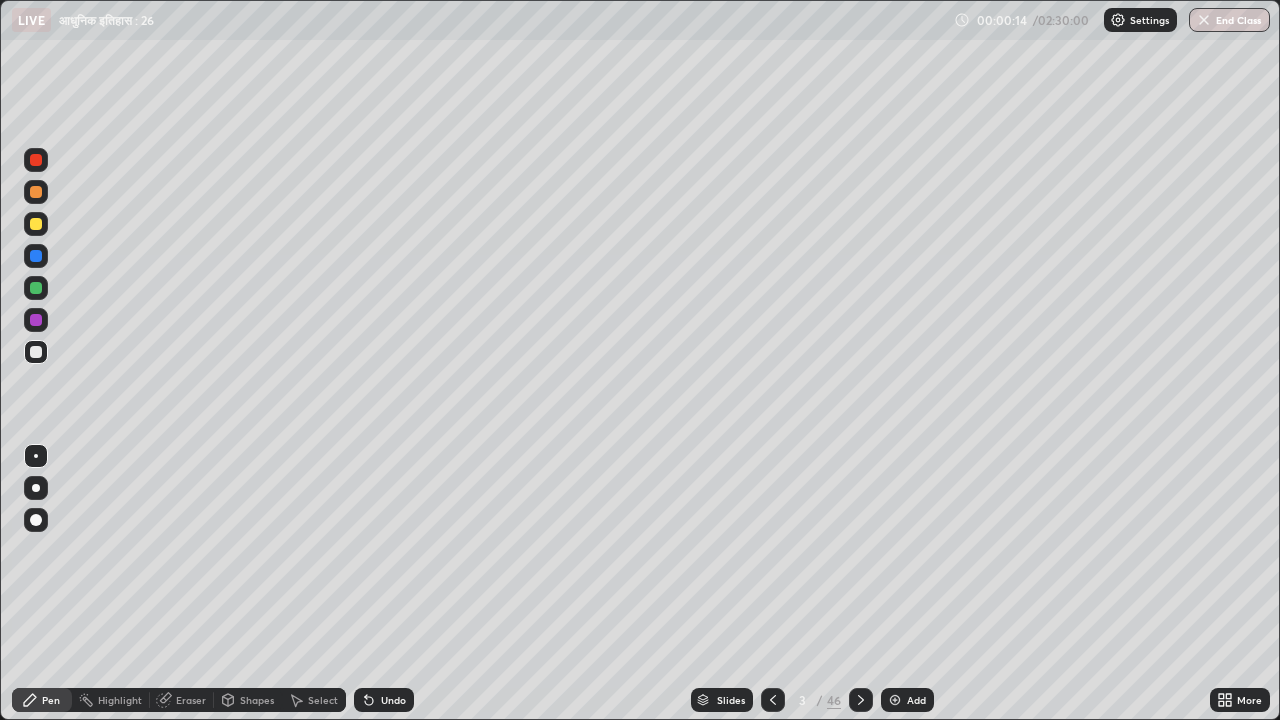 click 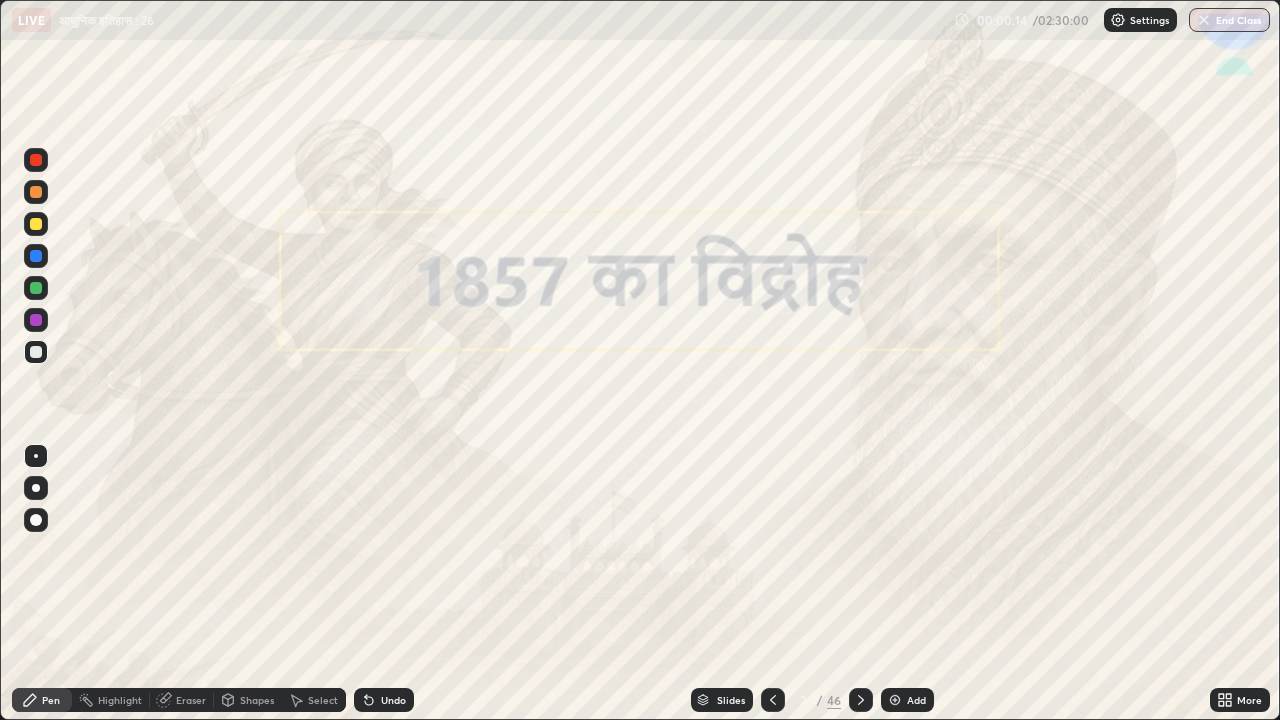 click 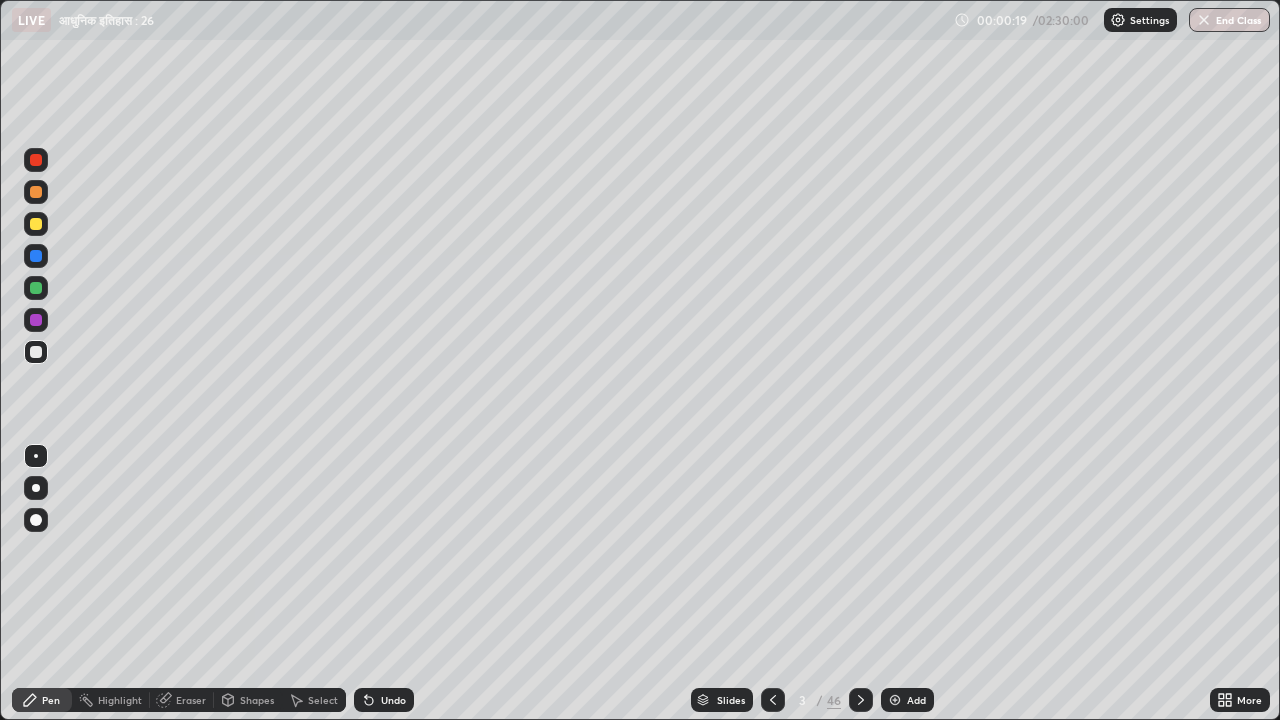 click at bounding box center [36, 352] 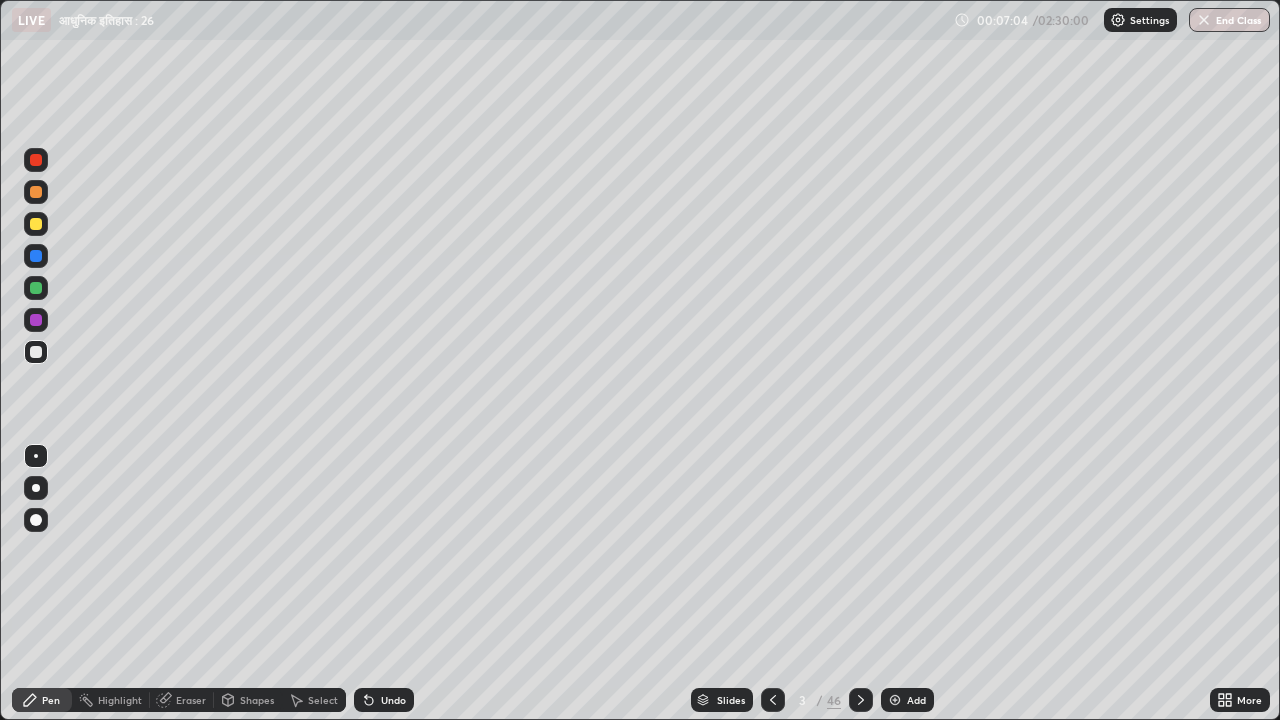 click at bounding box center (861, 700) 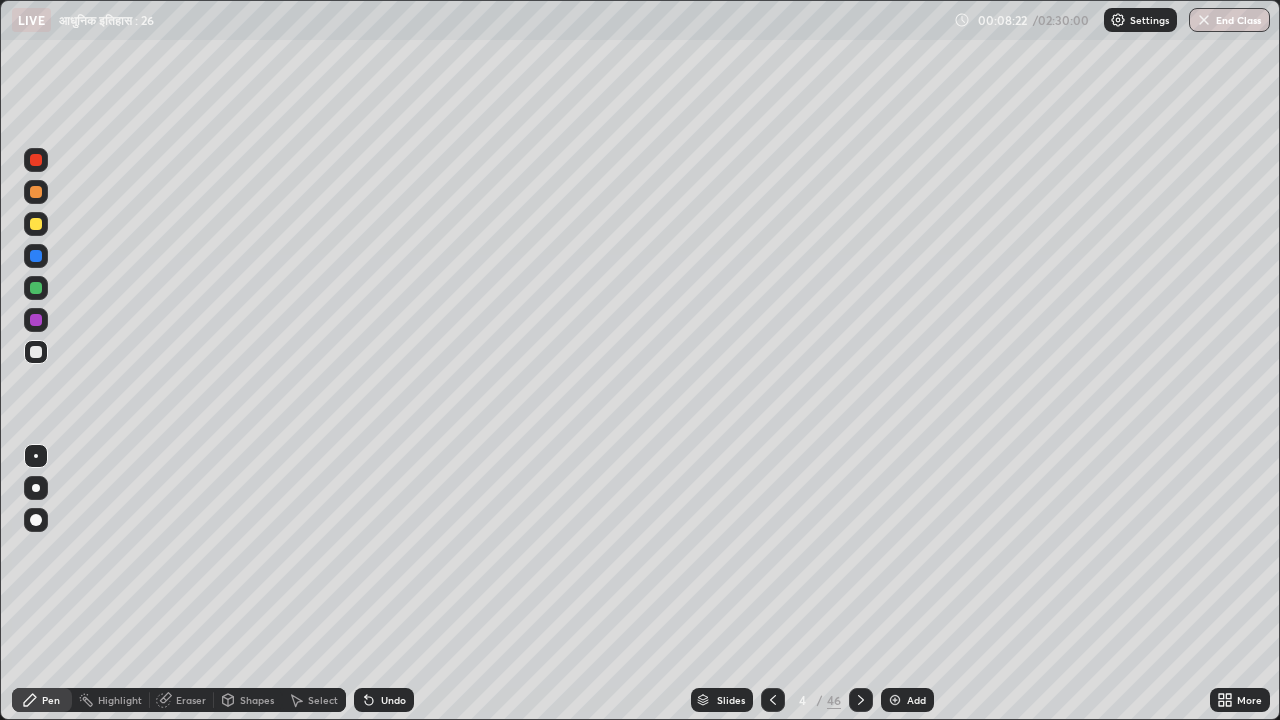 click 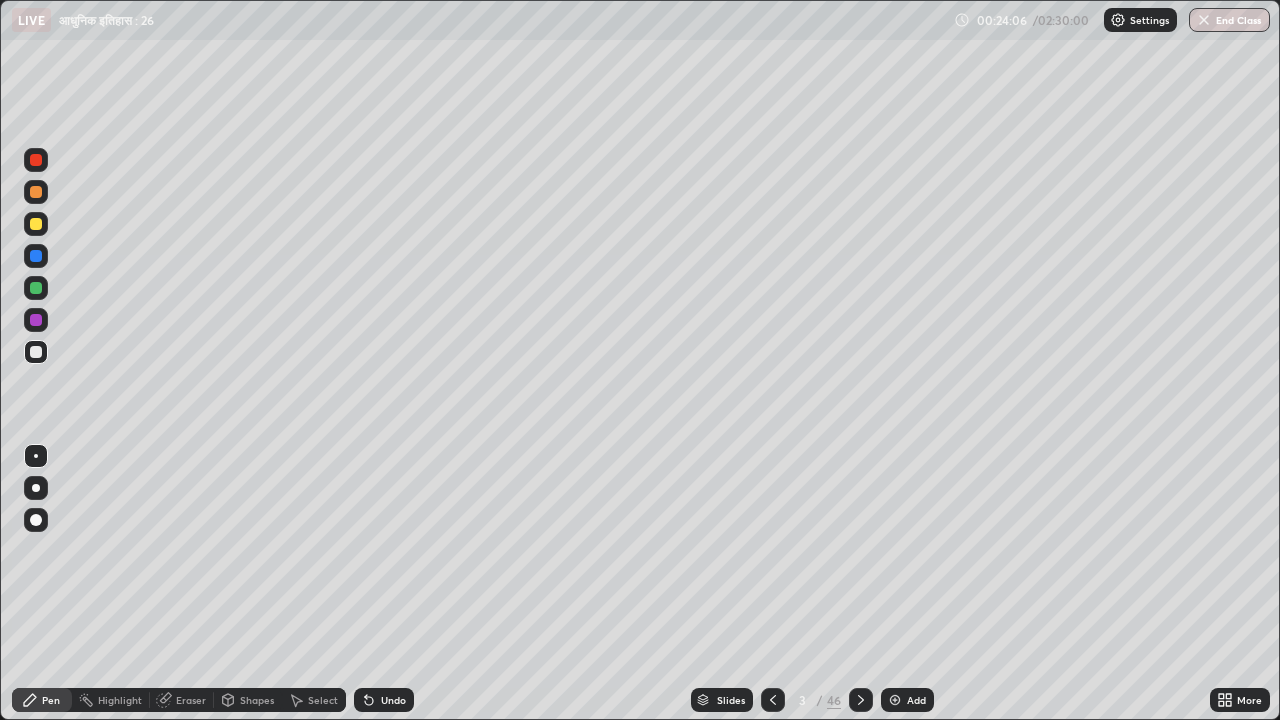 click 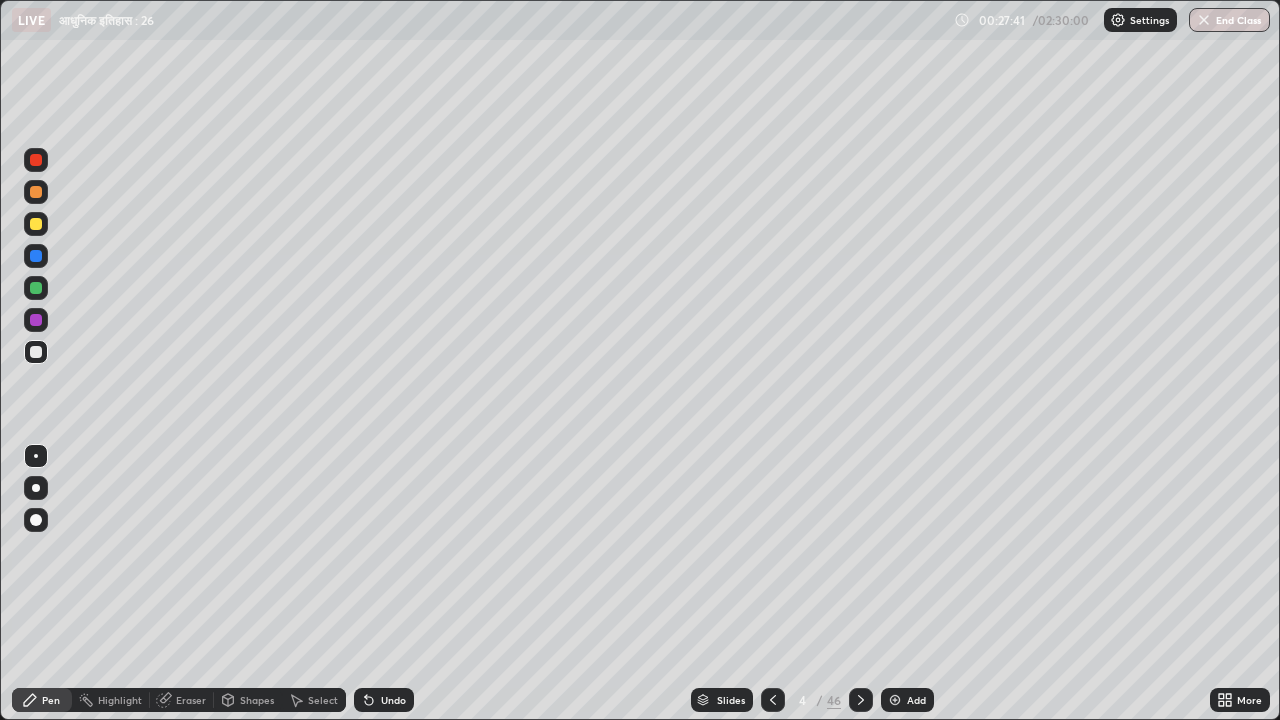 click 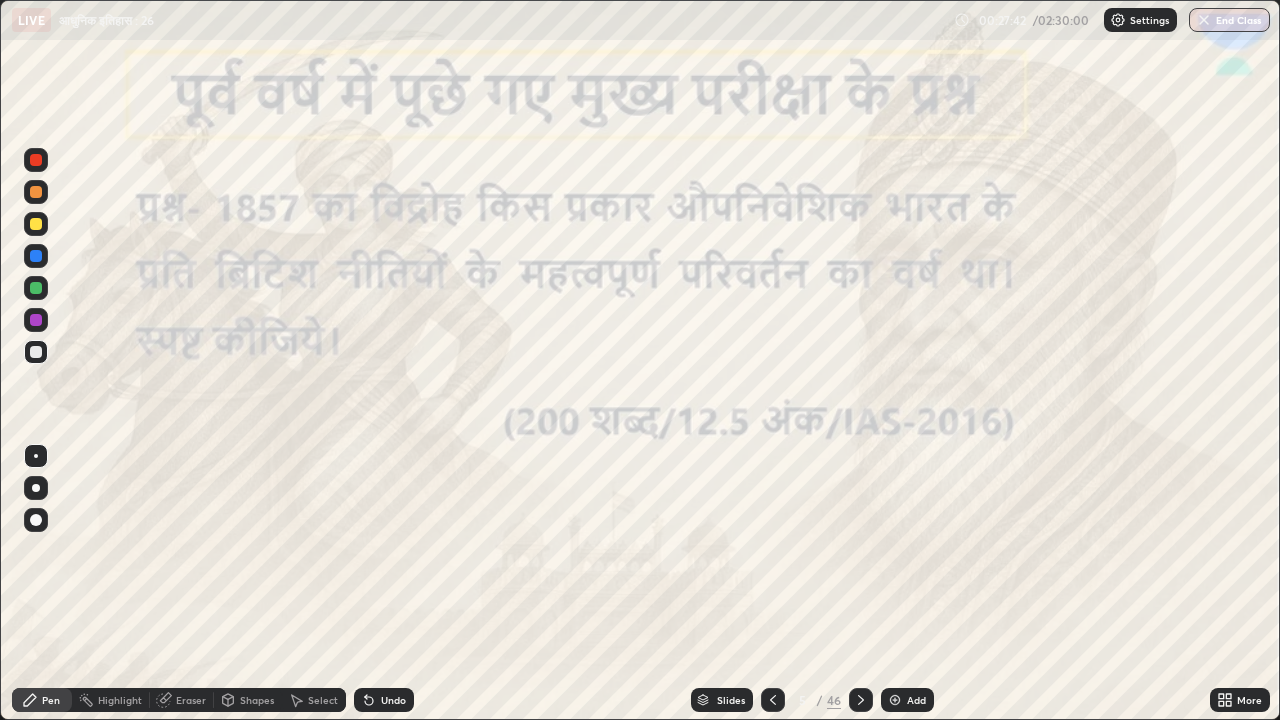 click 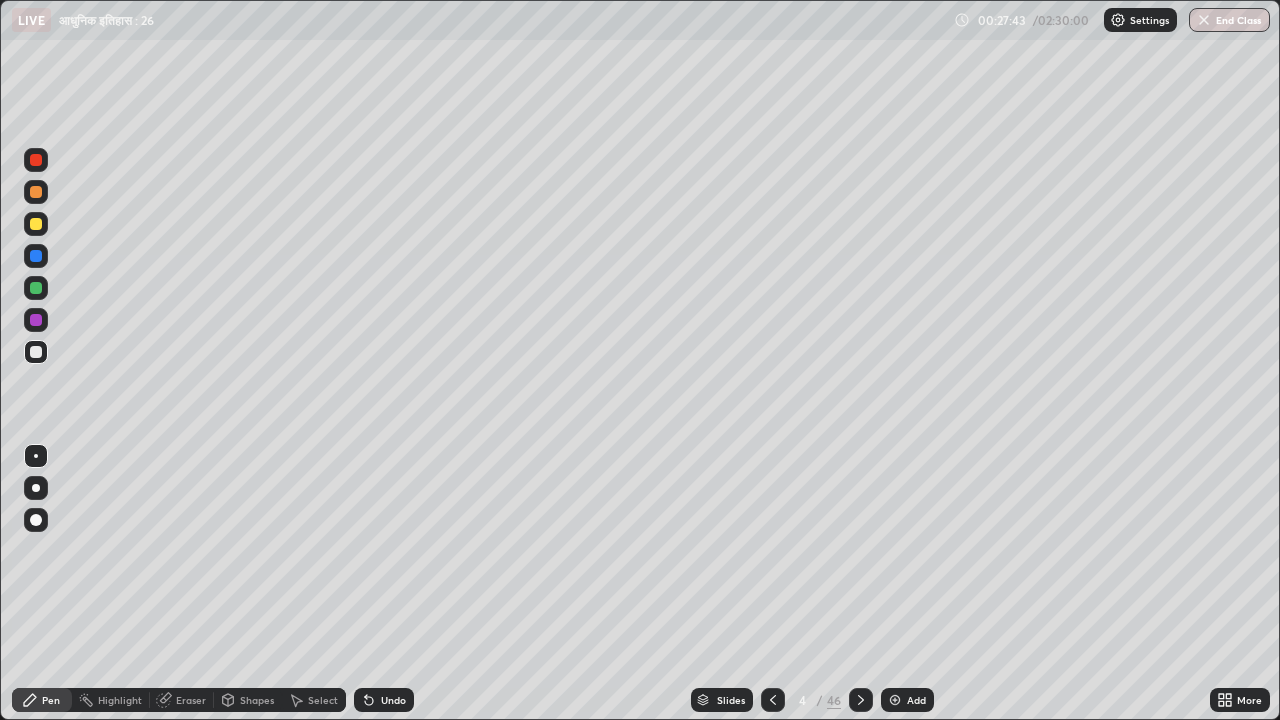 click at bounding box center (895, 700) 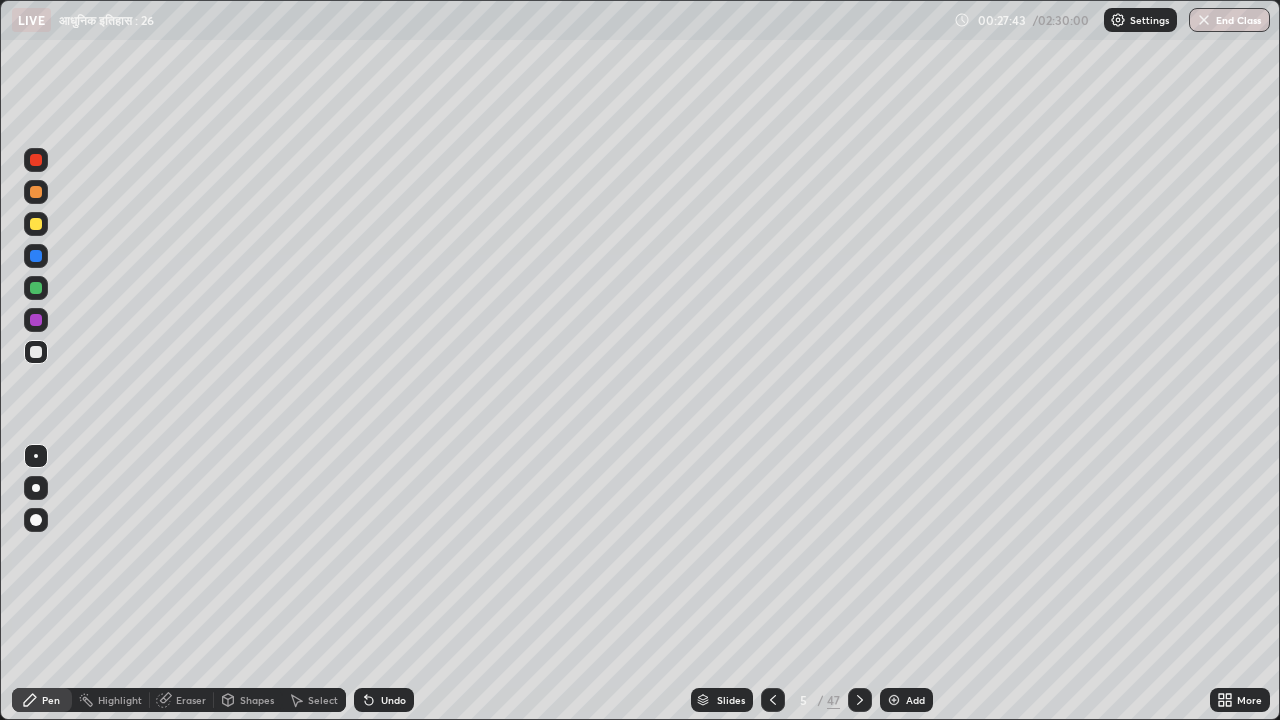click at bounding box center (894, 700) 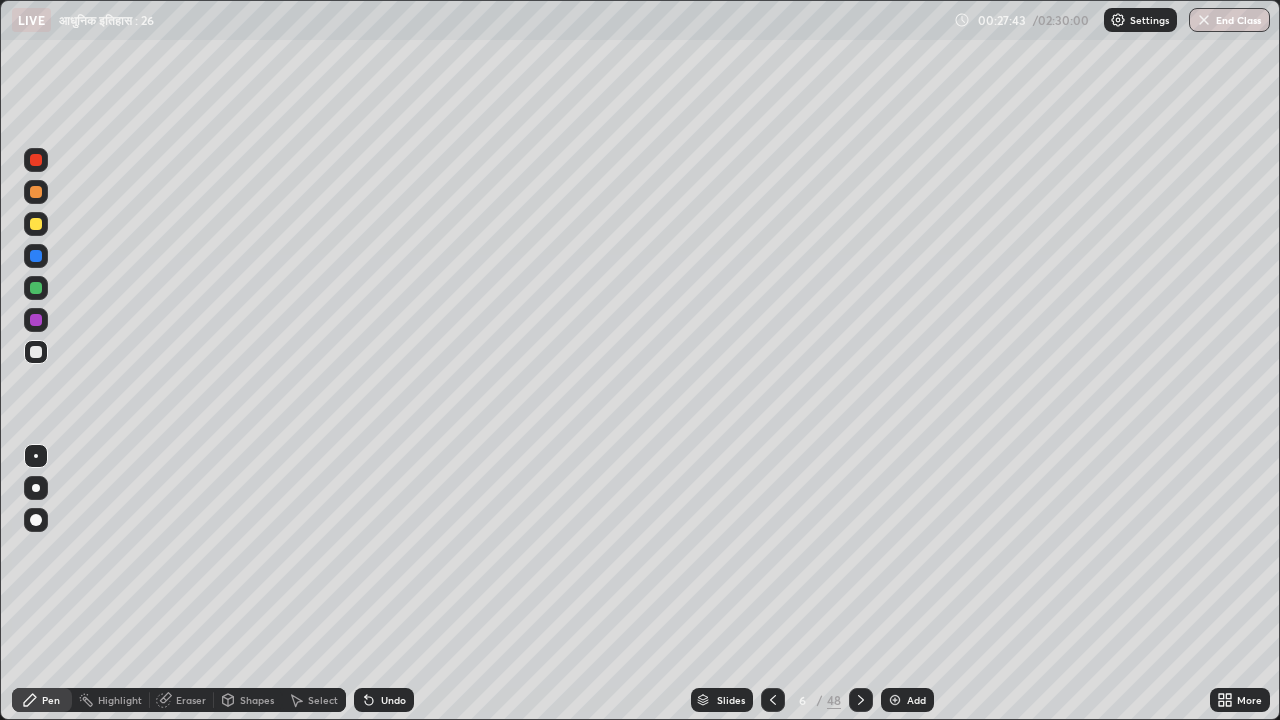 click 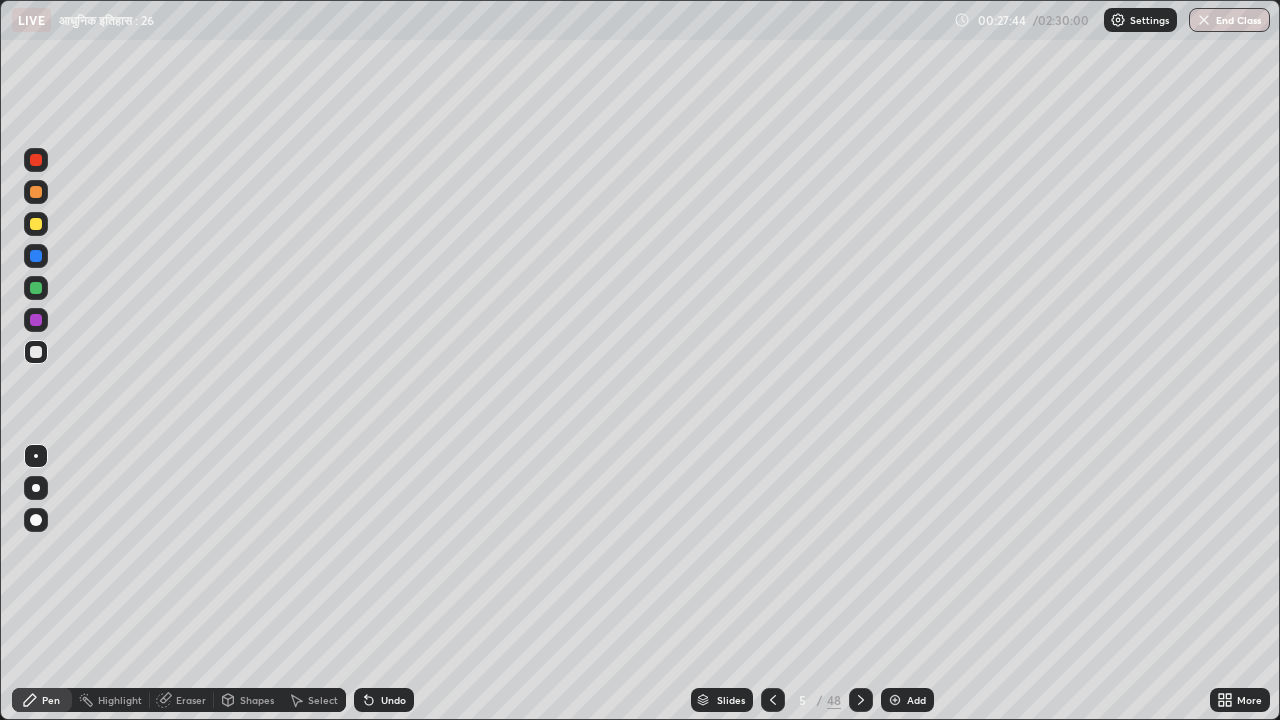 click 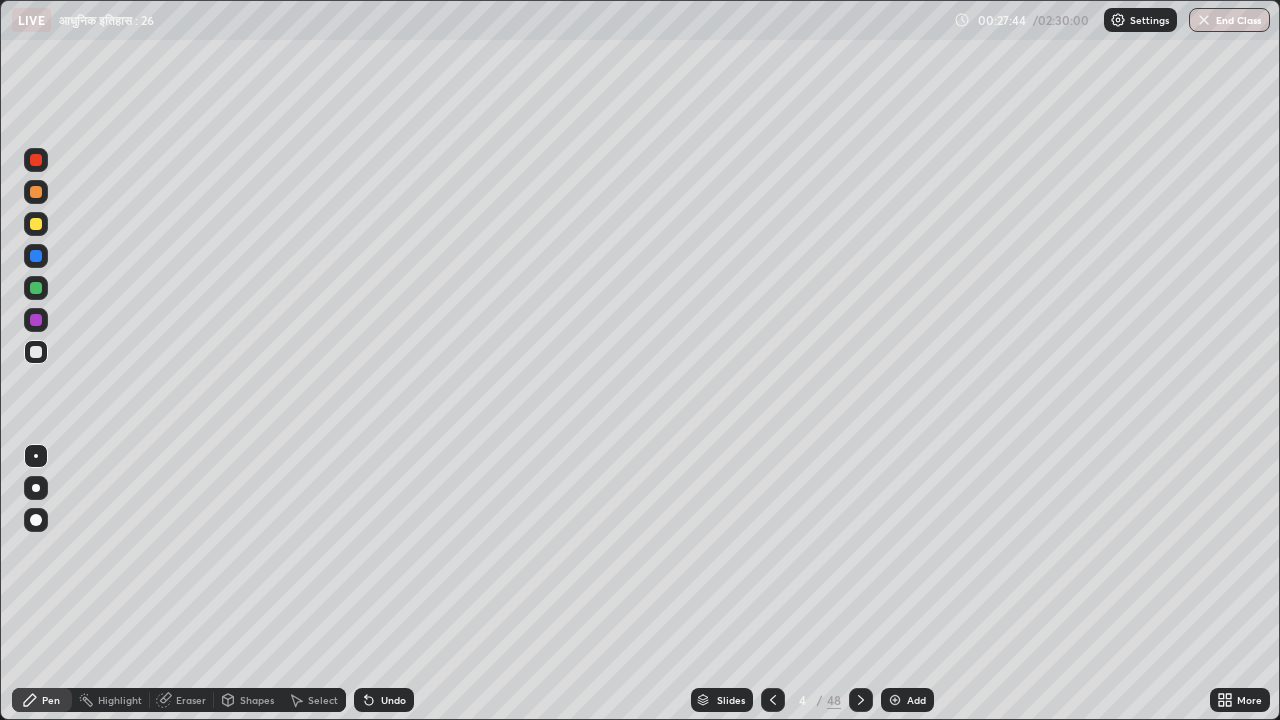 click 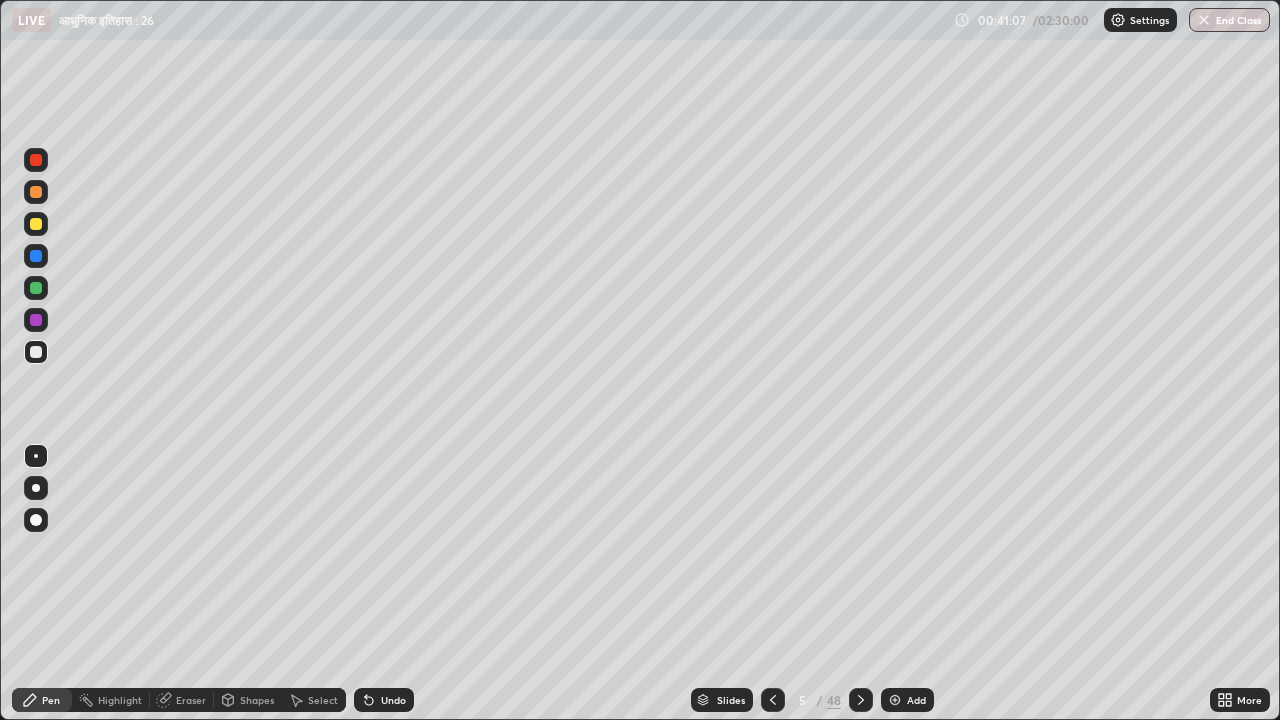 click 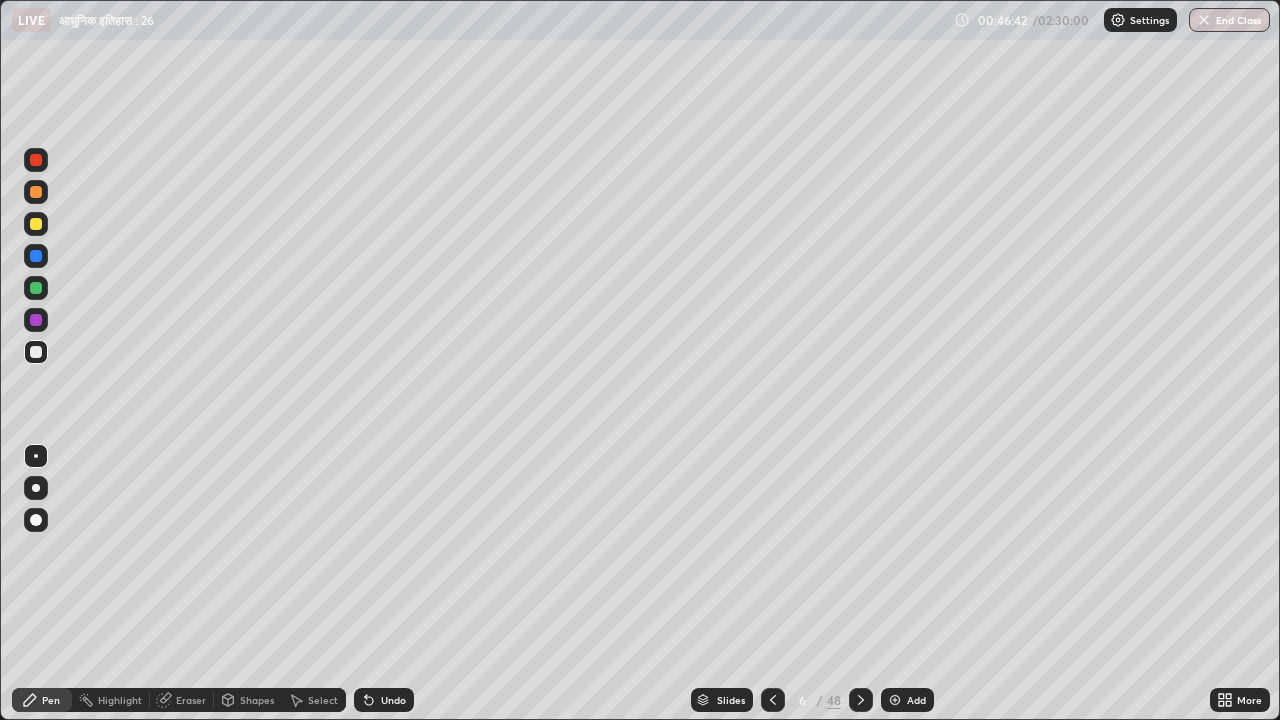 click at bounding box center [861, 700] 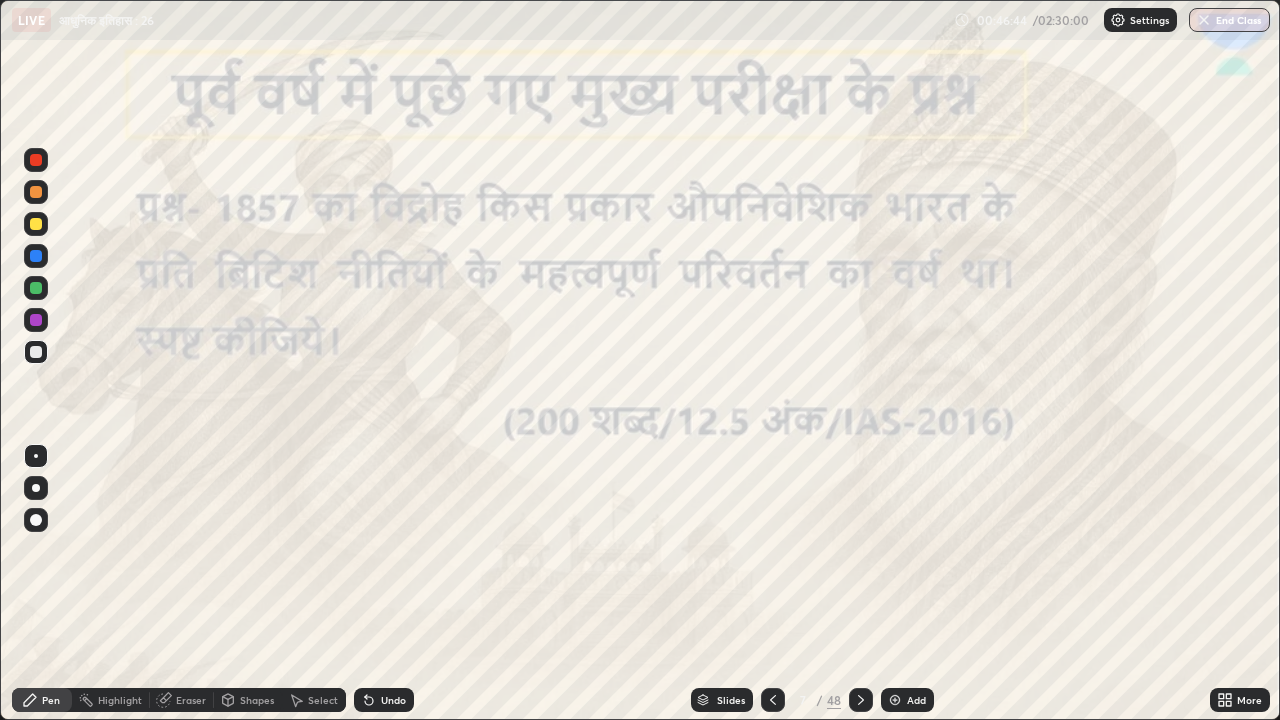 click 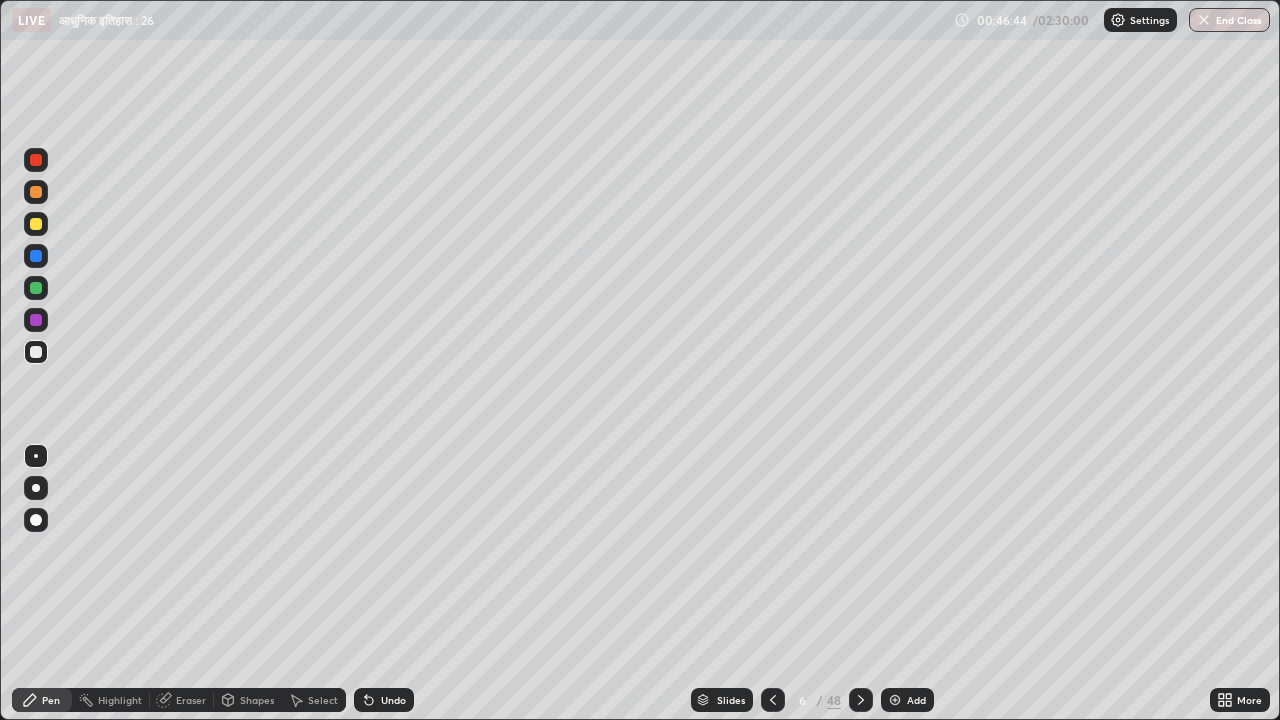 click on "Add" at bounding box center [916, 700] 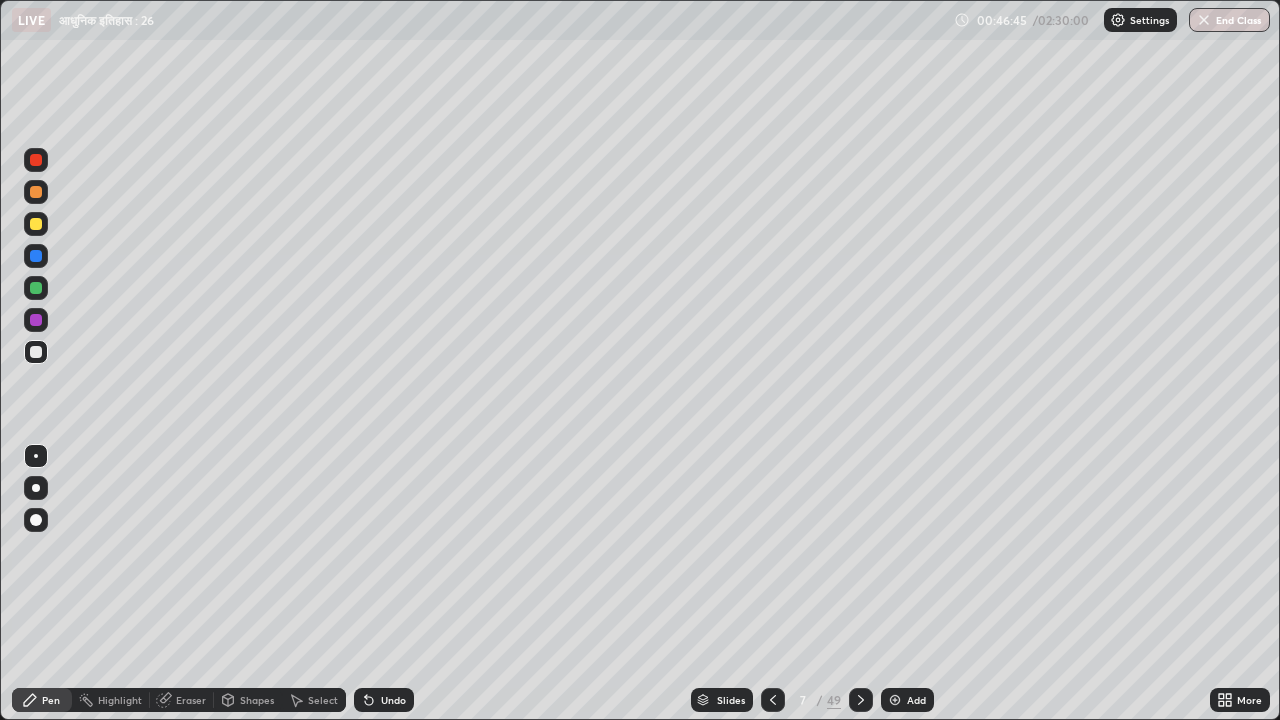 click on "Add" at bounding box center (916, 700) 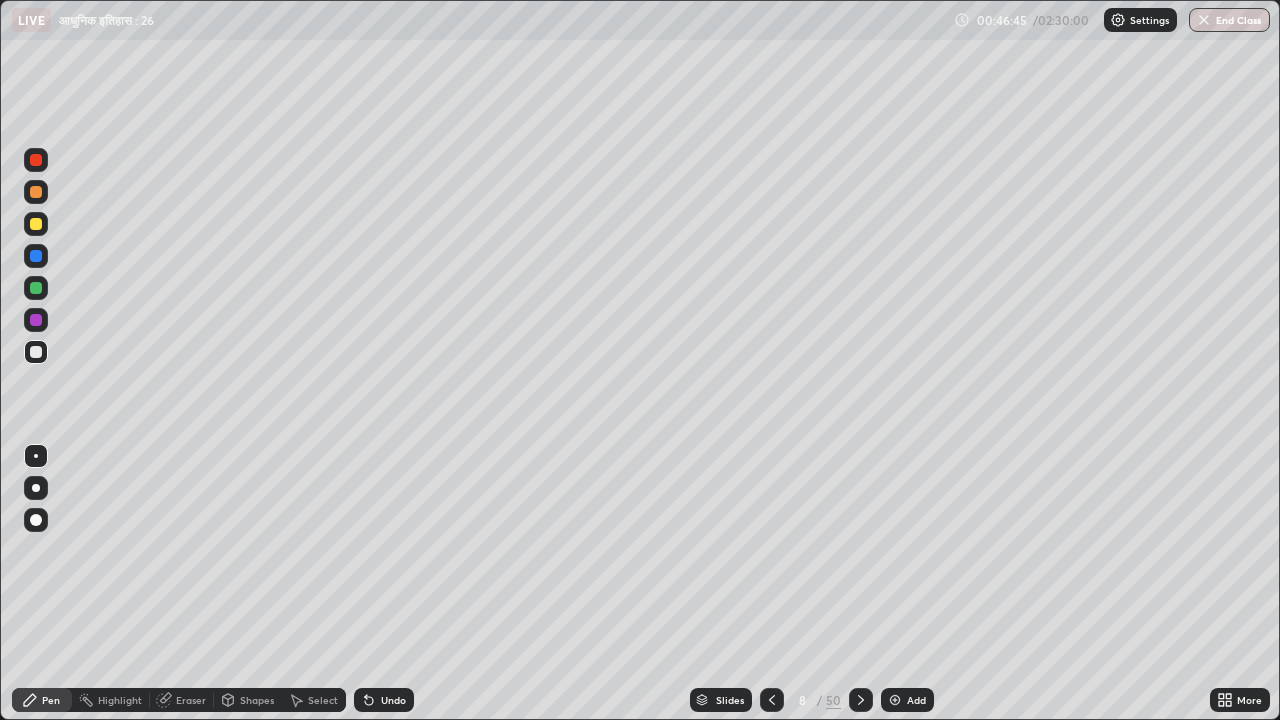 click on "Add" at bounding box center (916, 700) 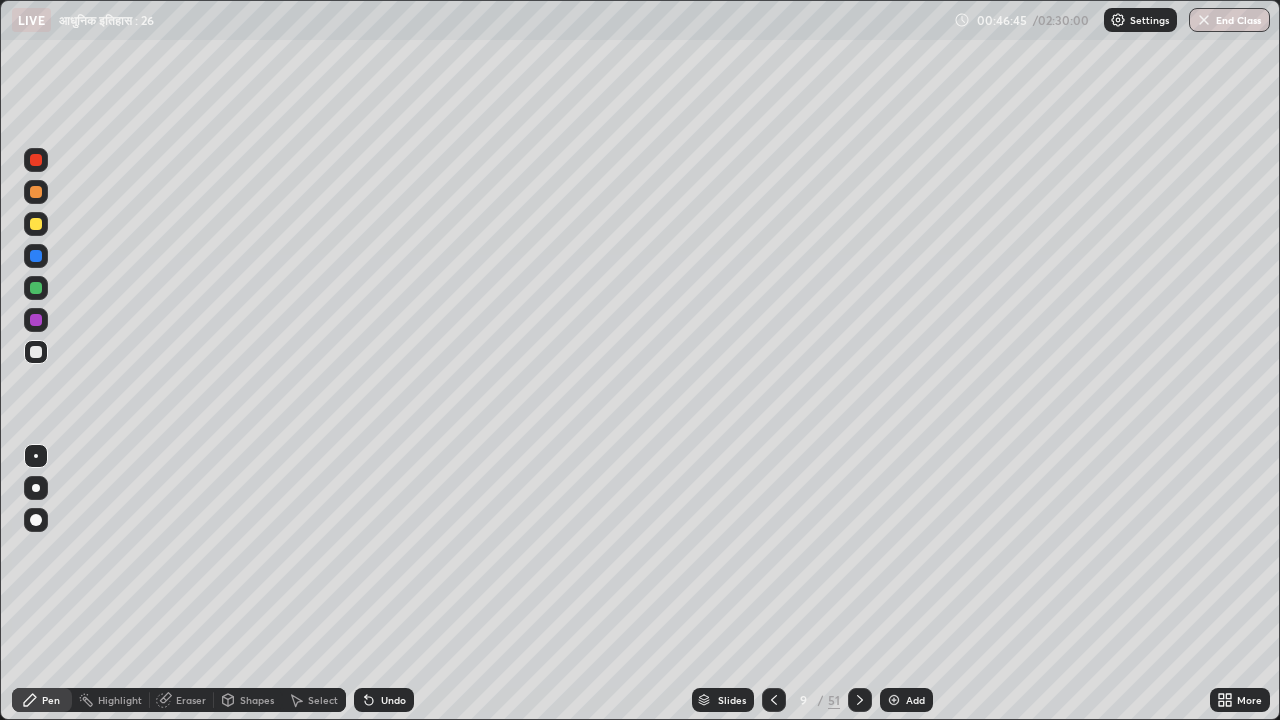 click 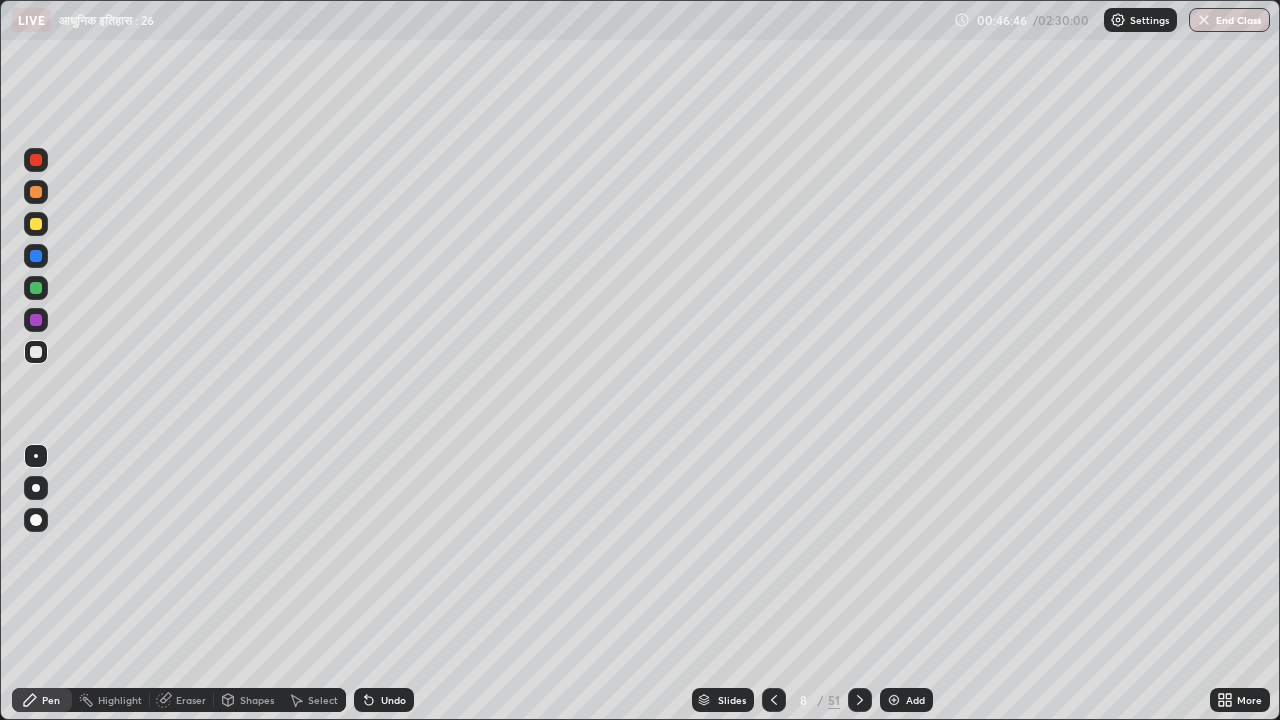 click 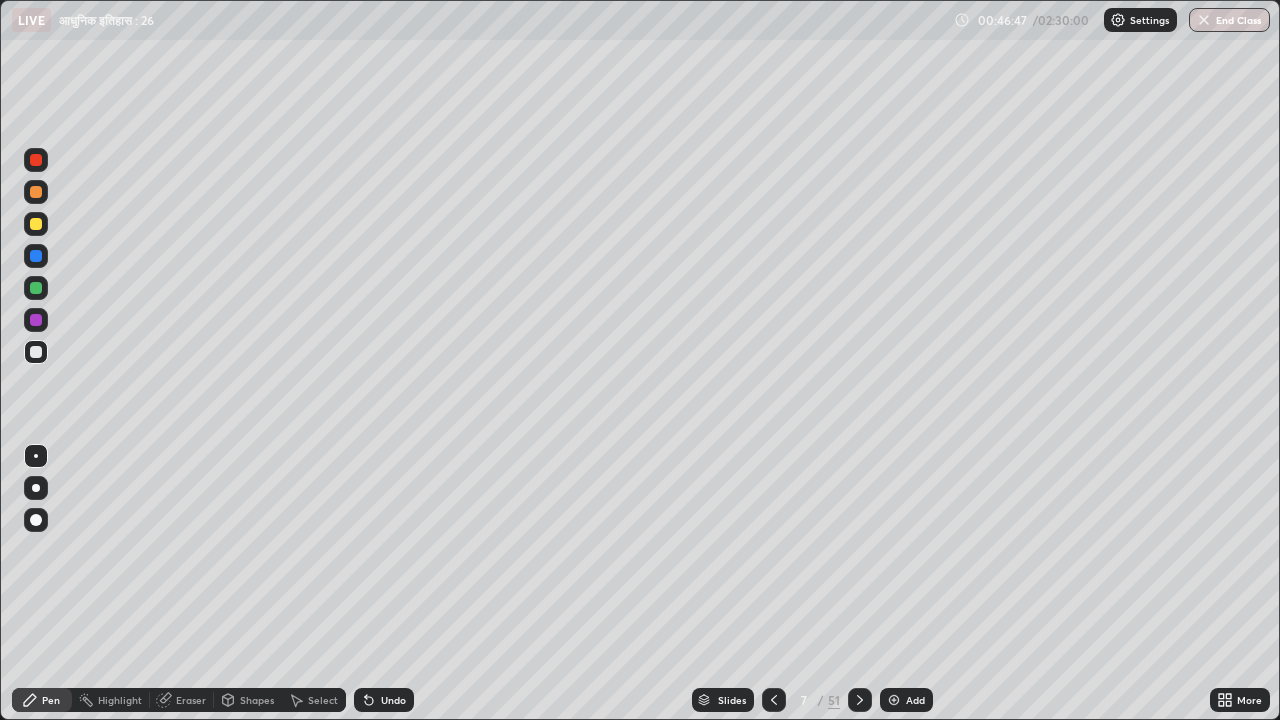 click 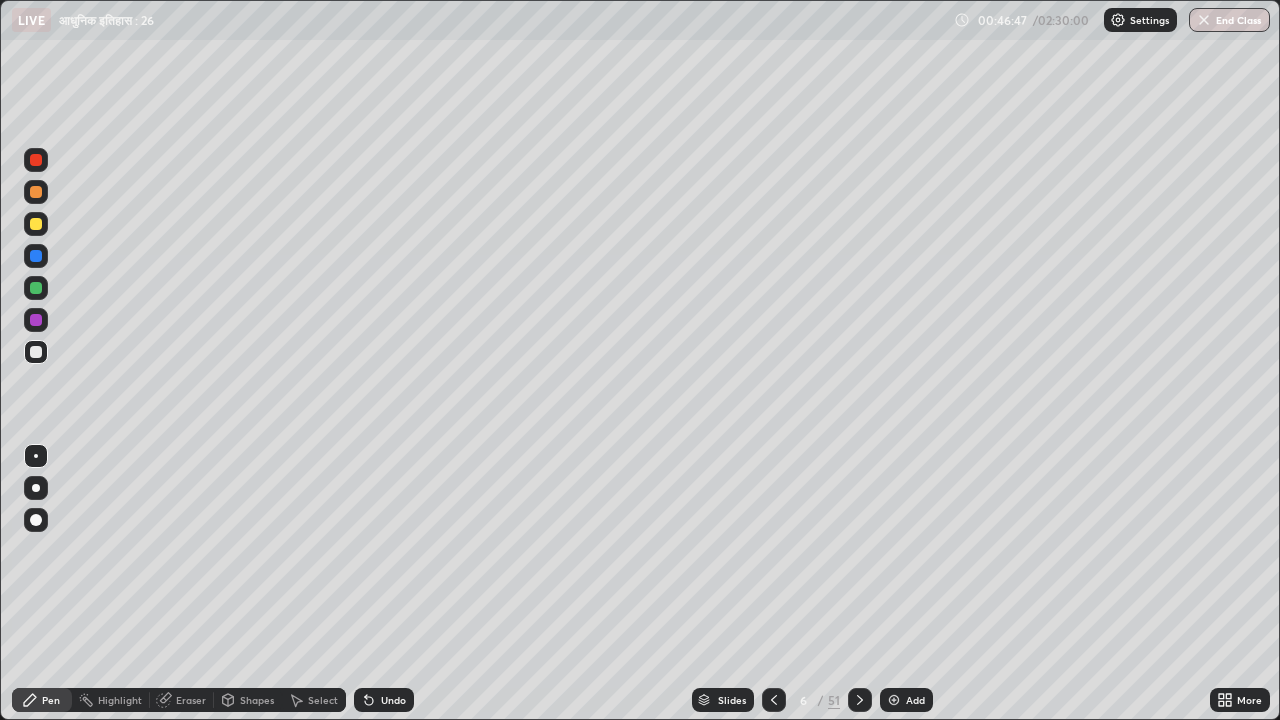 click 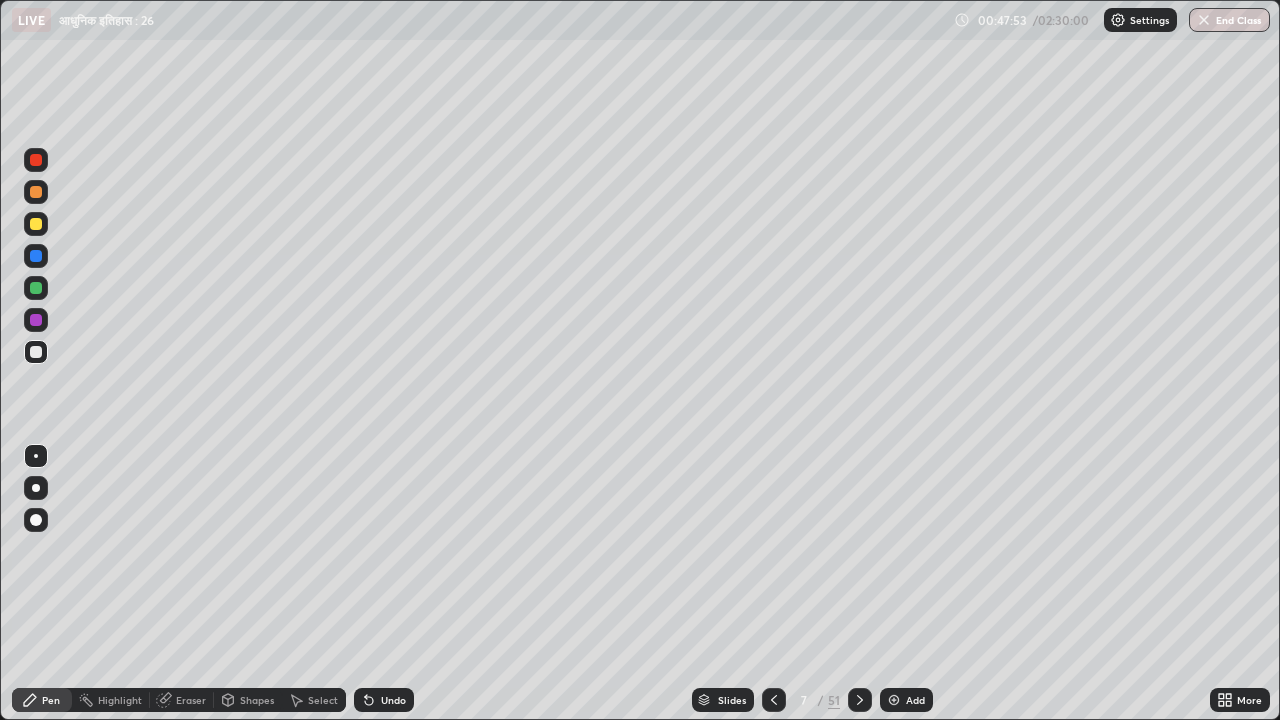 click on "Undo" at bounding box center [384, 700] 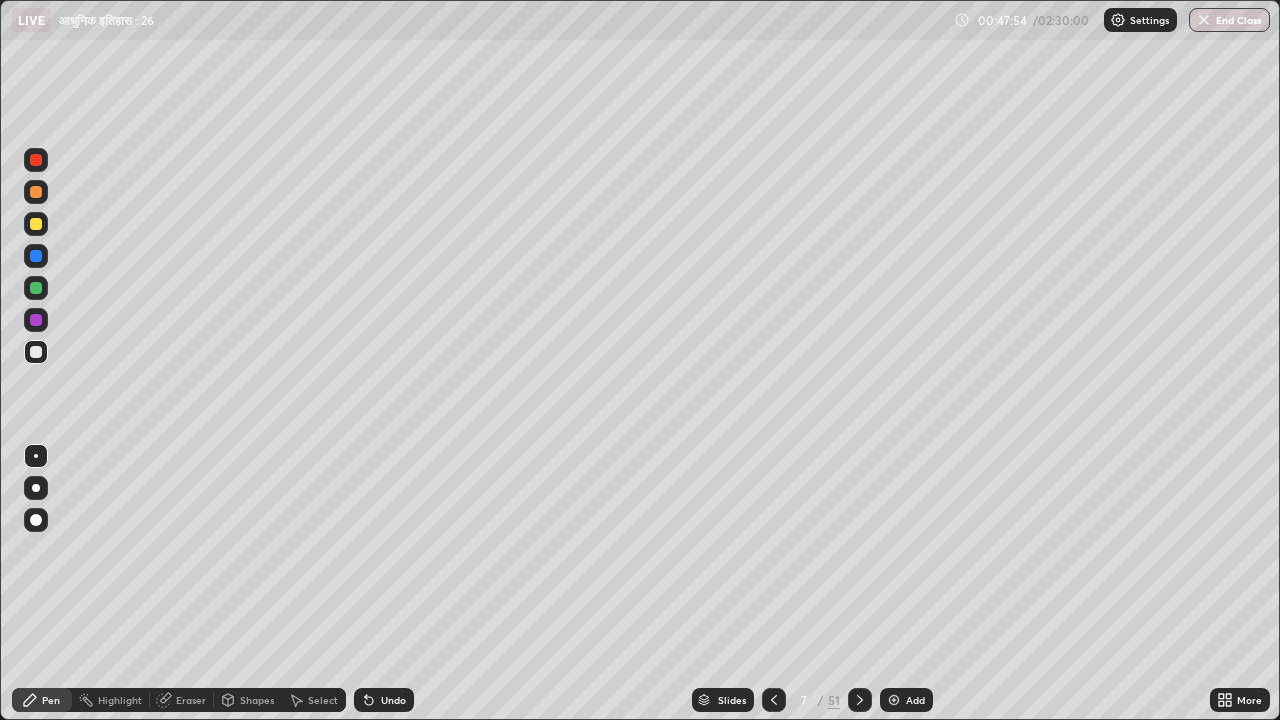click on "Undo" at bounding box center [384, 700] 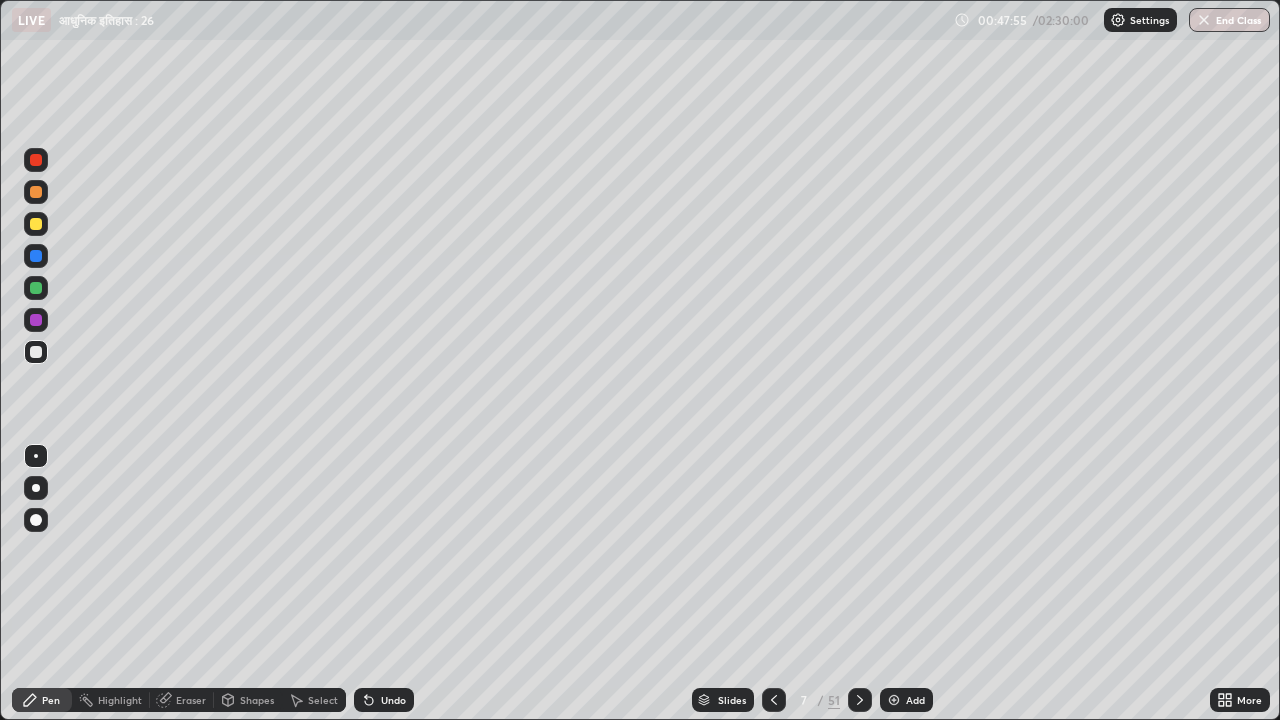 click on "Undo" at bounding box center [384, 700] 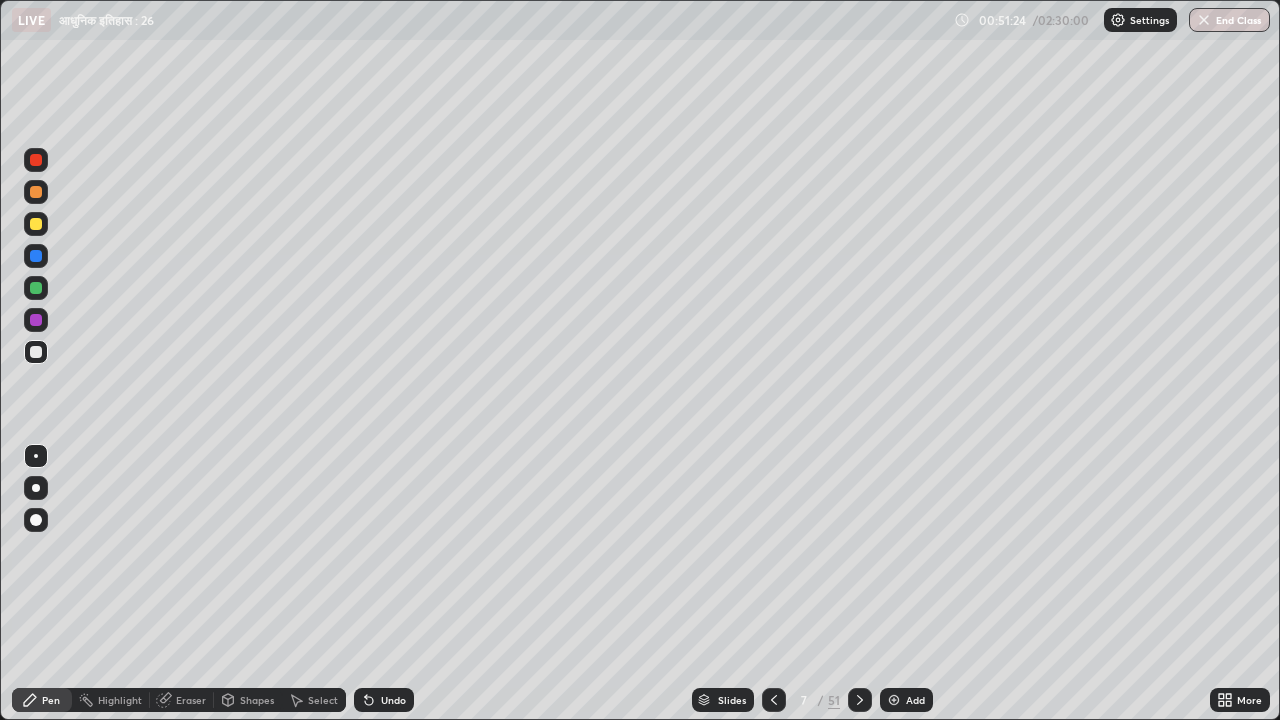 click 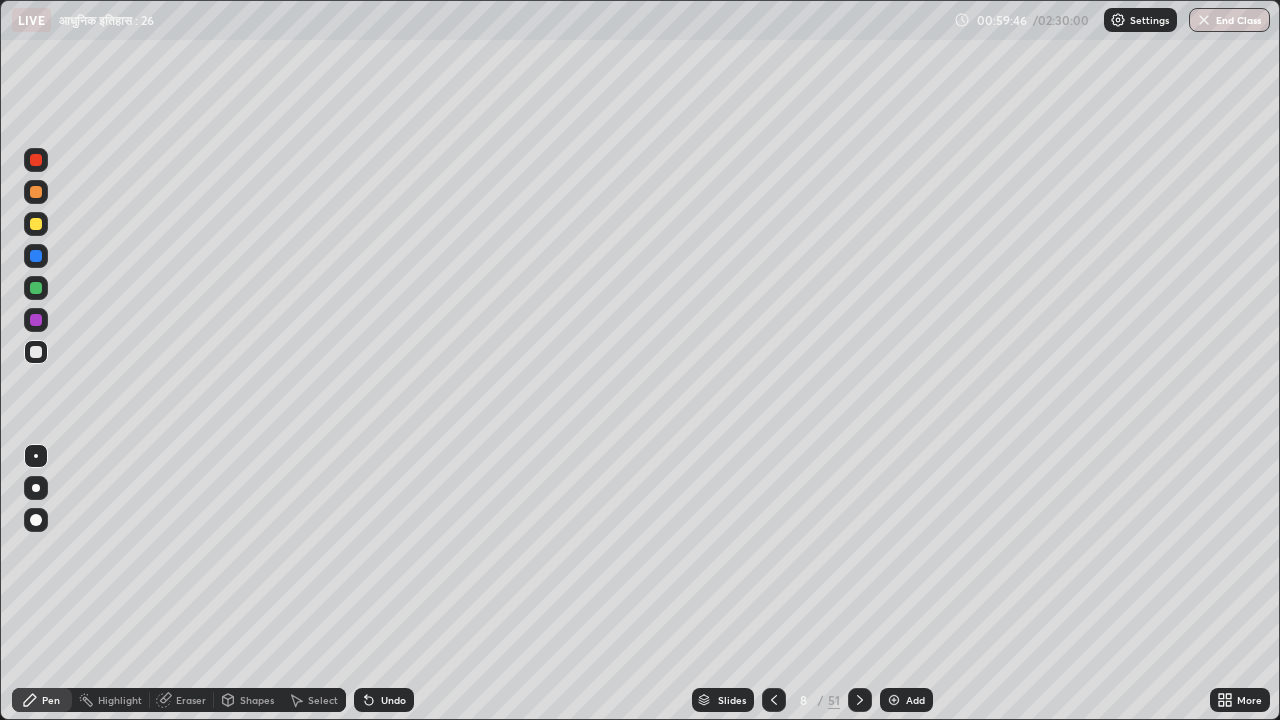 click 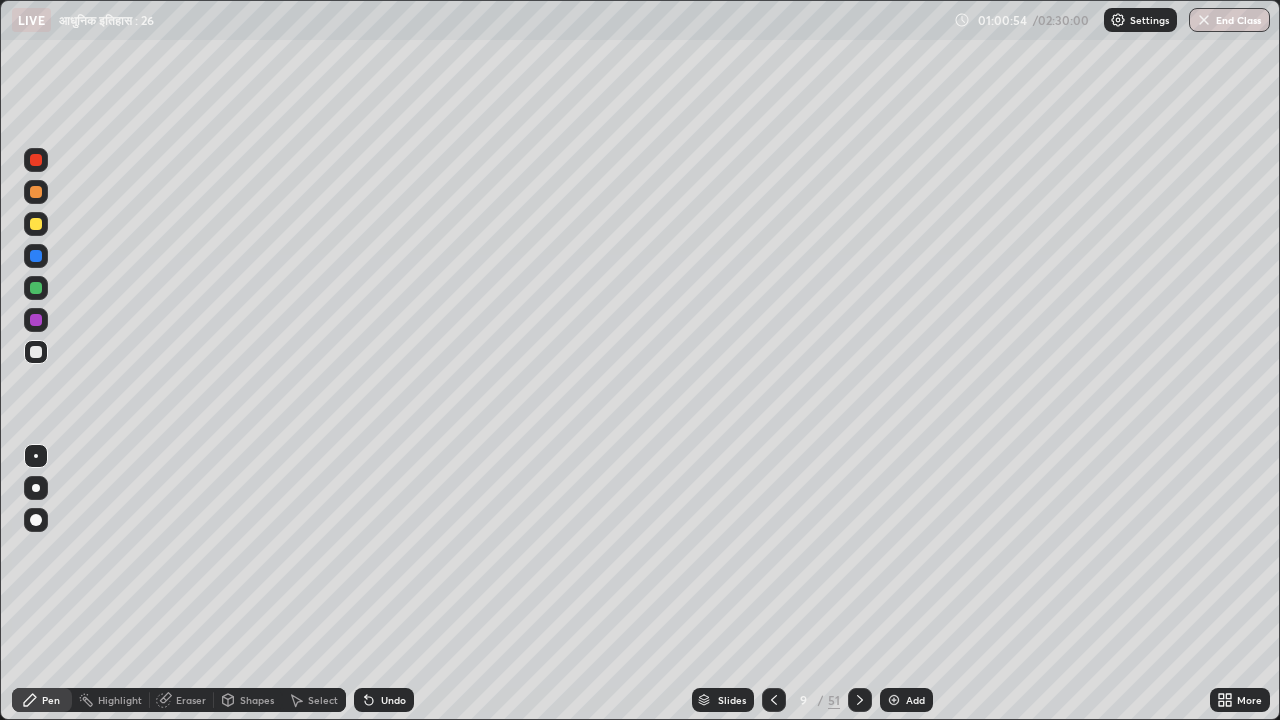 click on "Undo" at bounding box center (384, 700) 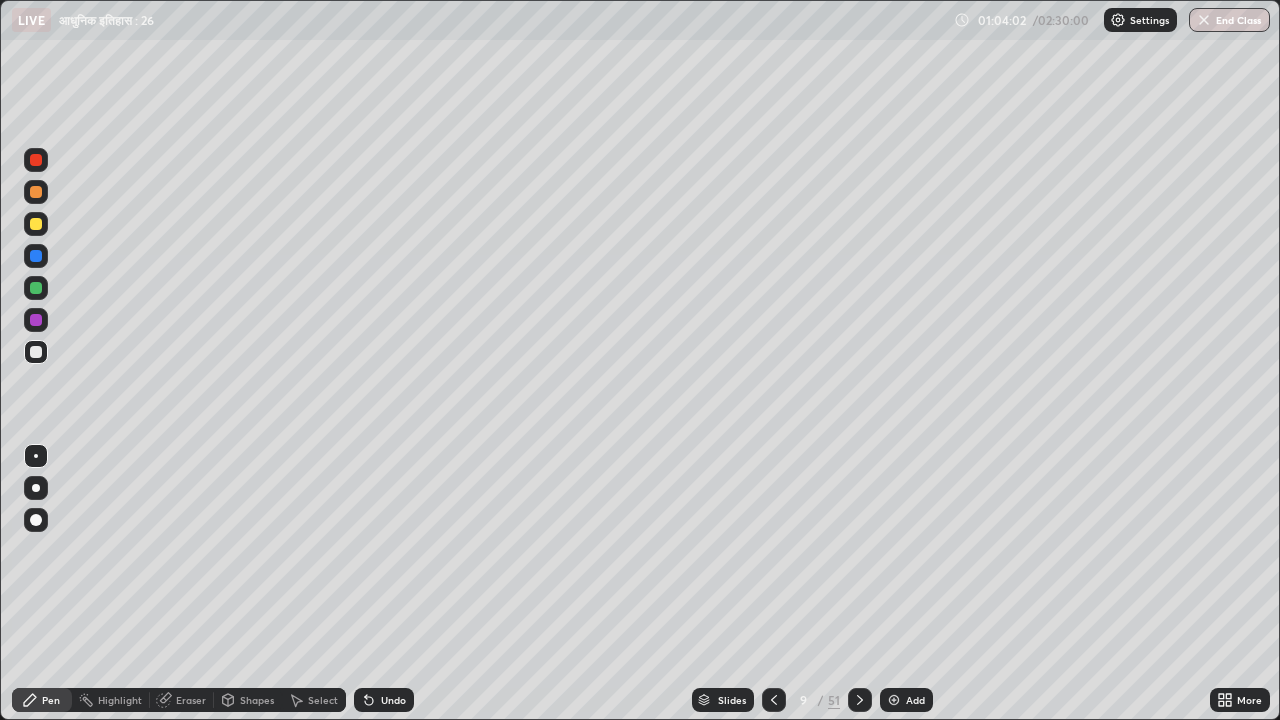 click 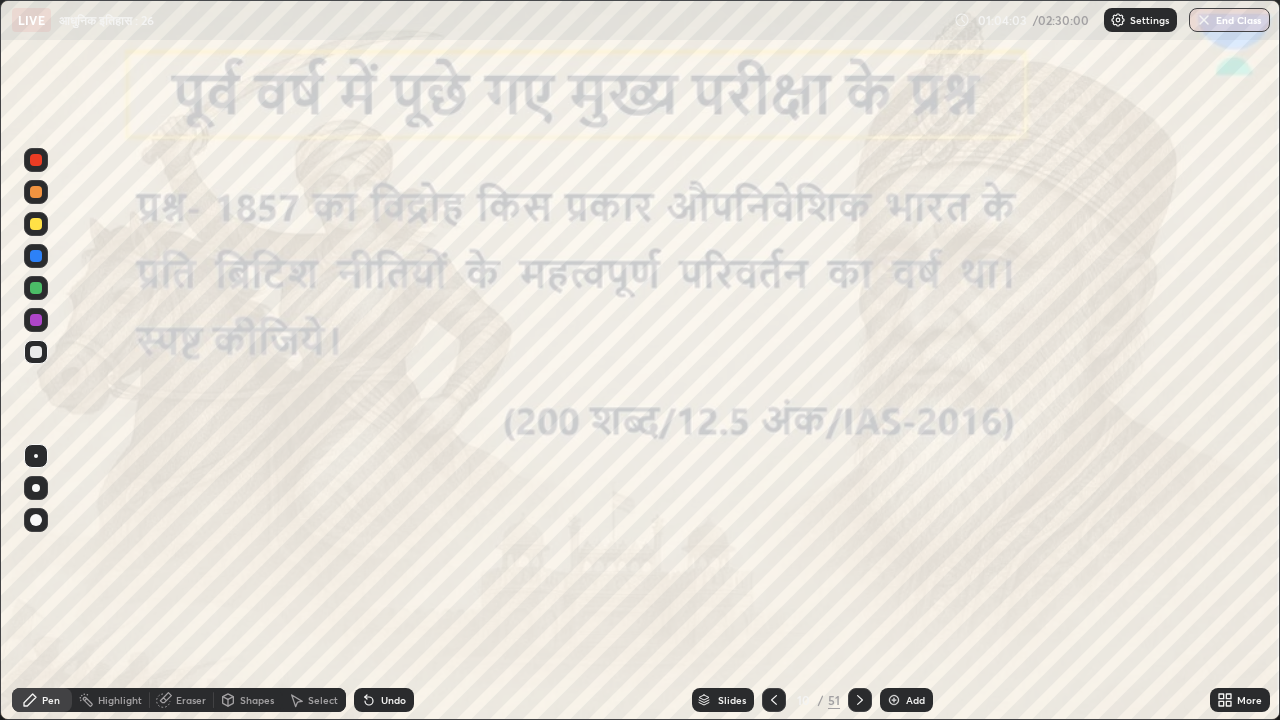 click 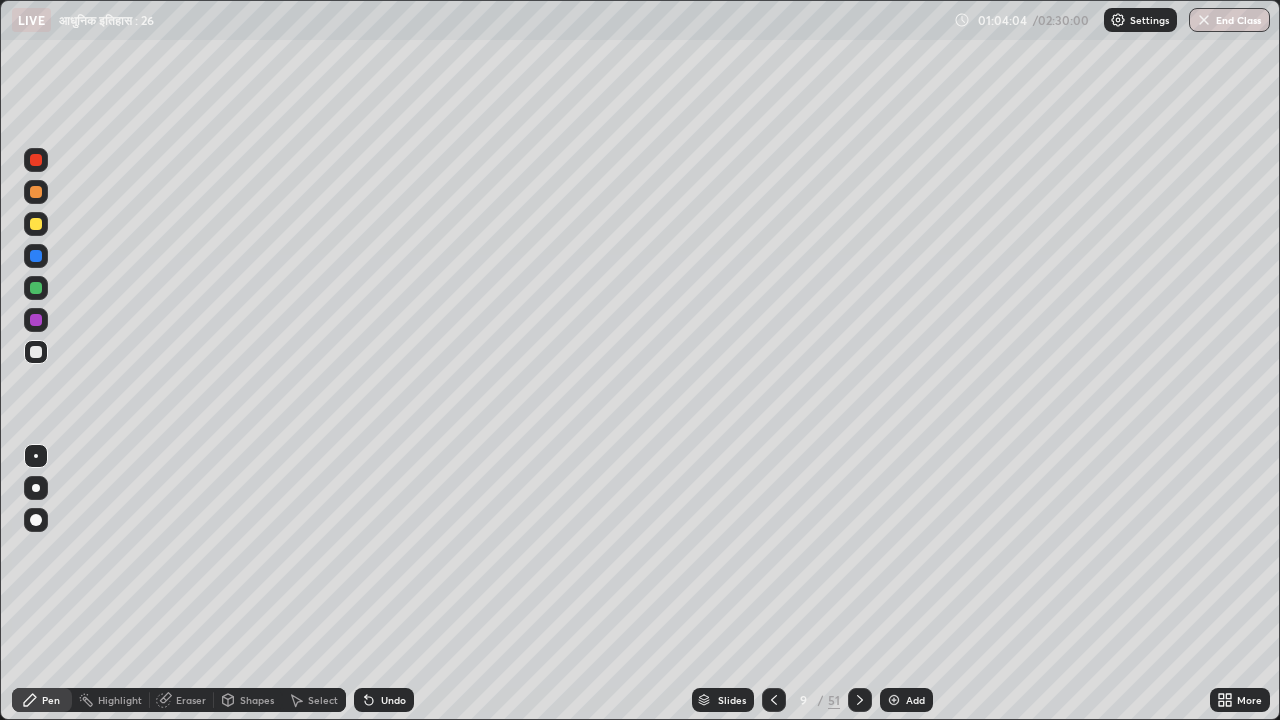 click on "Add" at bounding box center (906, 700) 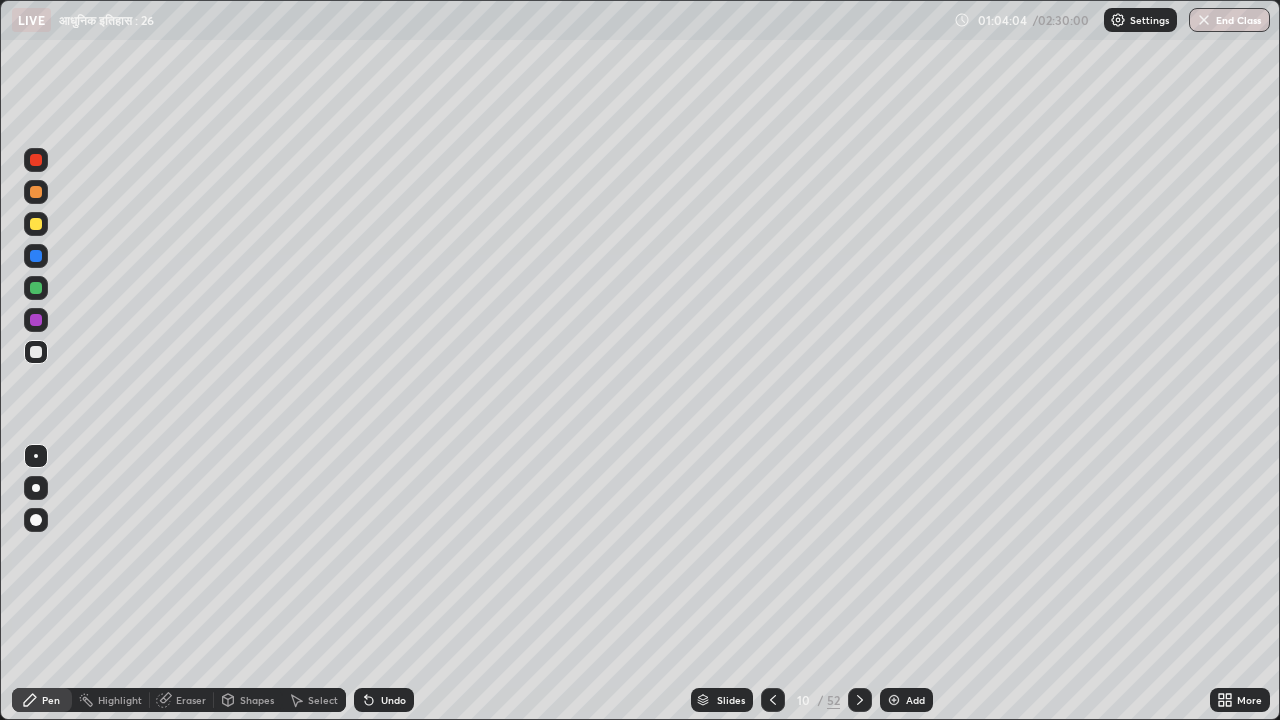 click on "Add" at bounding box center [906, 700] 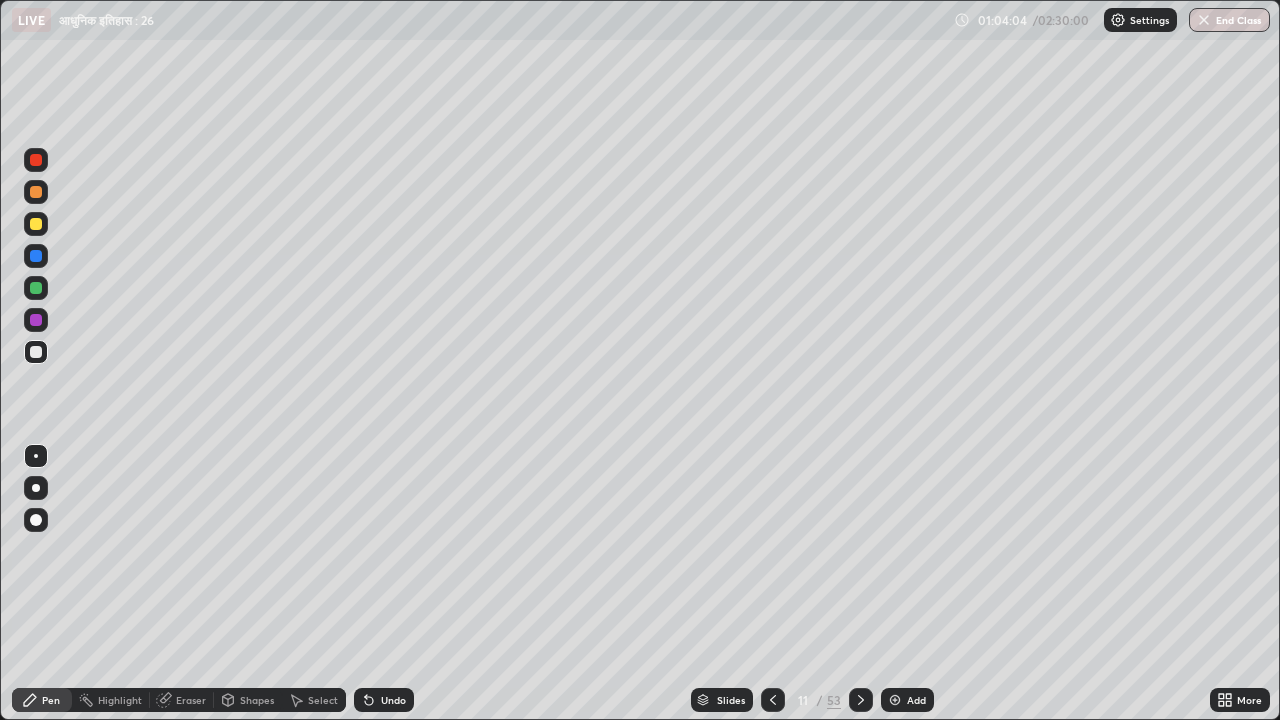 click 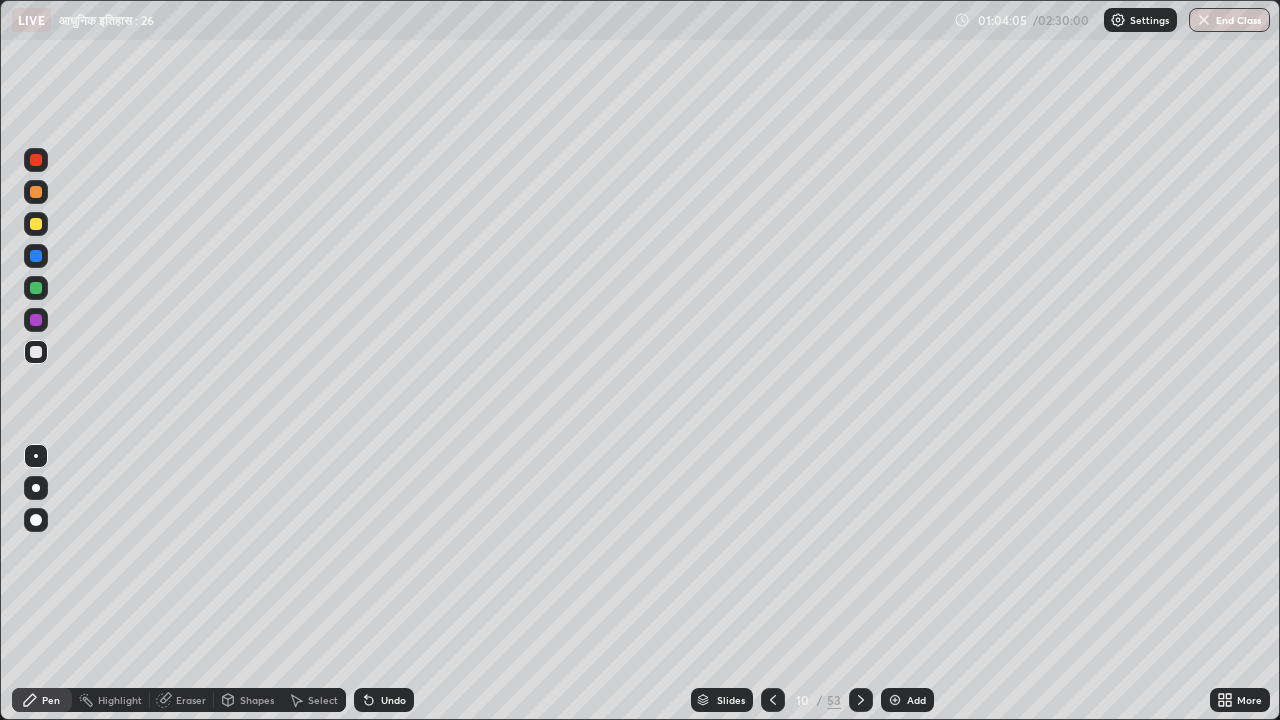 click 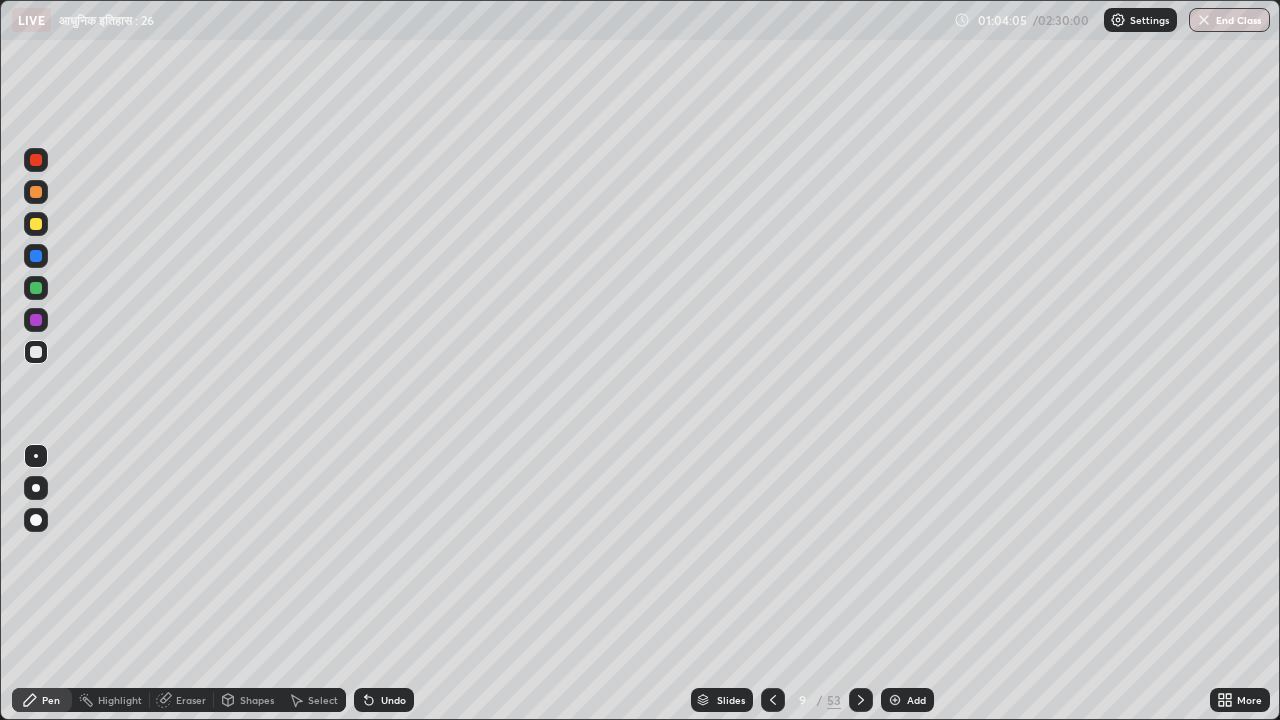 click 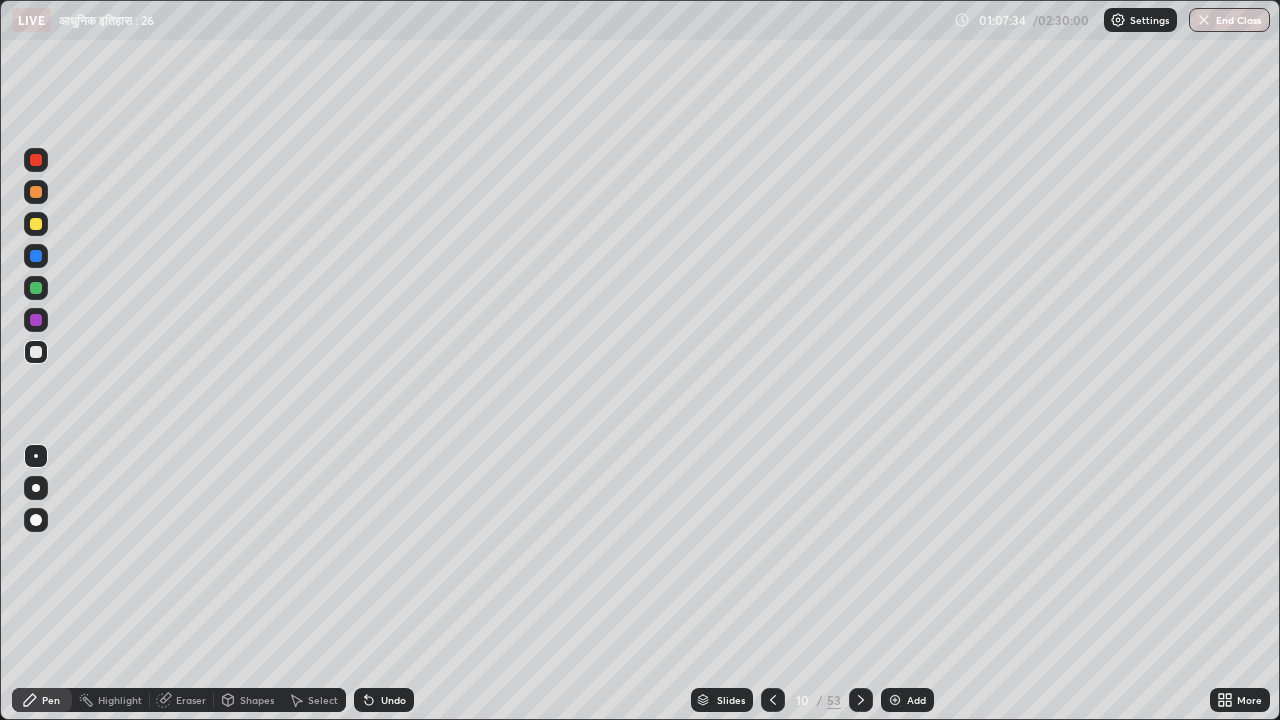 click 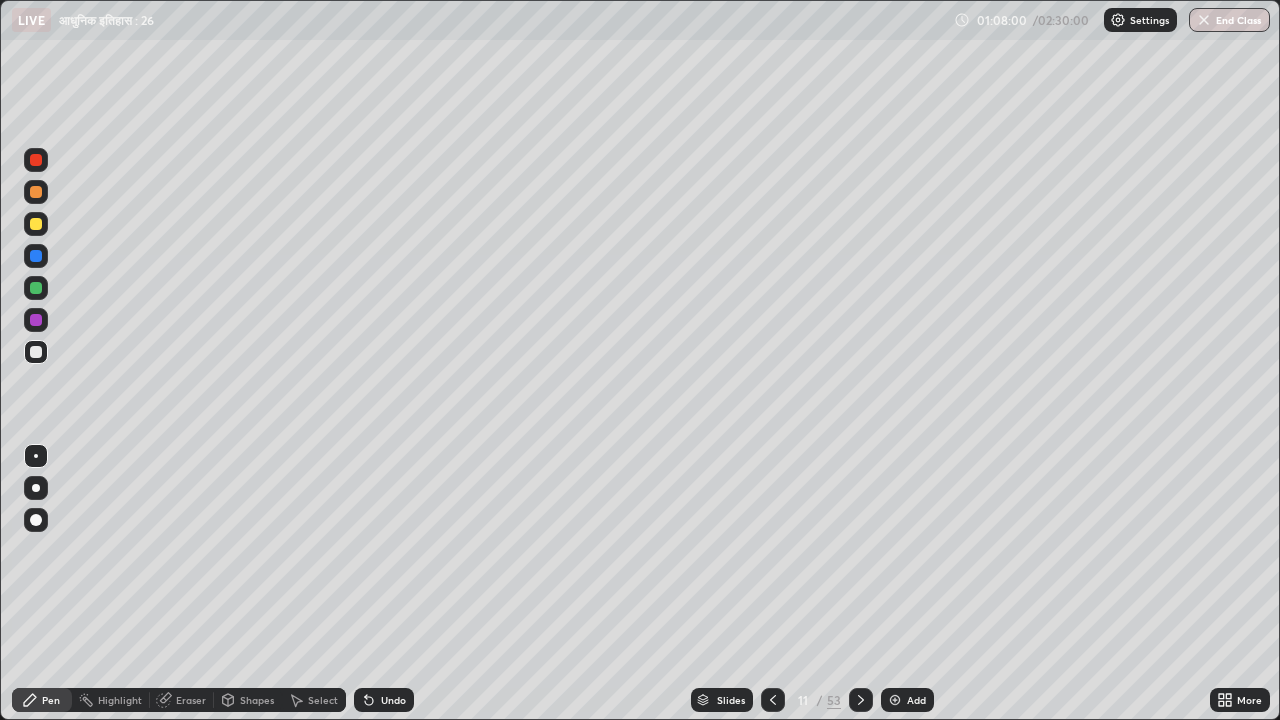 click 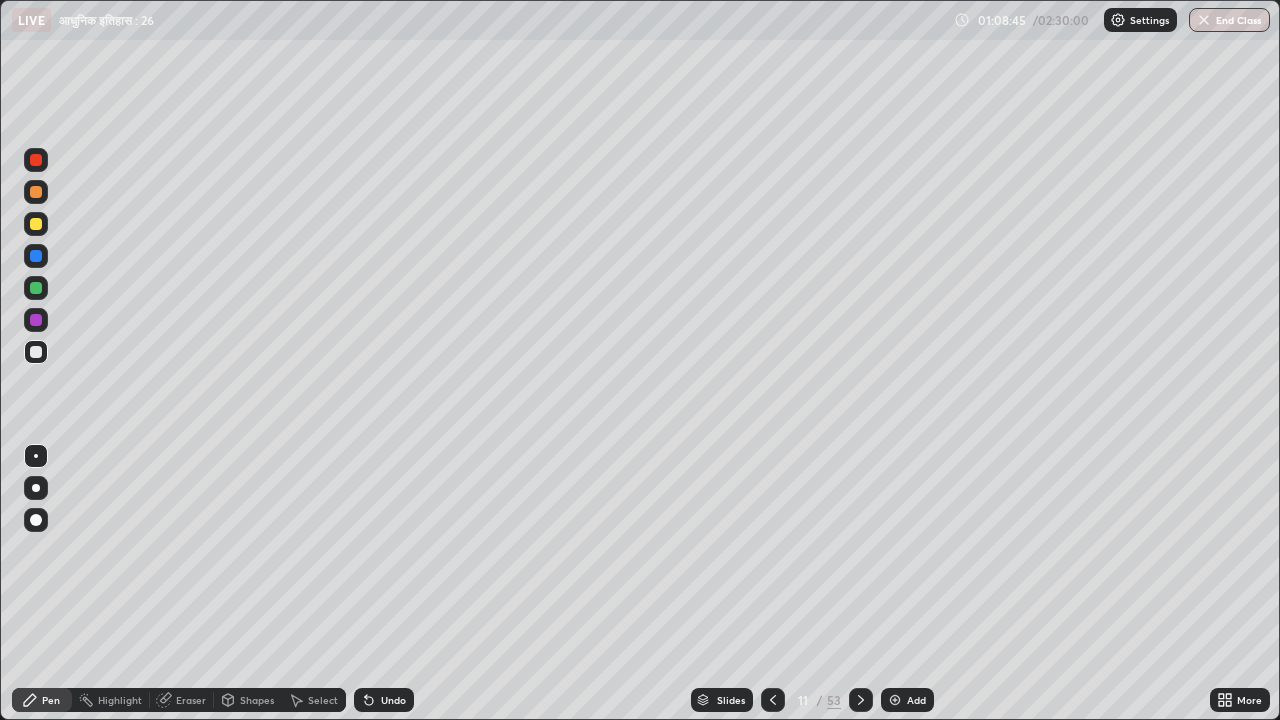 click on "Undo" at bounding box center [393, 700] 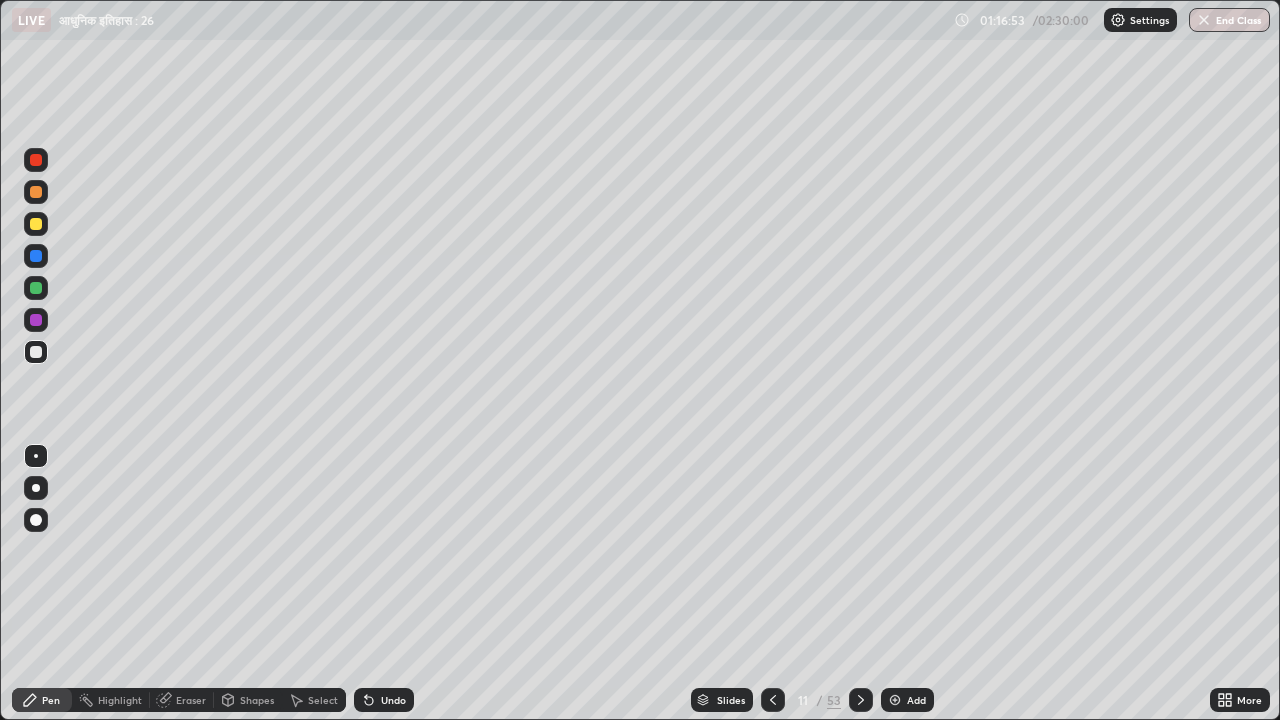 click 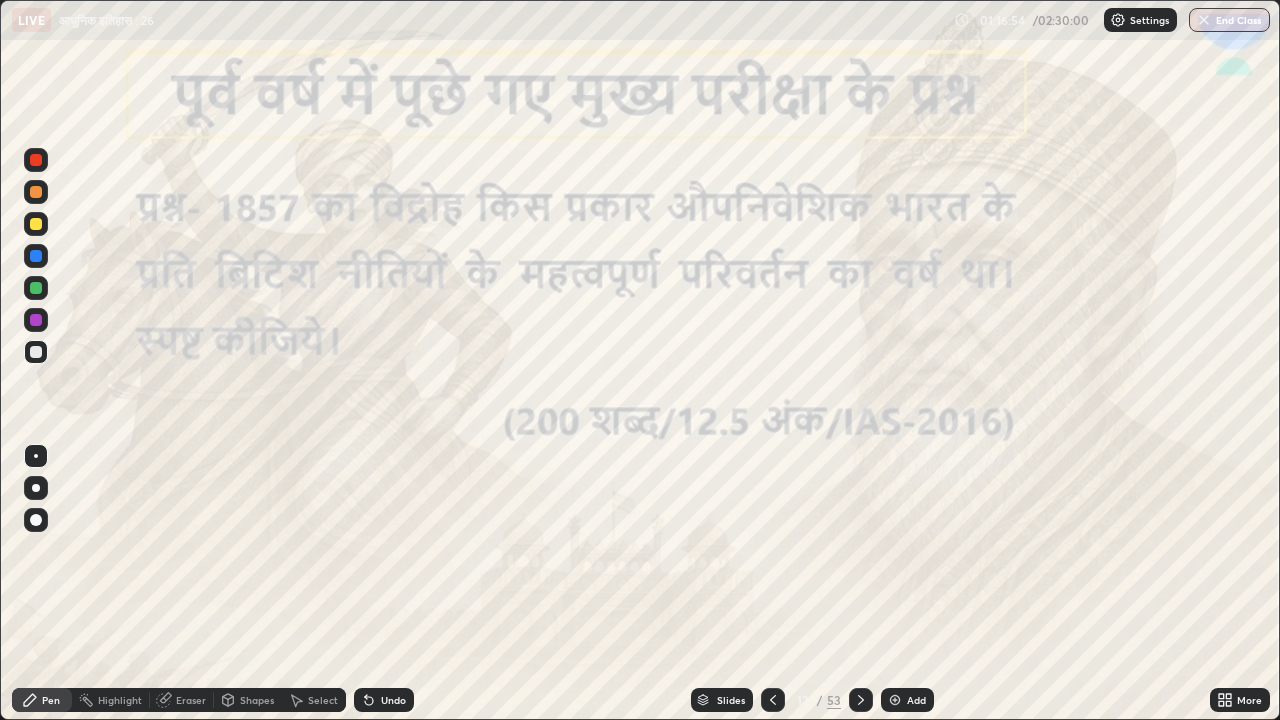 click 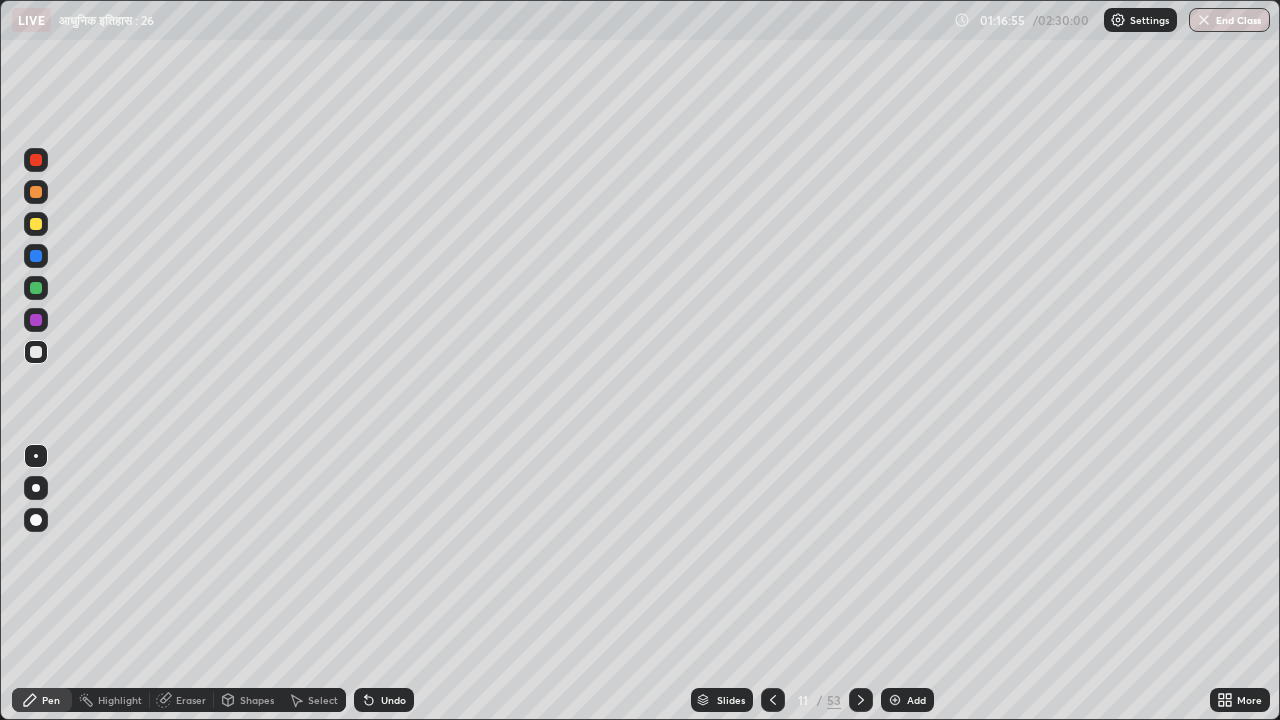 click on "Add" at bounding box center (916, 700) 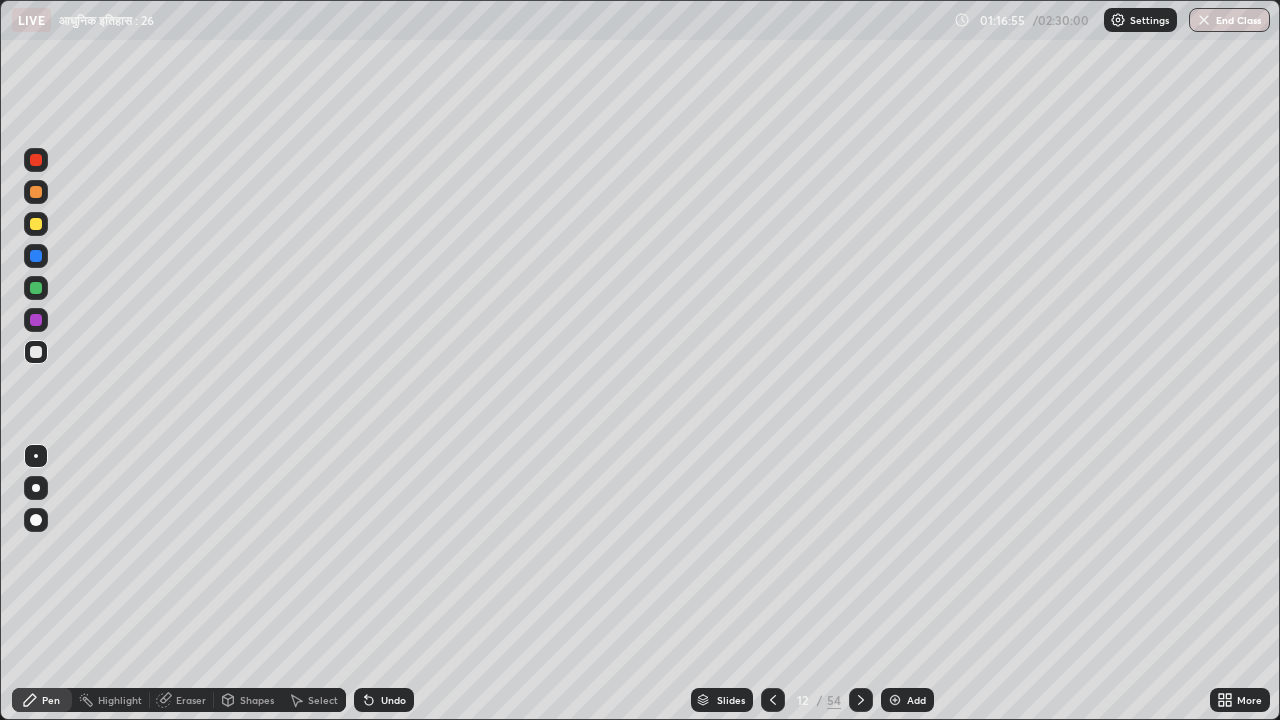 click at bounding box center [895, 700] 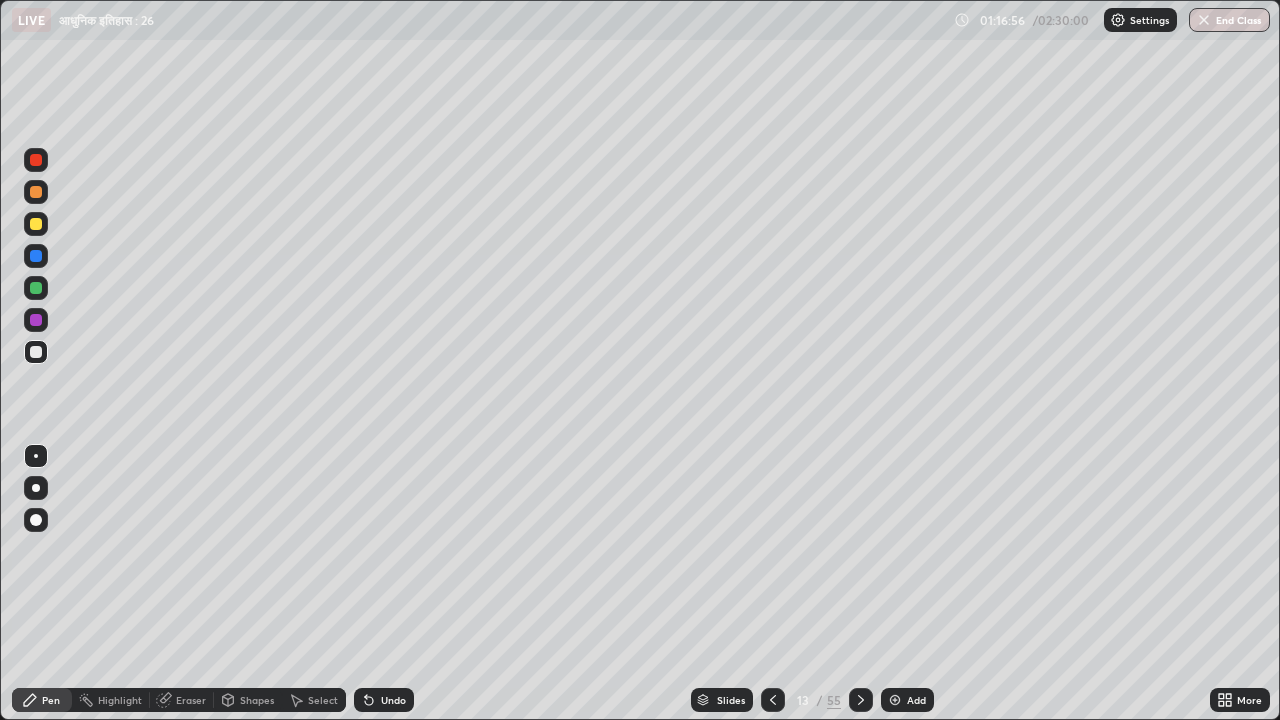 click 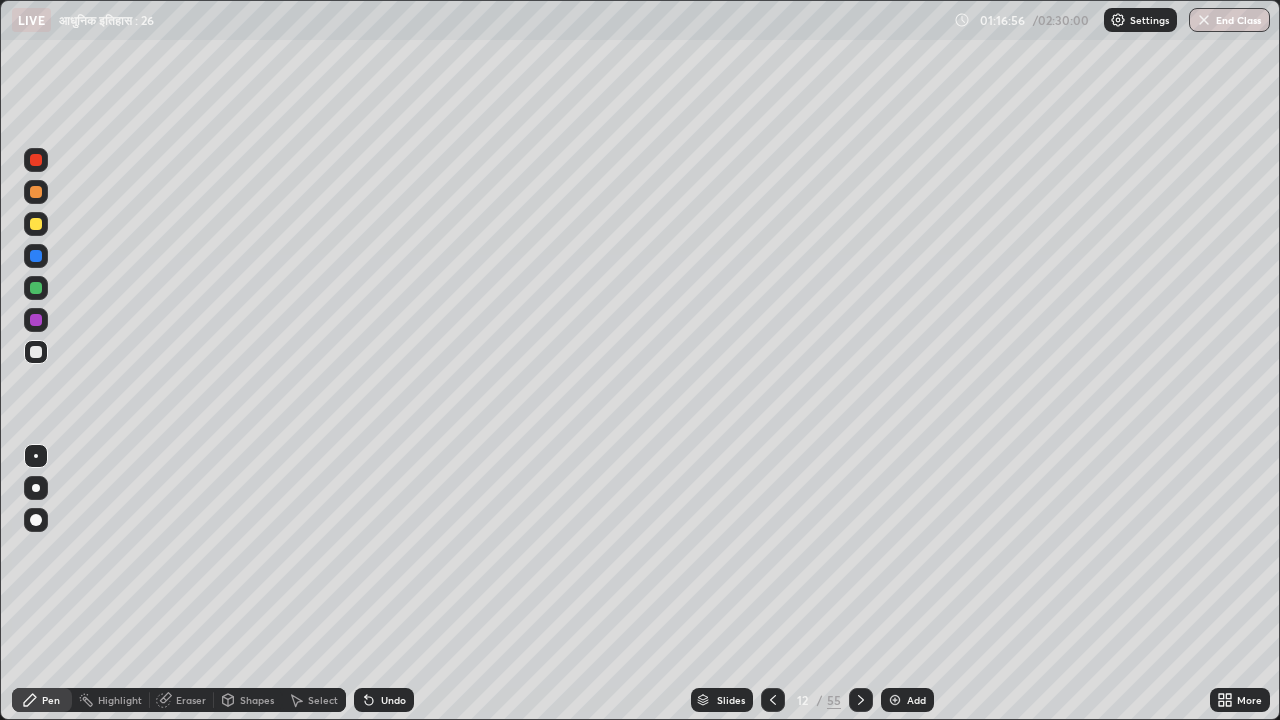 click 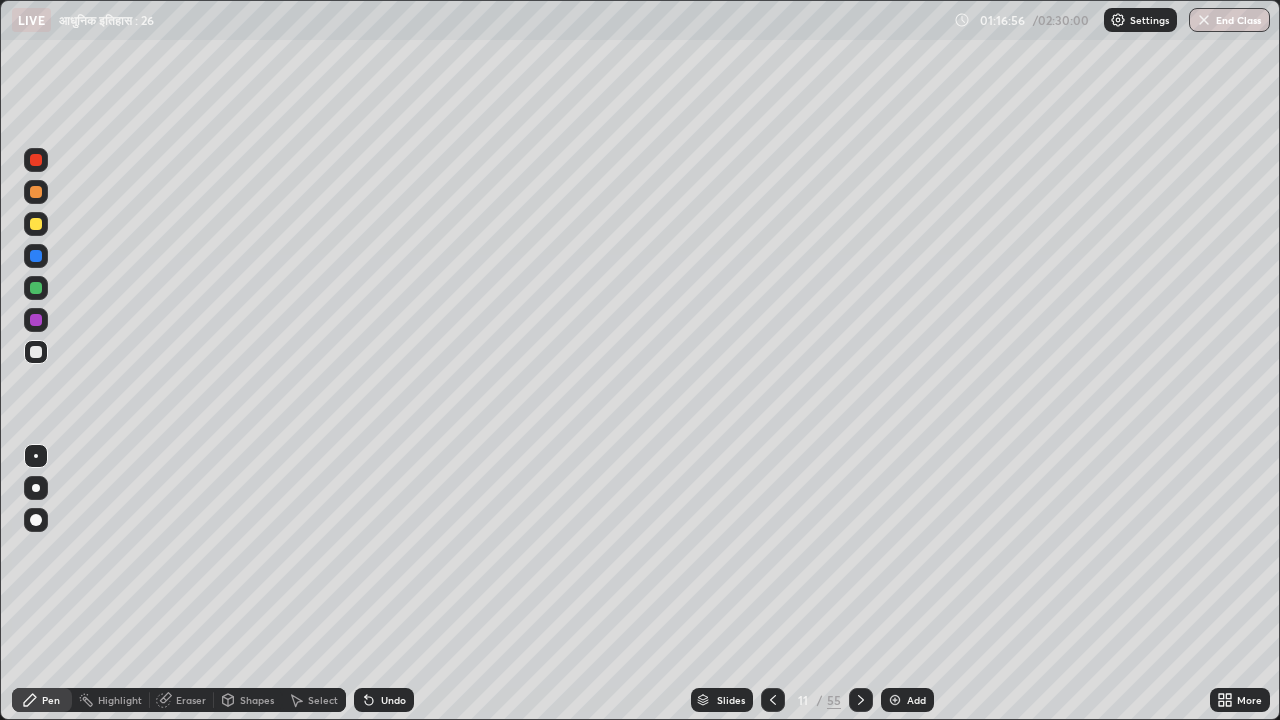 click 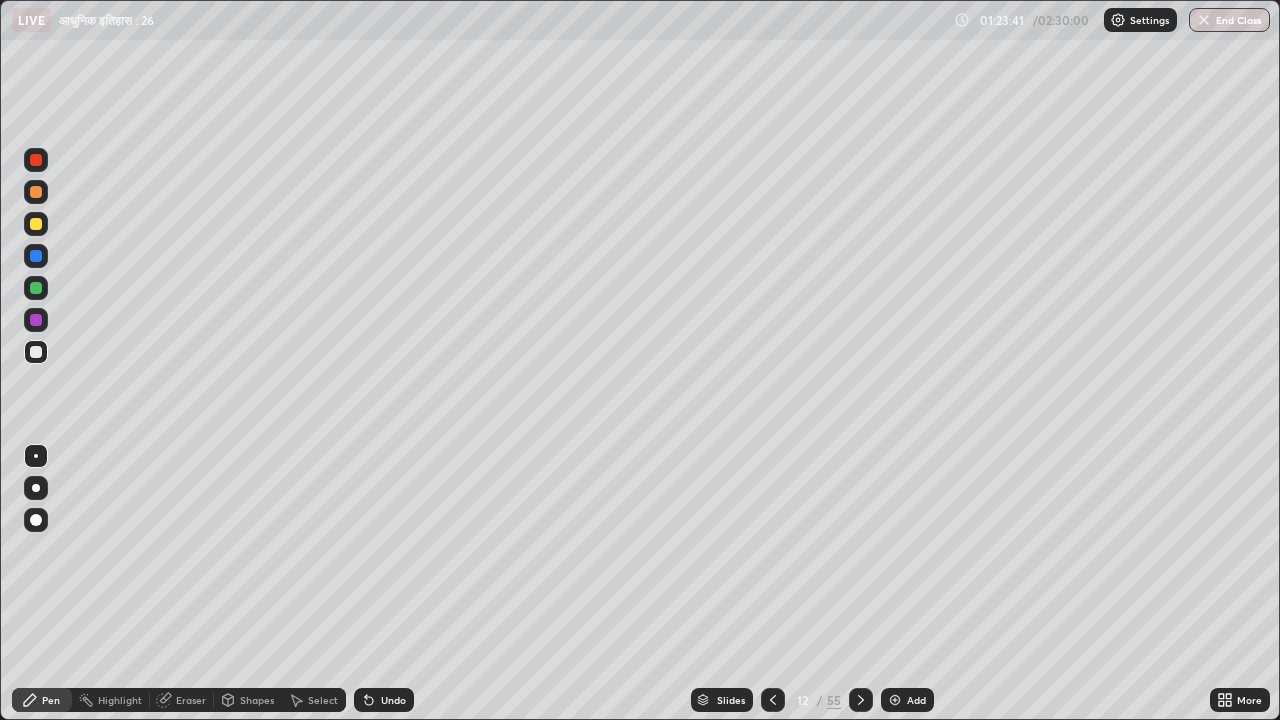 click 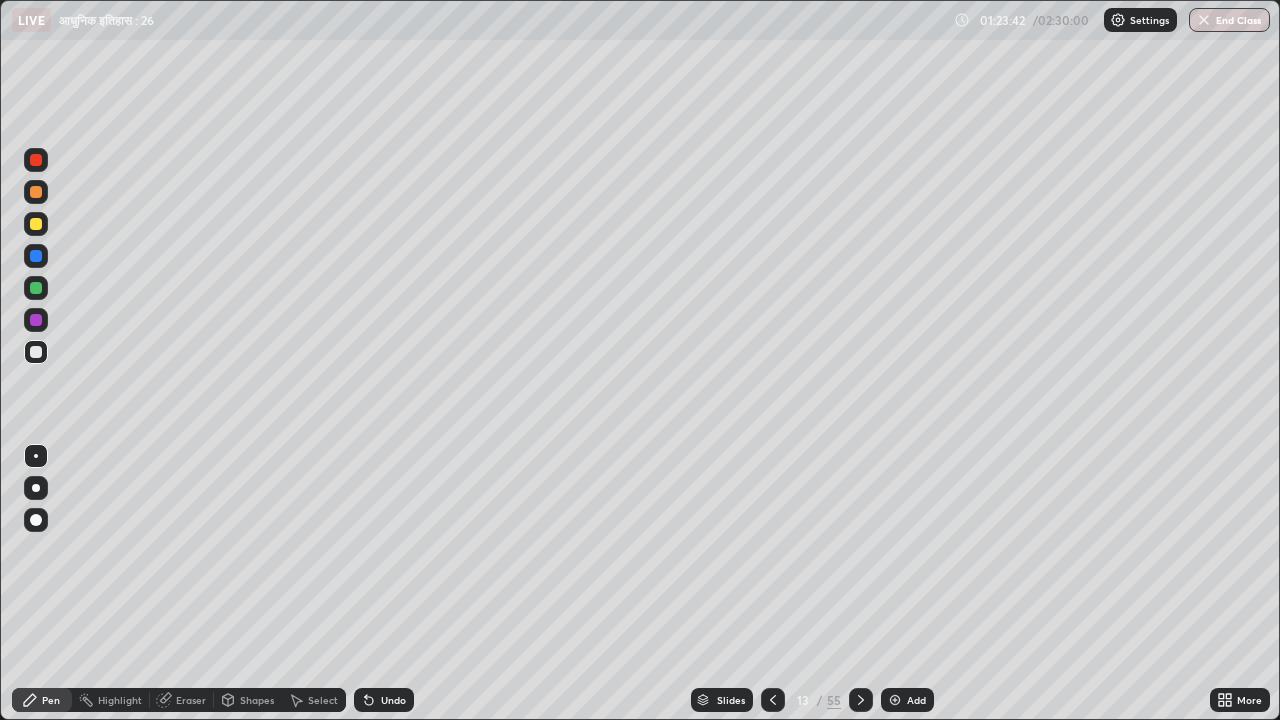 click 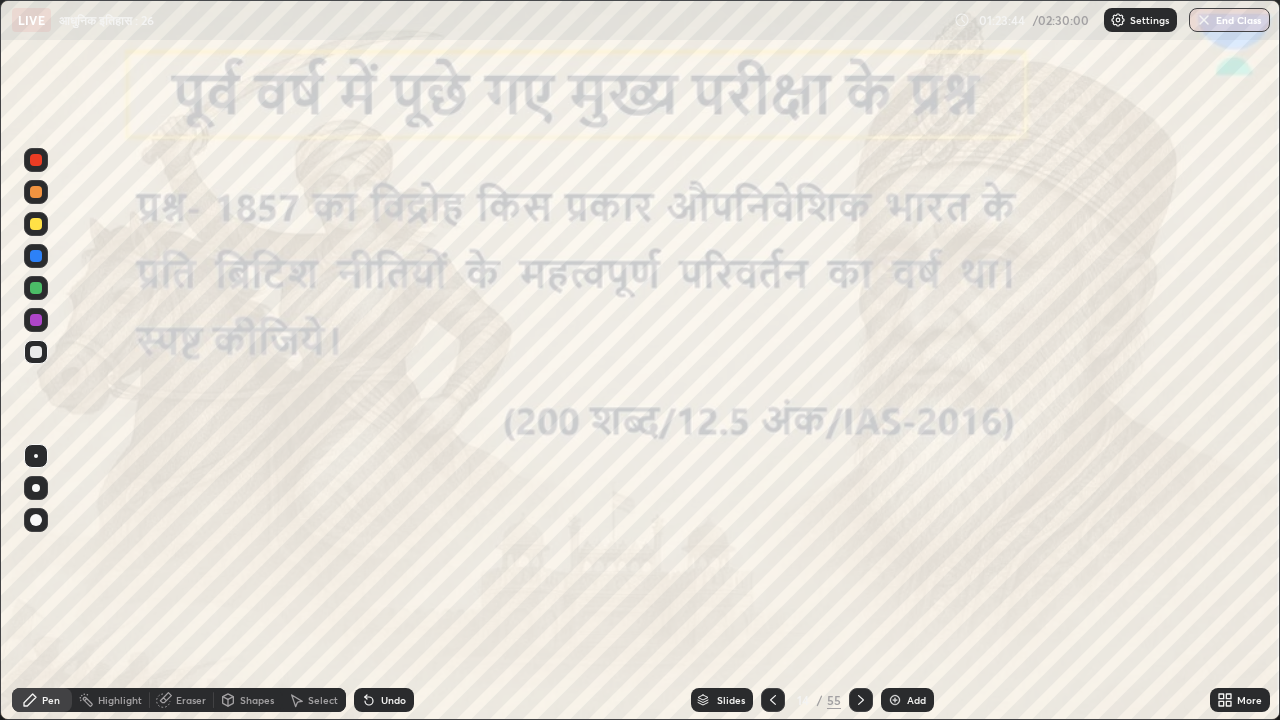 click at bounding box center [861, 700] 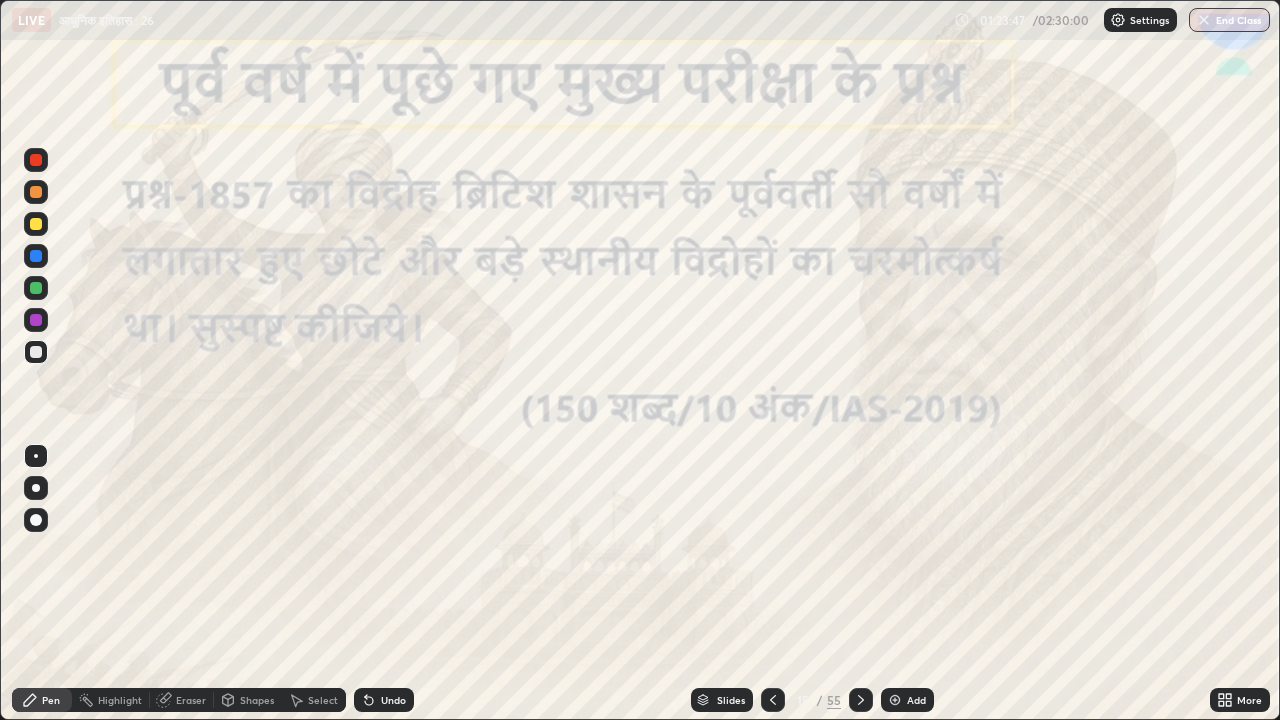 click on "Slides" at bounding box center [731, 700] 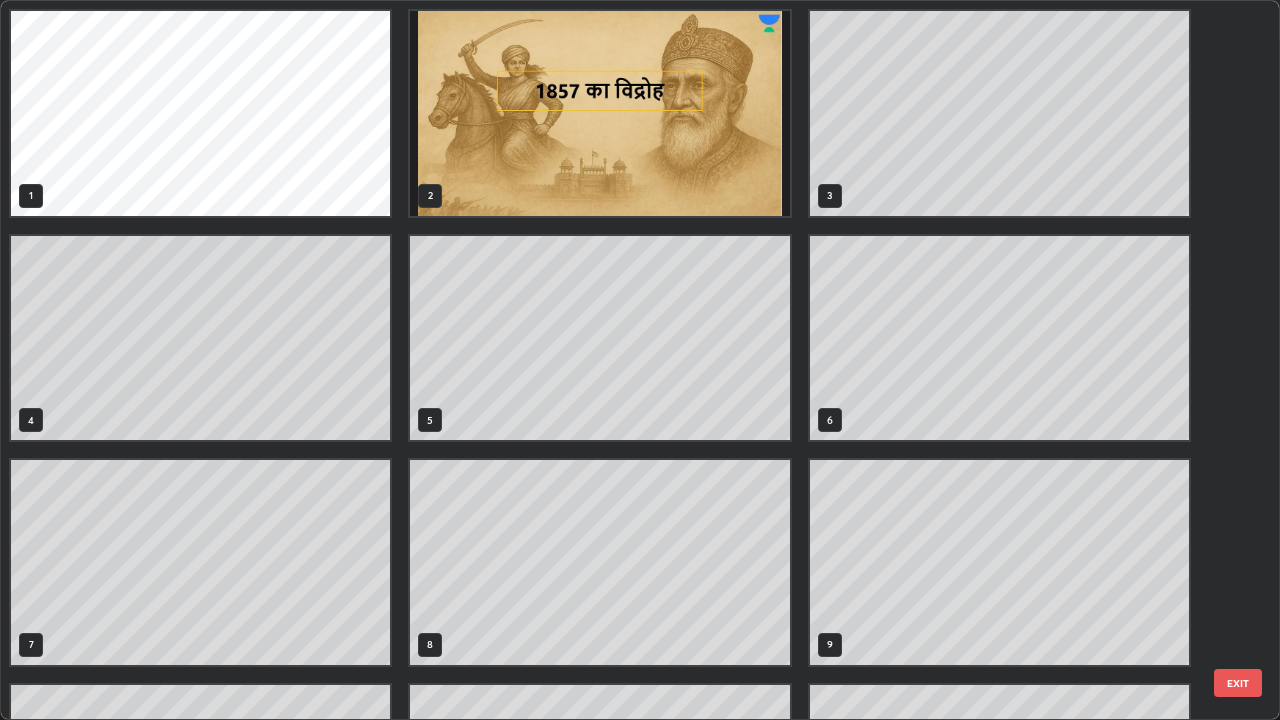 scroll, scrollTop: 405, scrollLeft: 0, axis: vertical 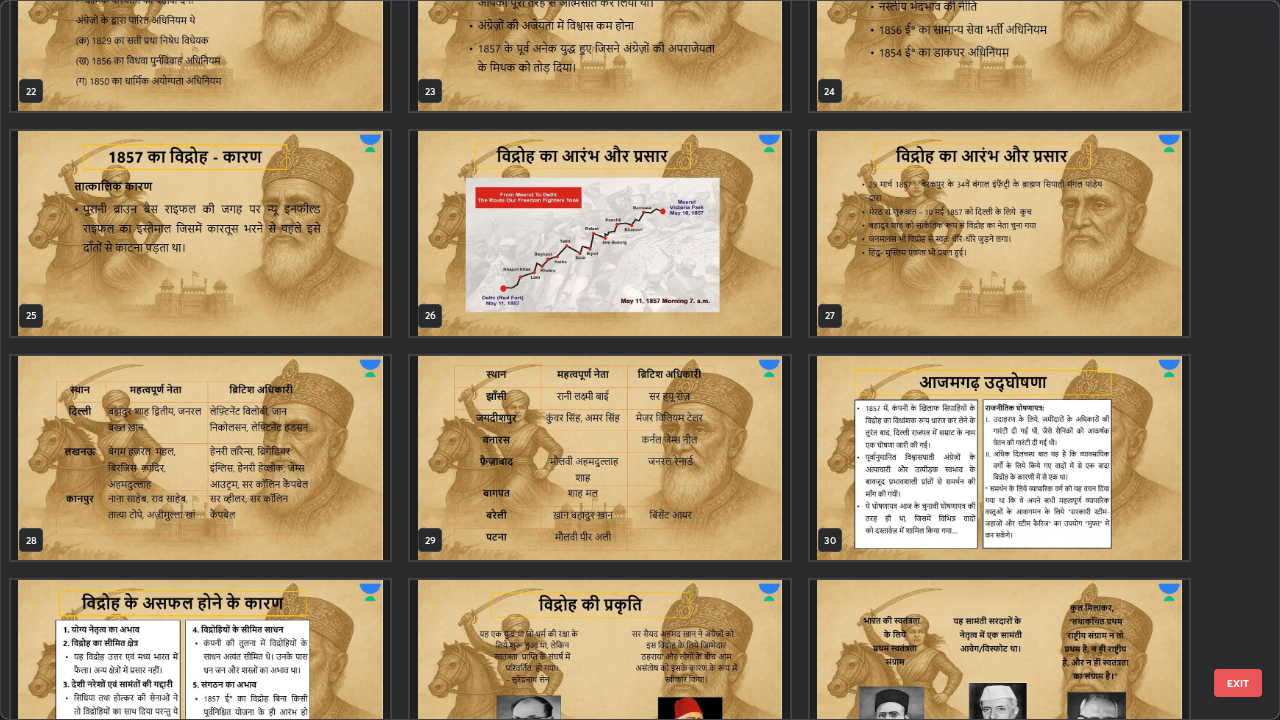 click at bounding box center (999, 233) 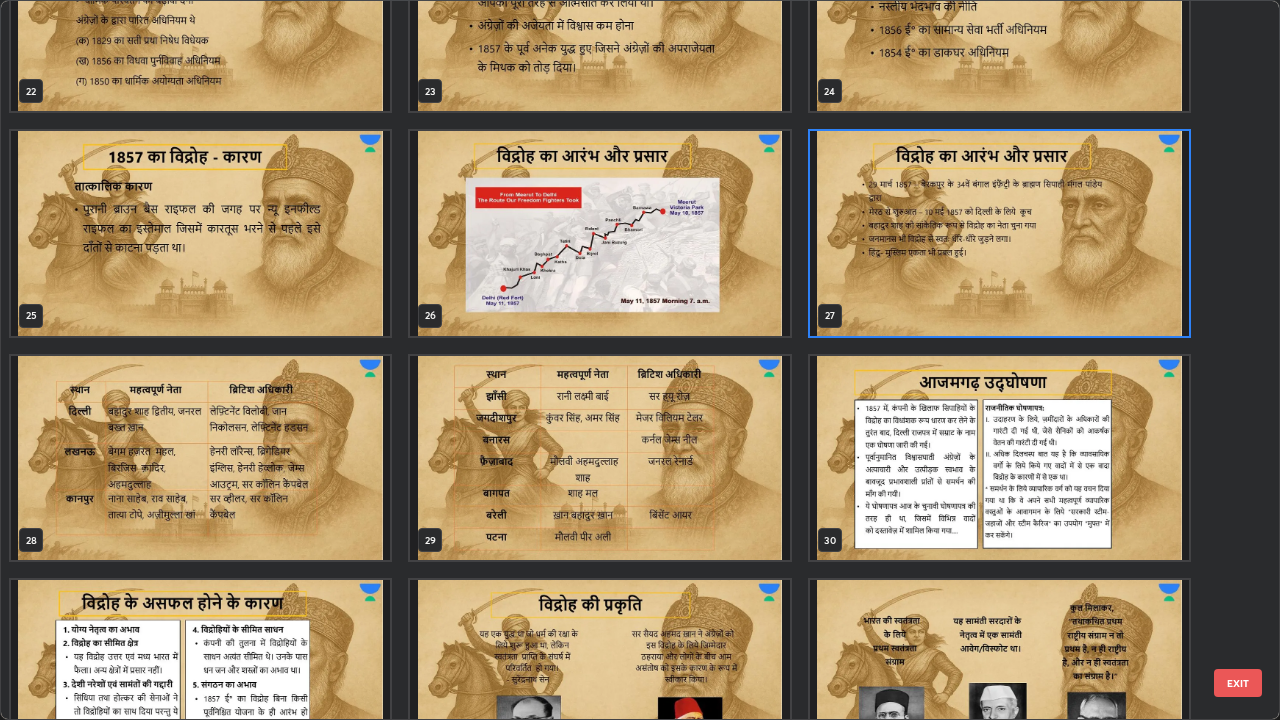click at bounding box center (999, 233) 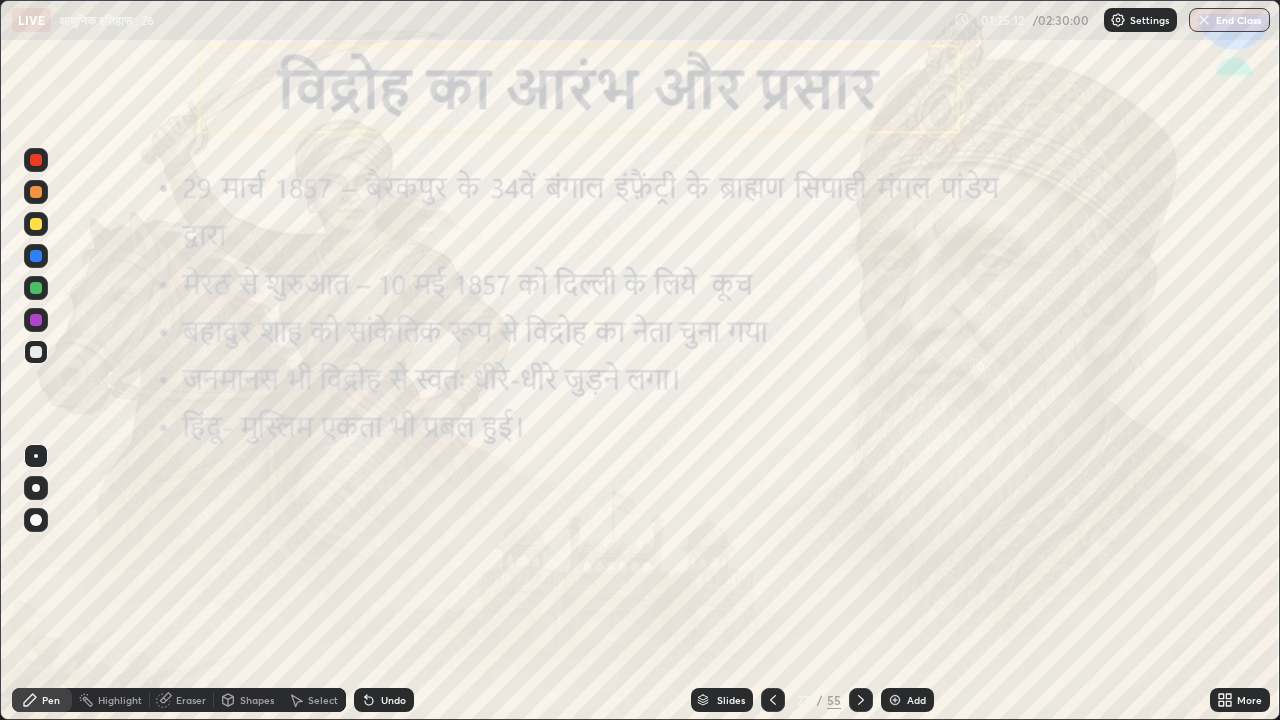 click at bounding box center (36, 320) 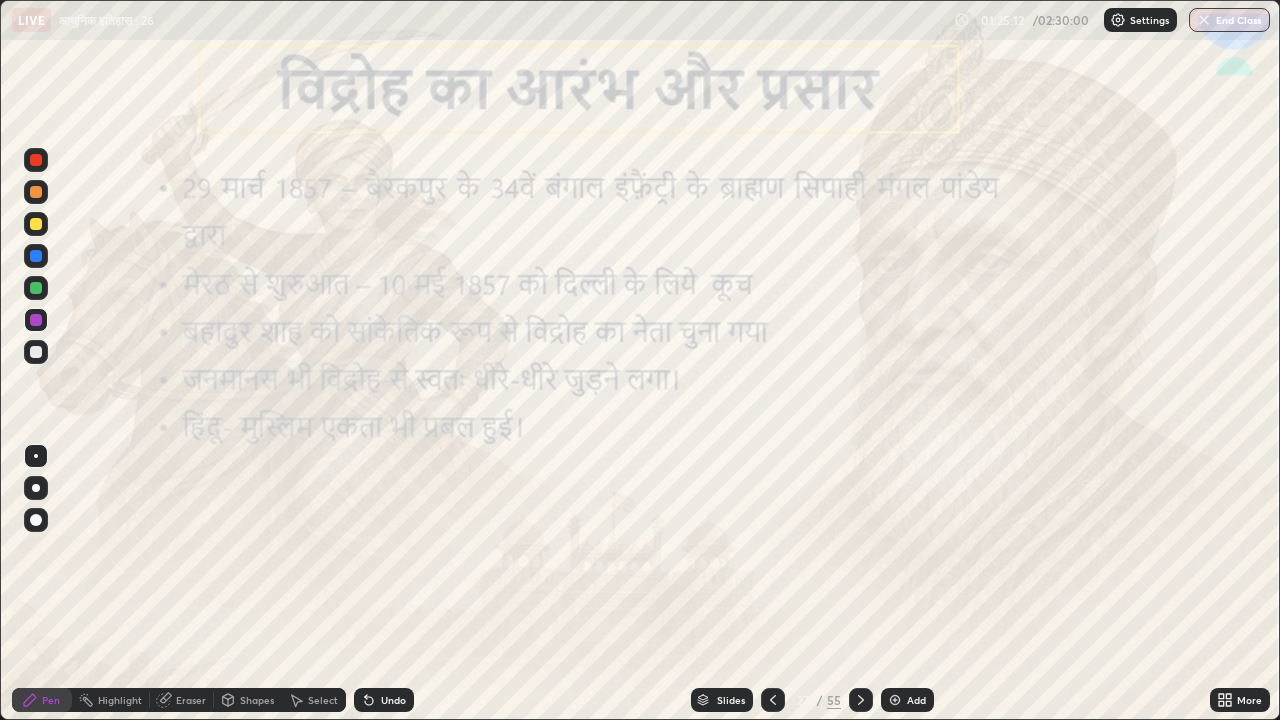 click at bounding box center (36, 320) 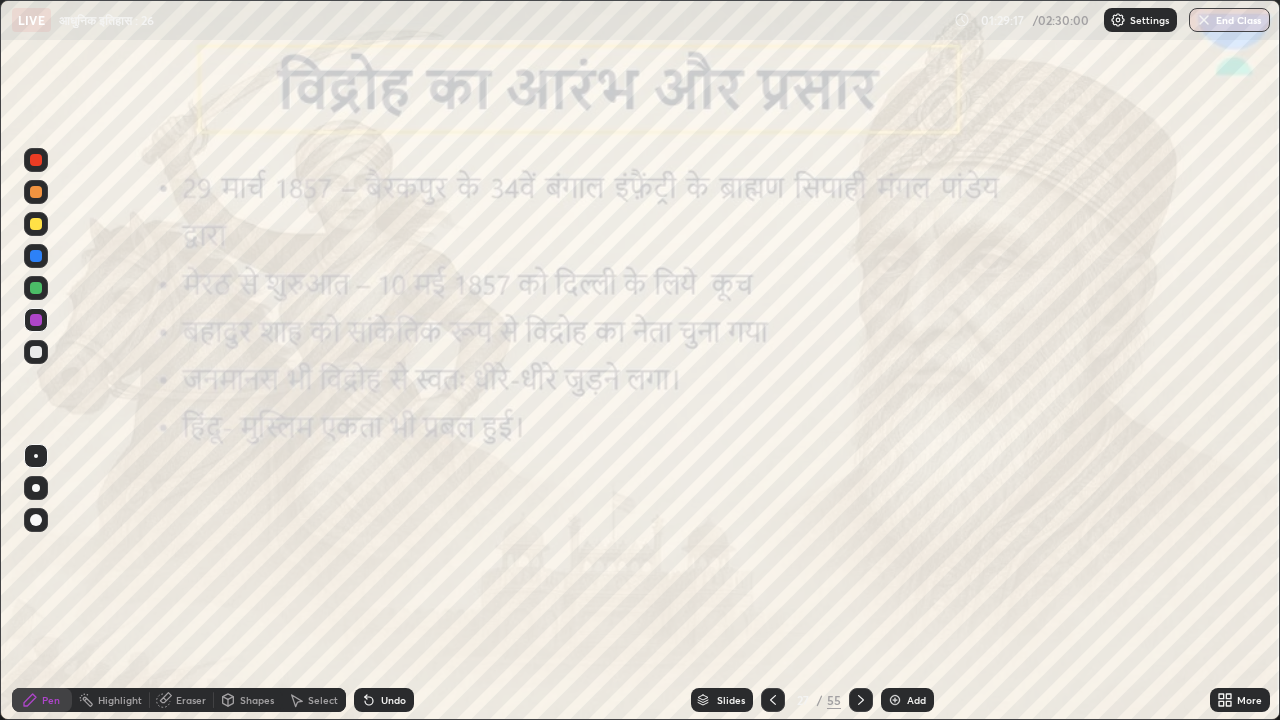 click at bounding box center (895, 700) 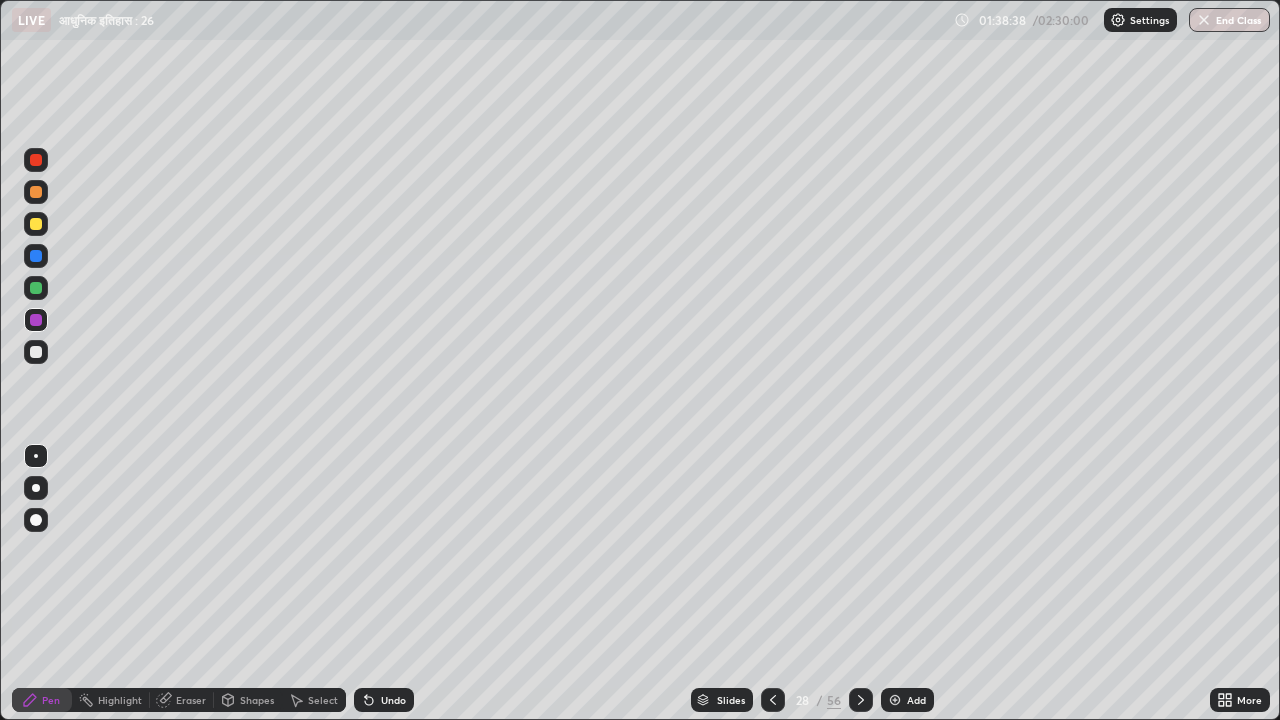 click 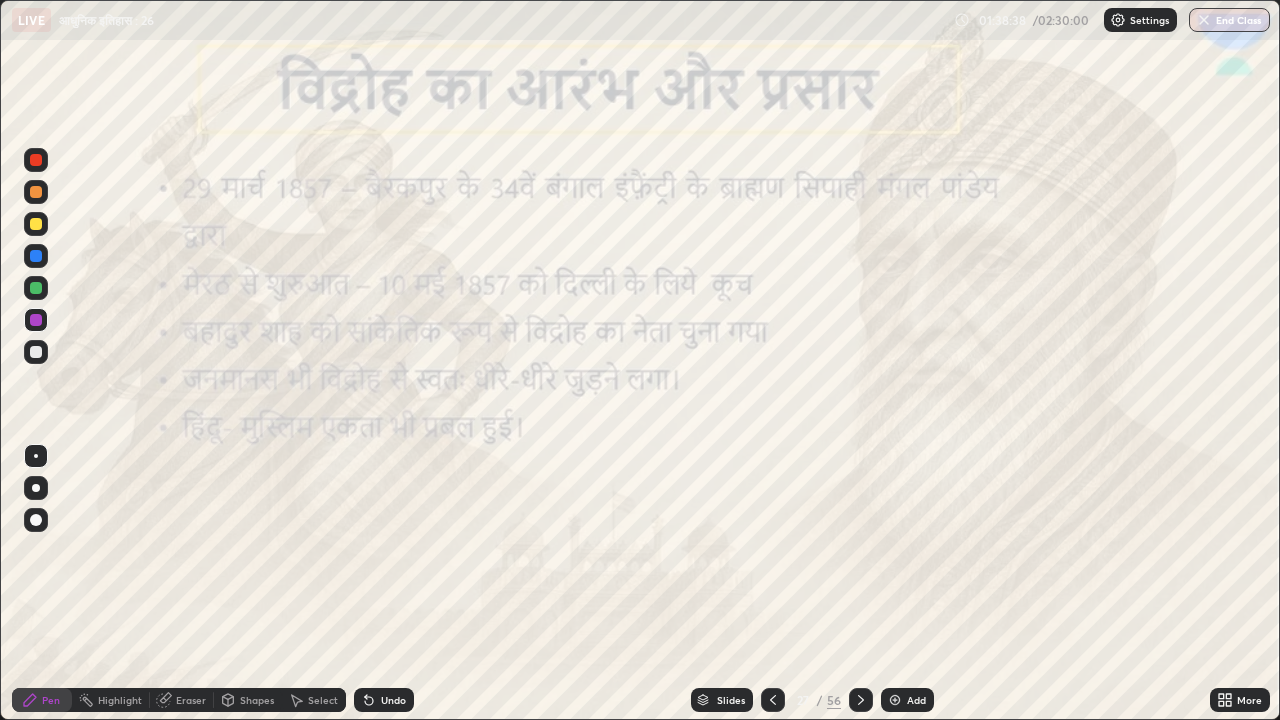 click 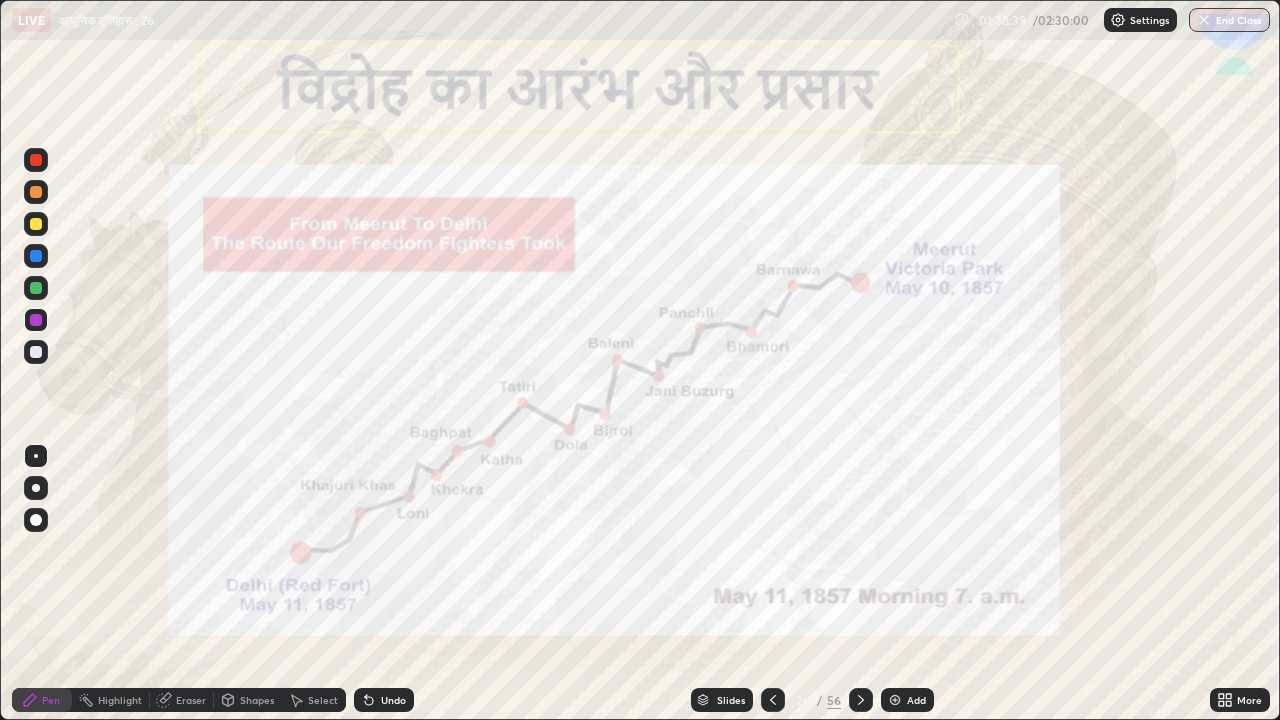 click at bounding box center [773, 700] 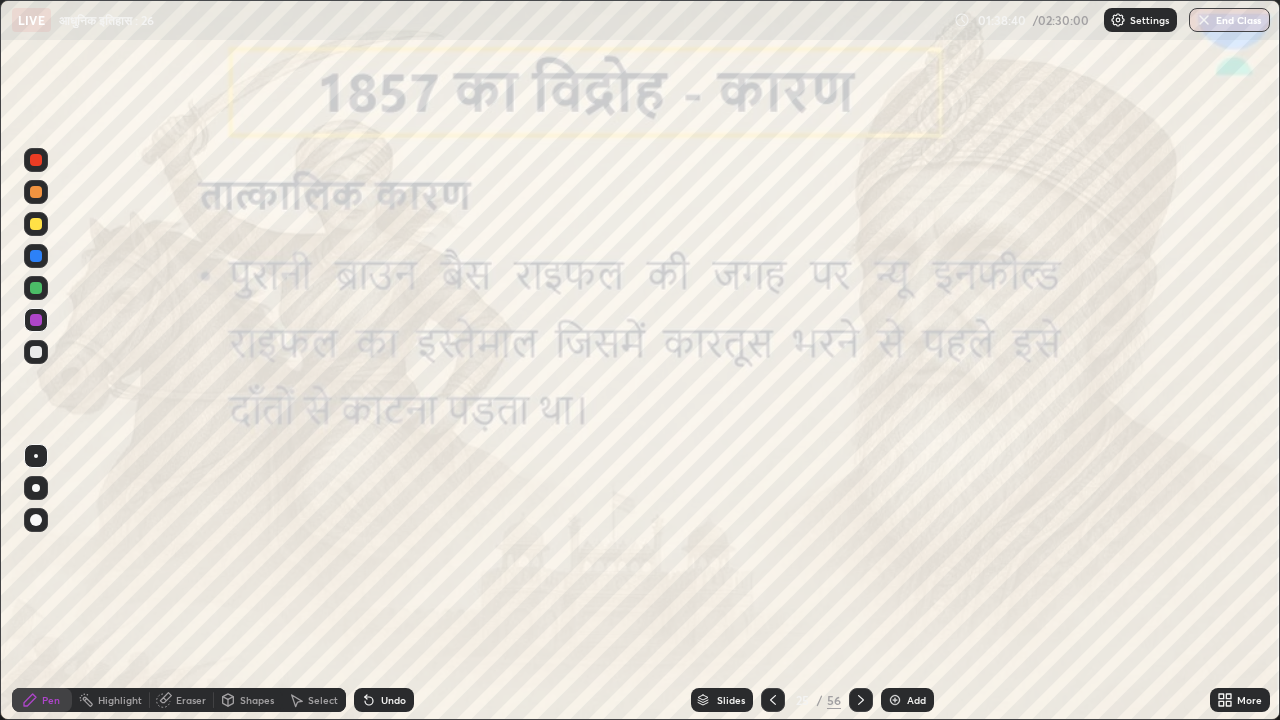 click on "Slides" at bounding box center (731, 700) 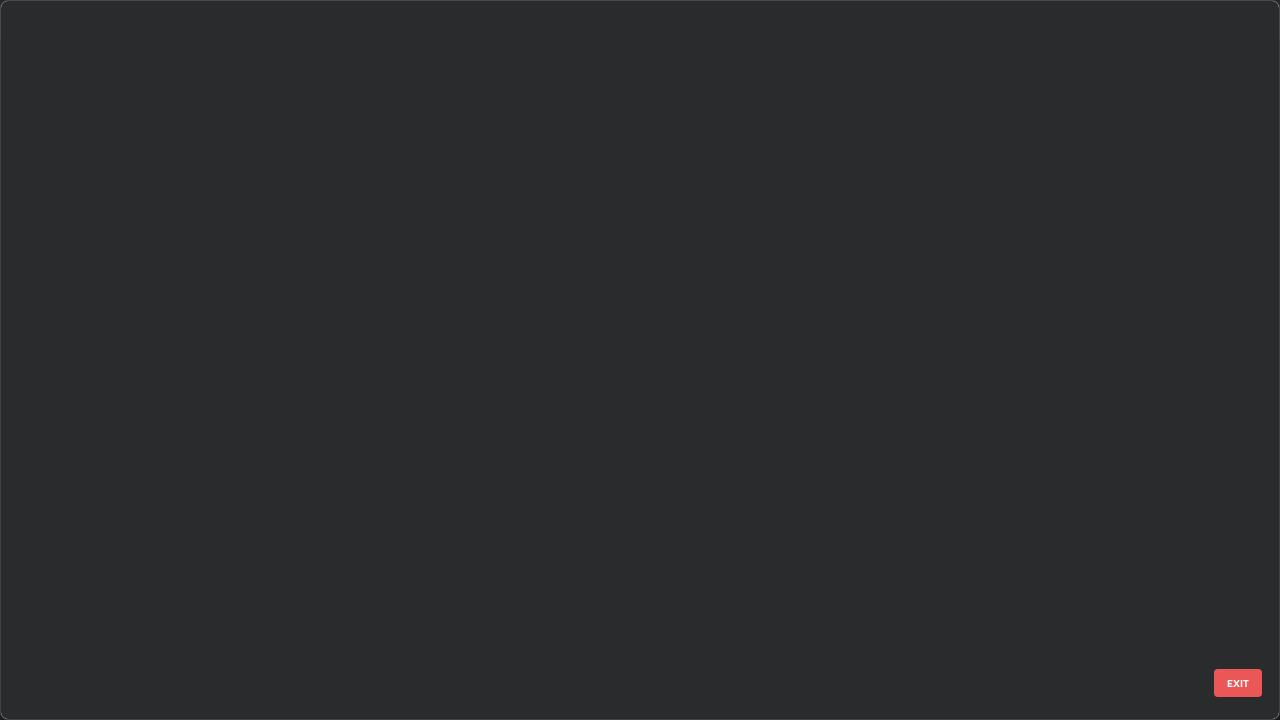 scroll, scrollTop: 1303, scrollLeft: 0, axis: vertical 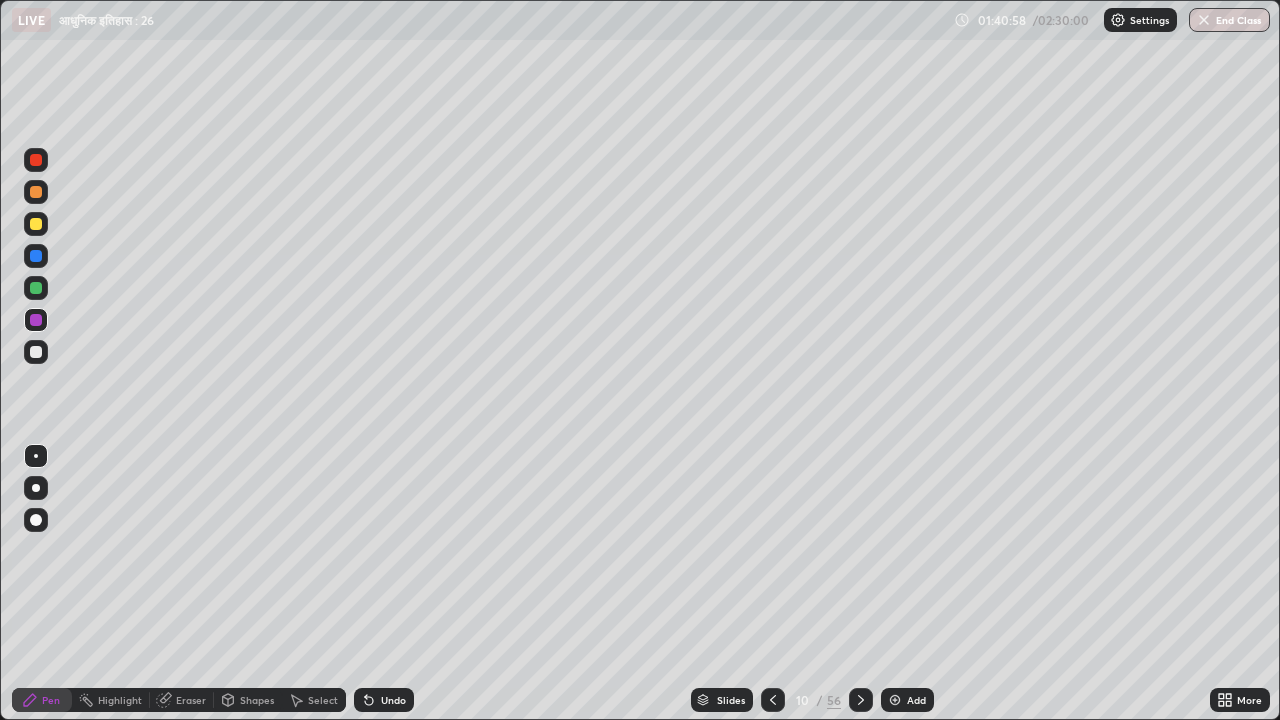 click on "Add" at bounding box center (916, 700) 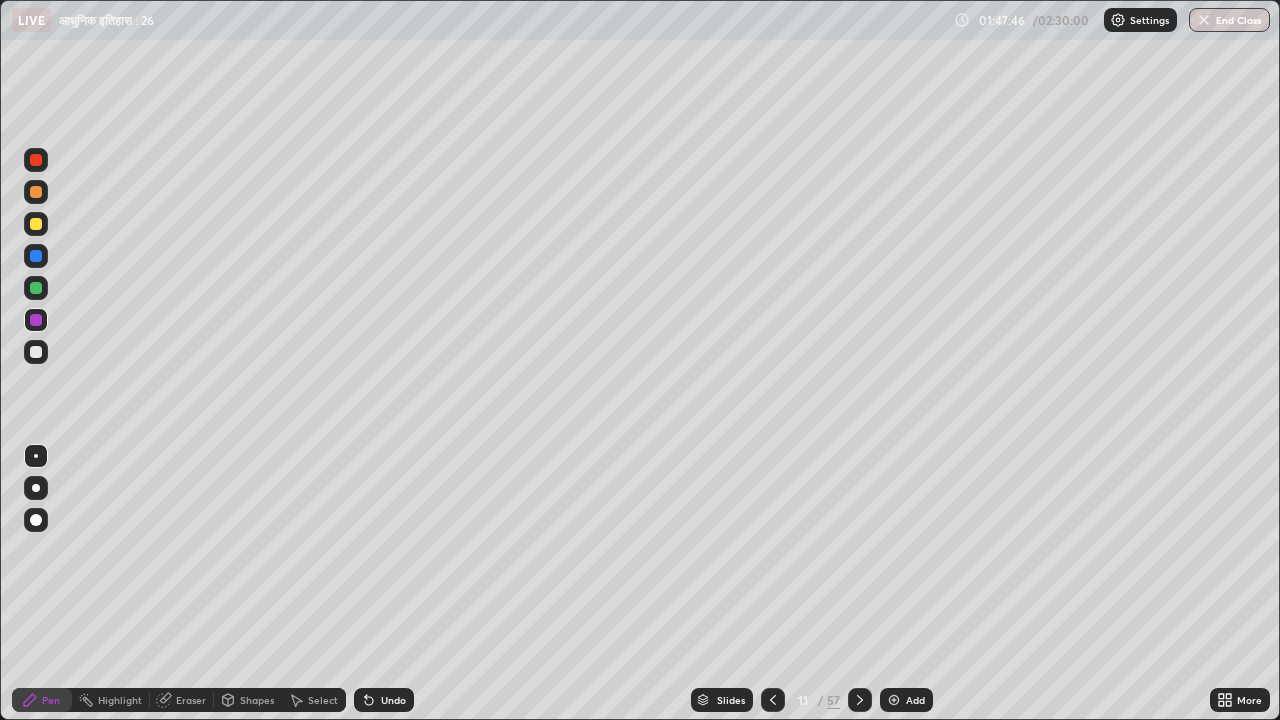 click 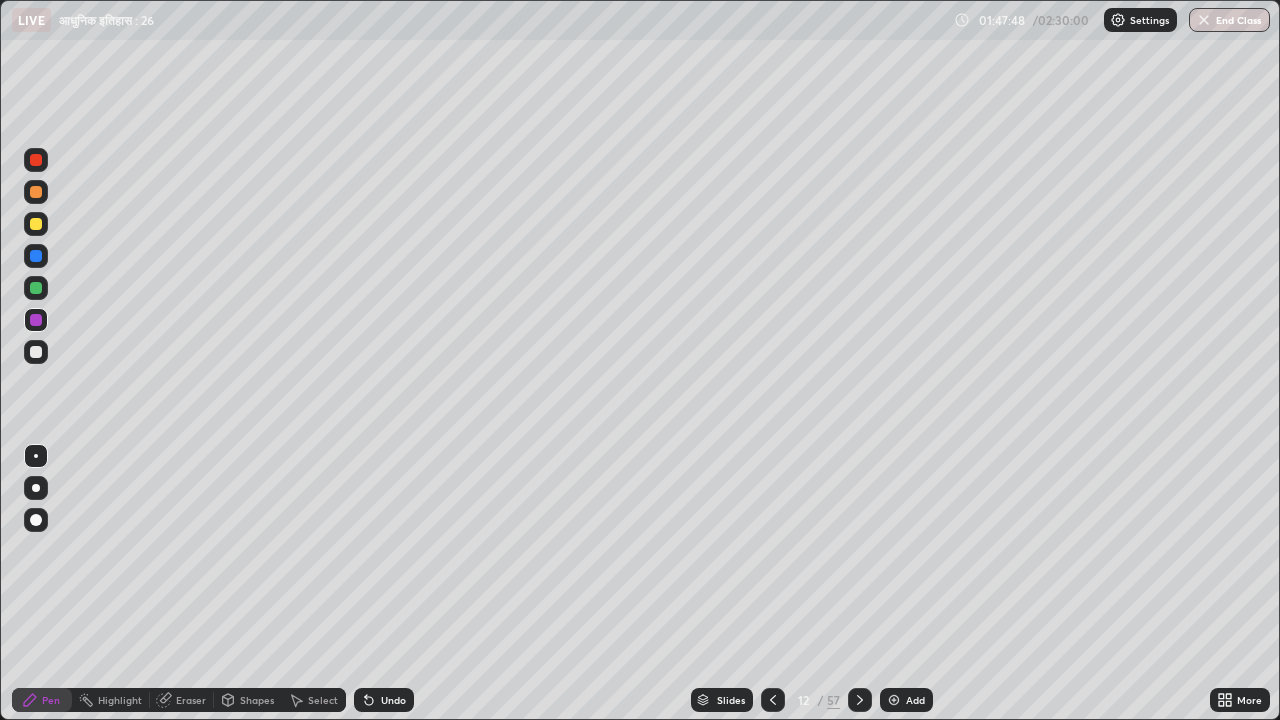 click at bounding box center (773, 700) 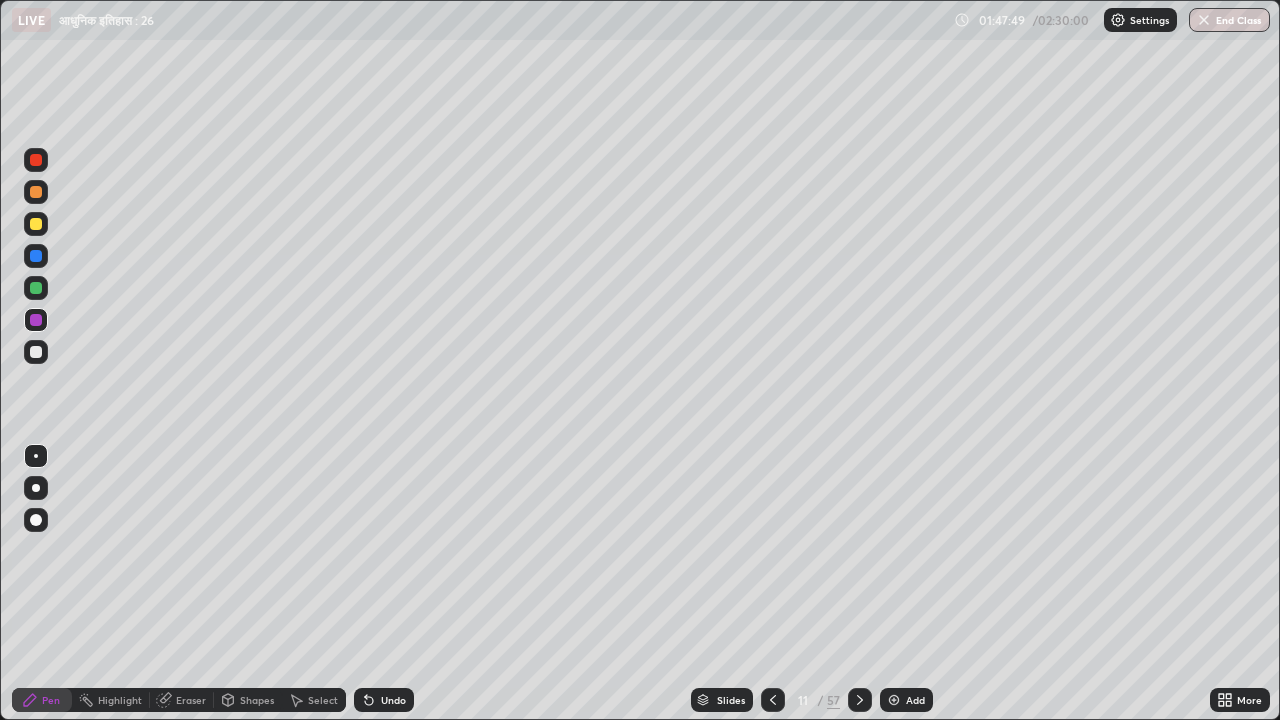 click 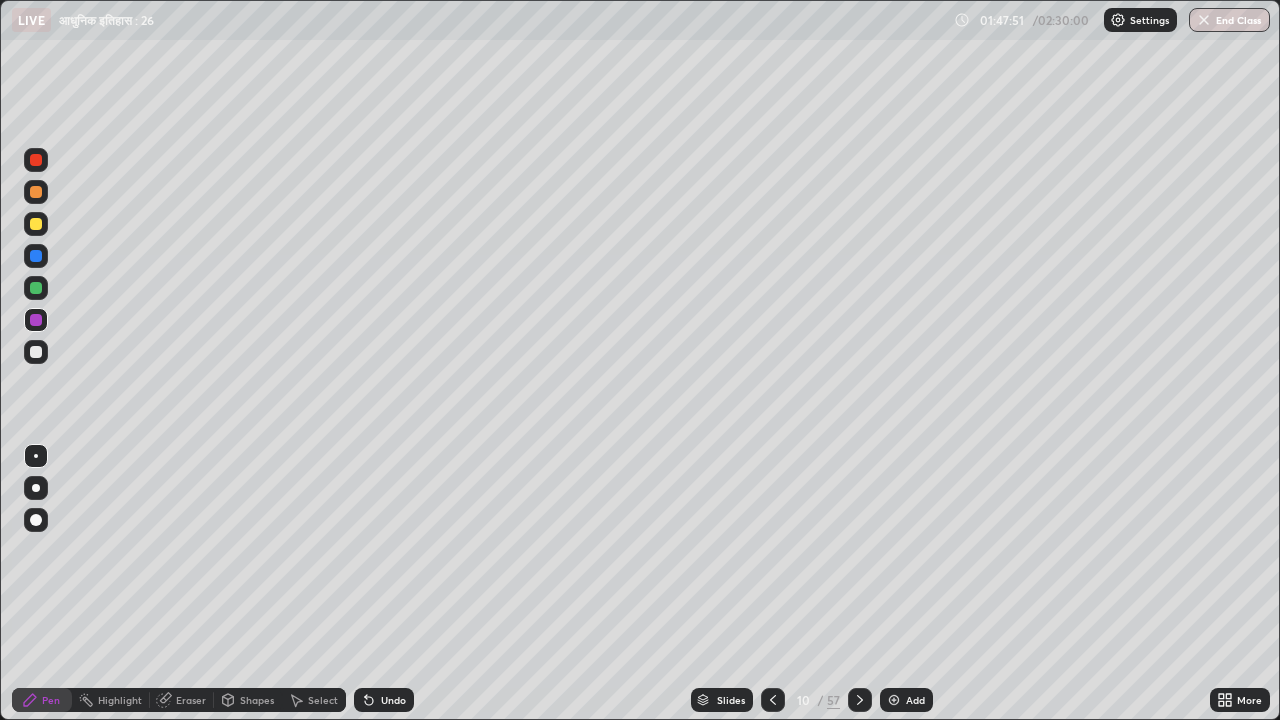 click at bounding box center [773, 700] 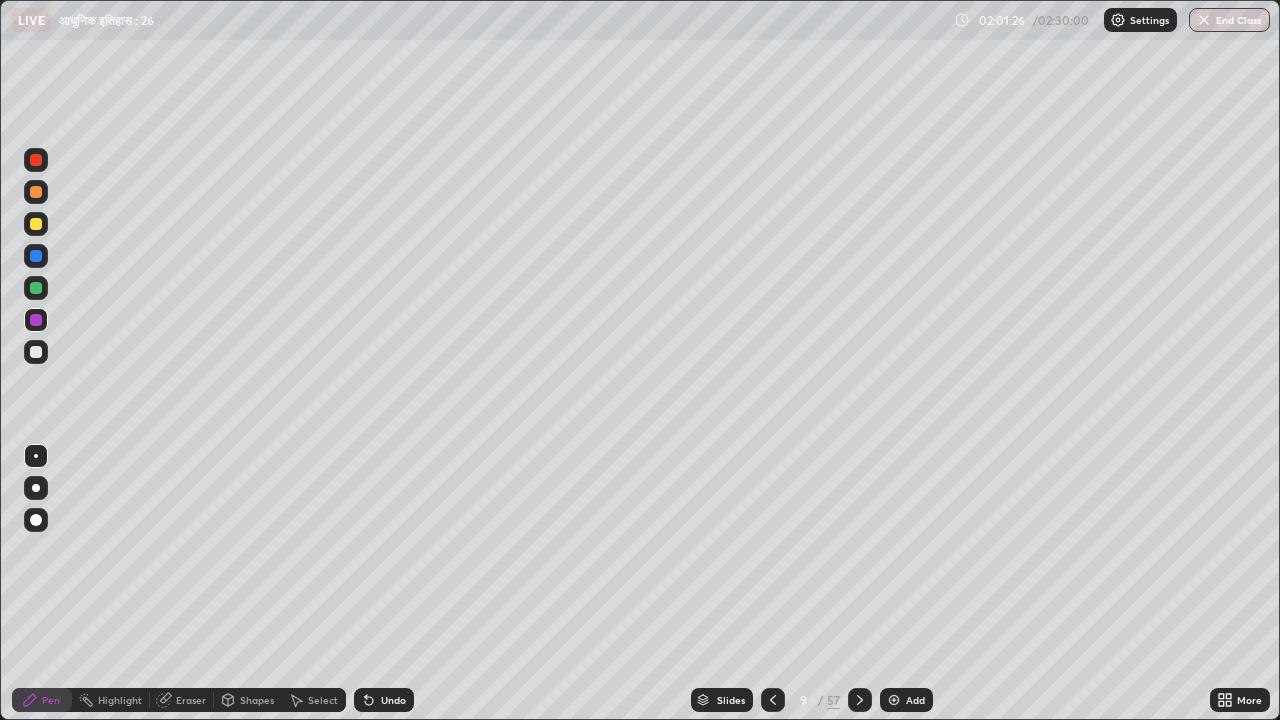 click 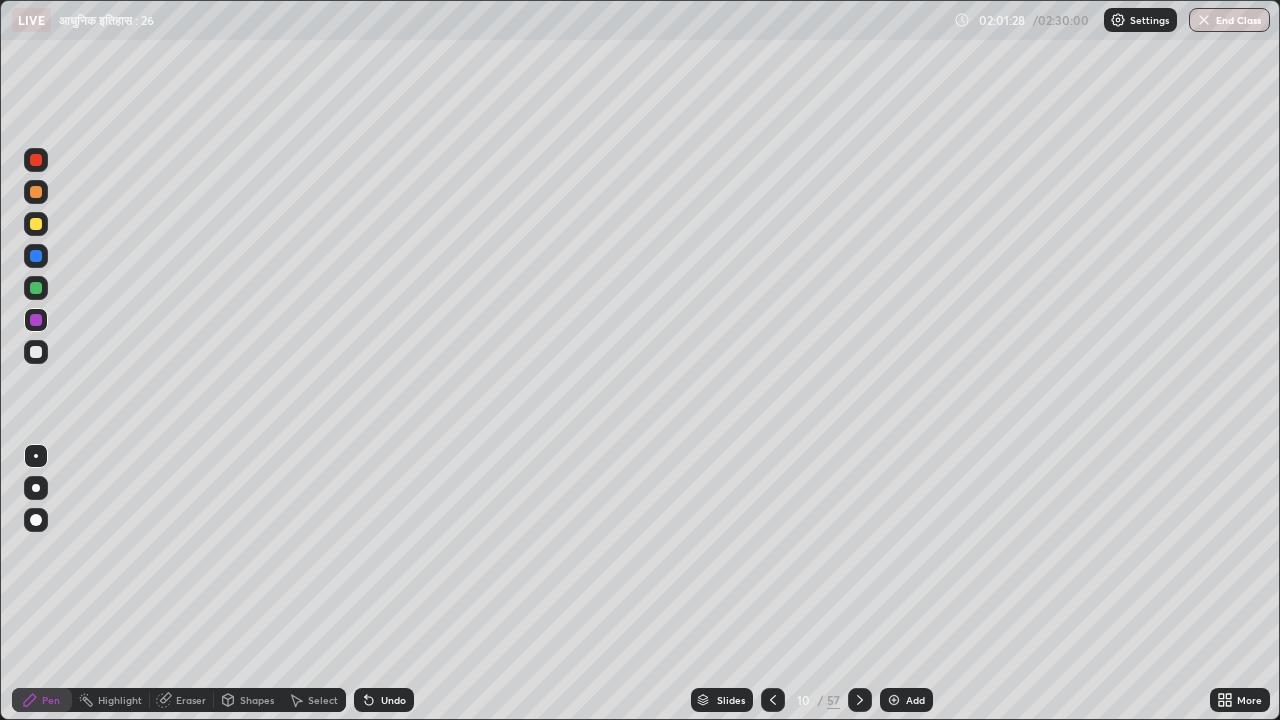 click 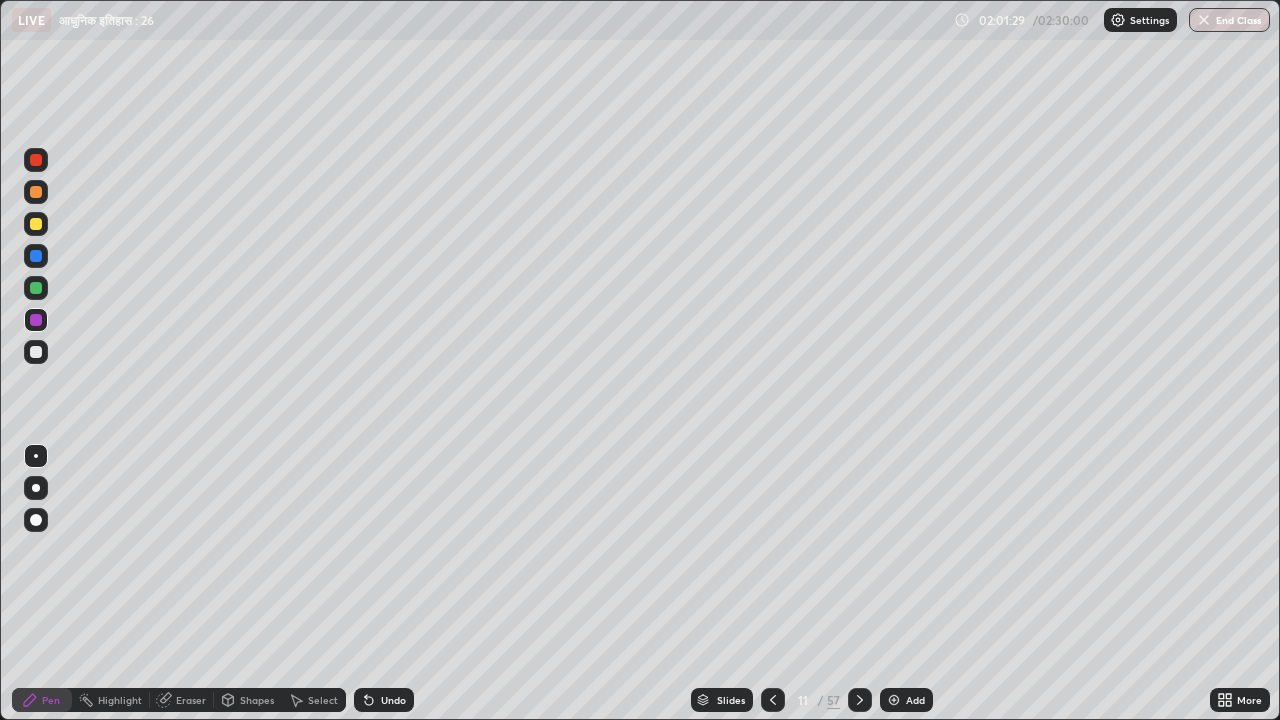 click 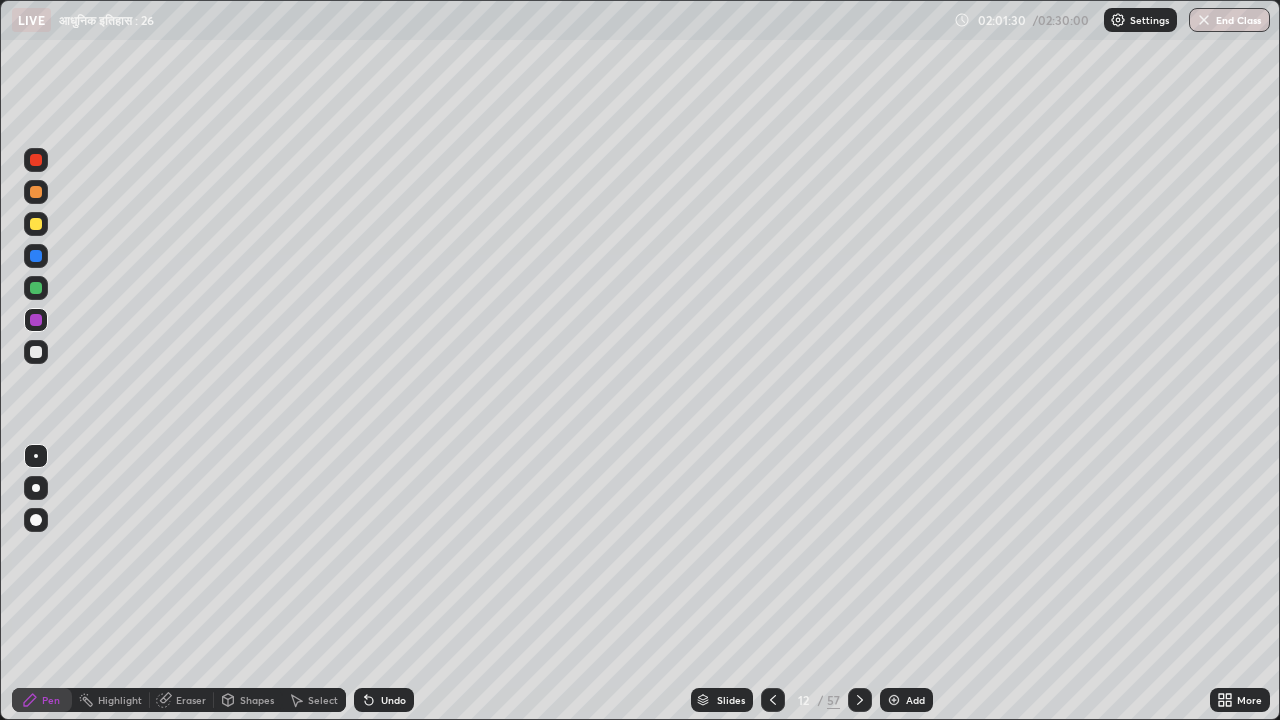 click 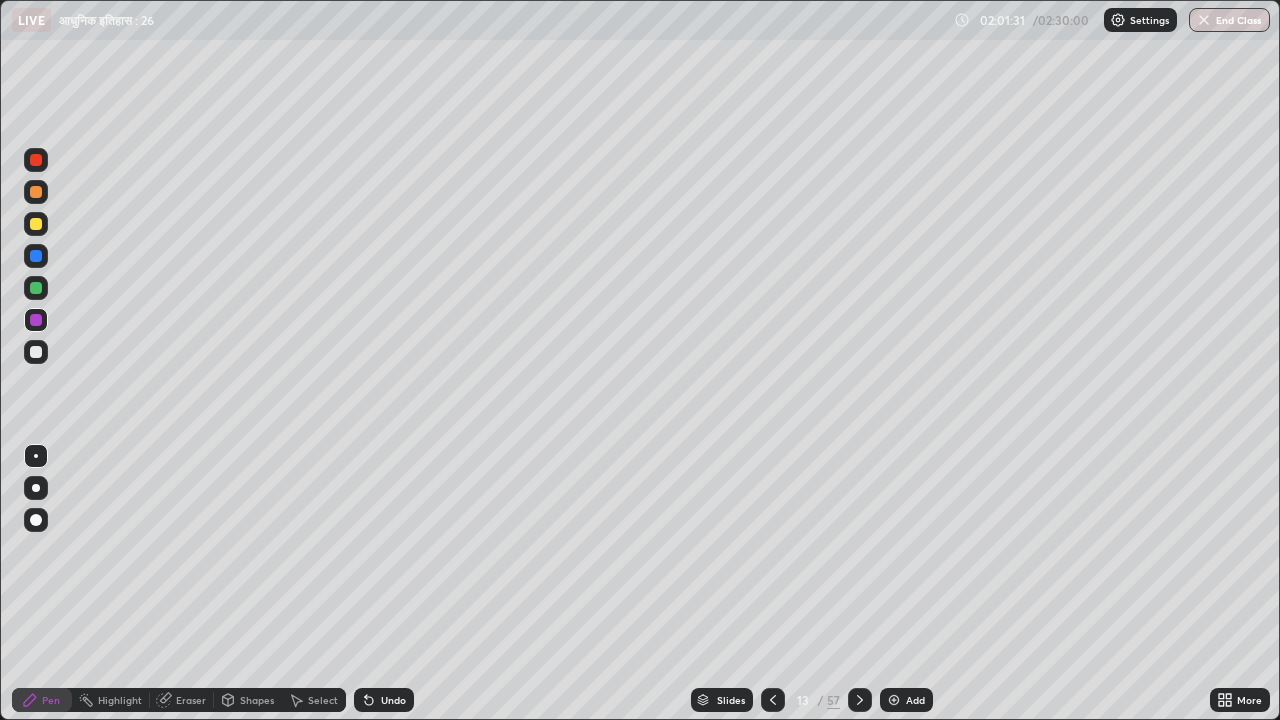 click 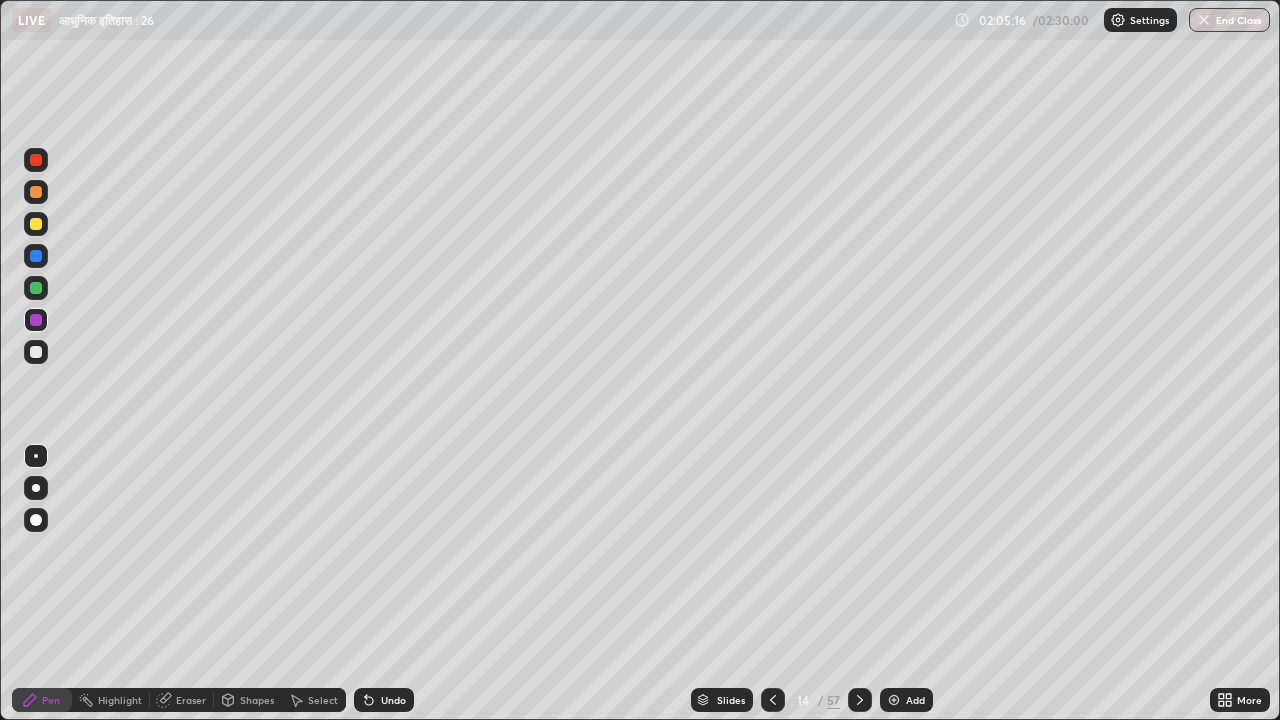 click at bounding box center [860, 700] 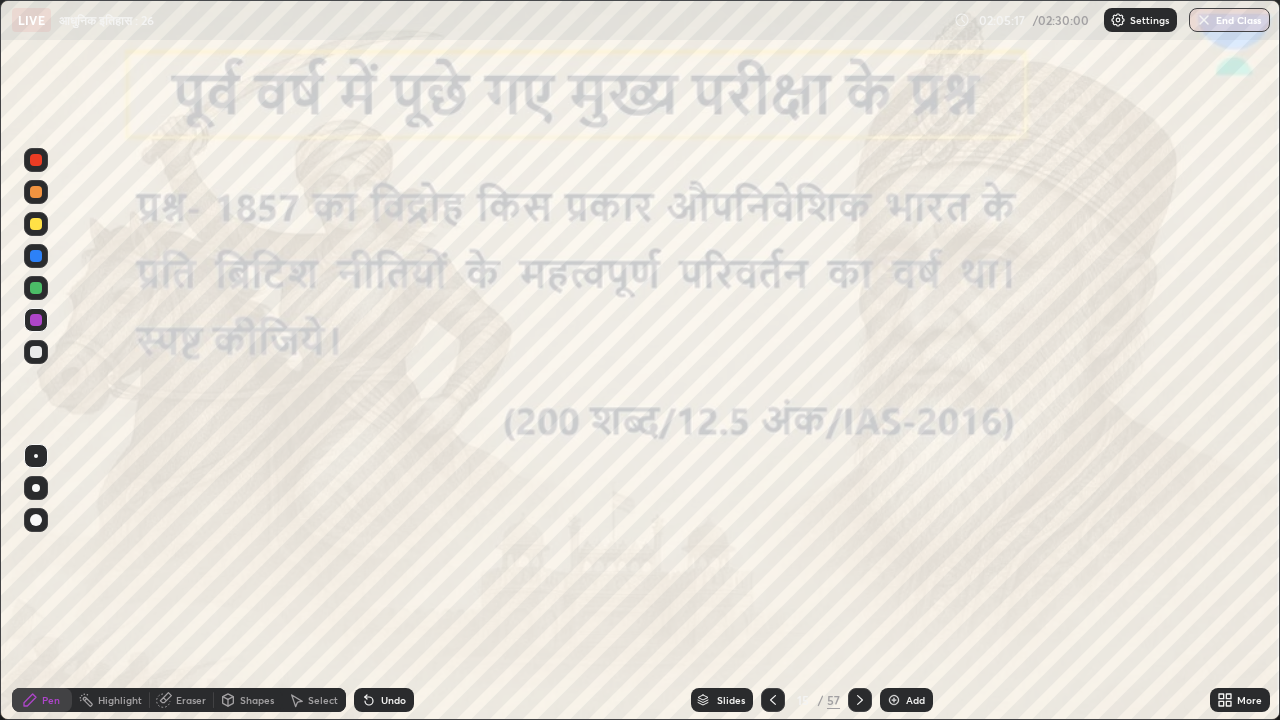 click 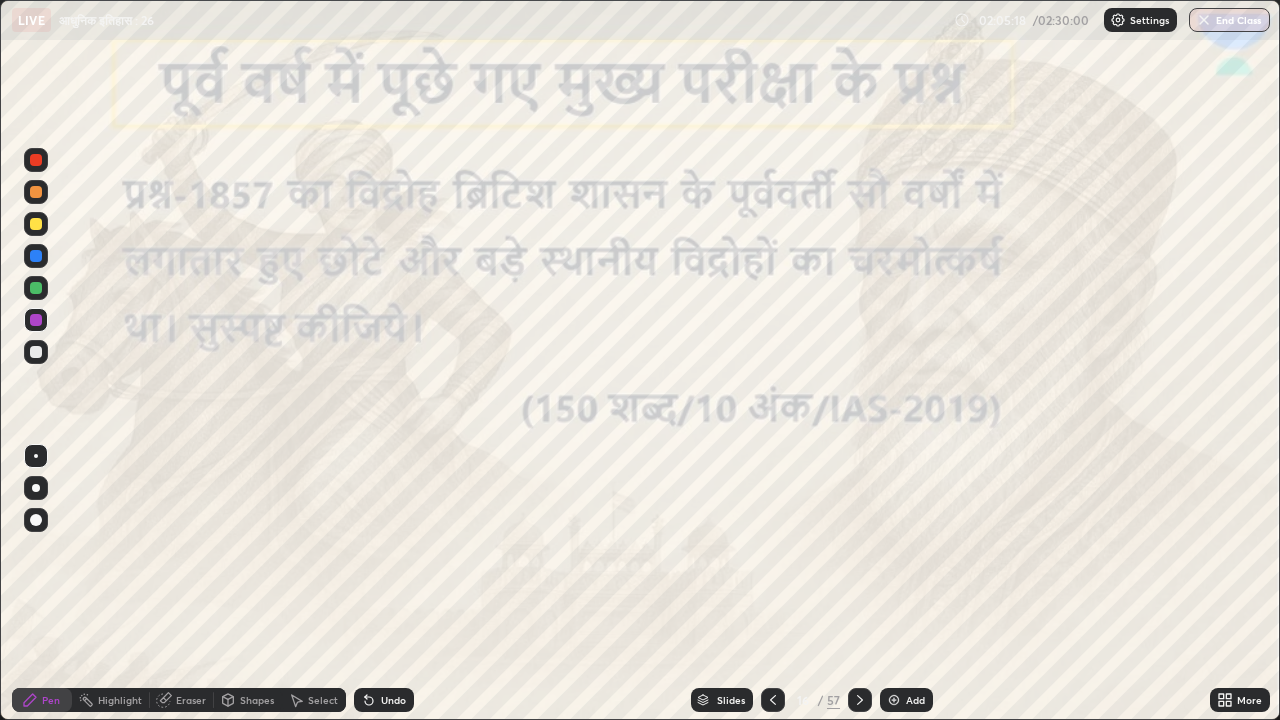 click 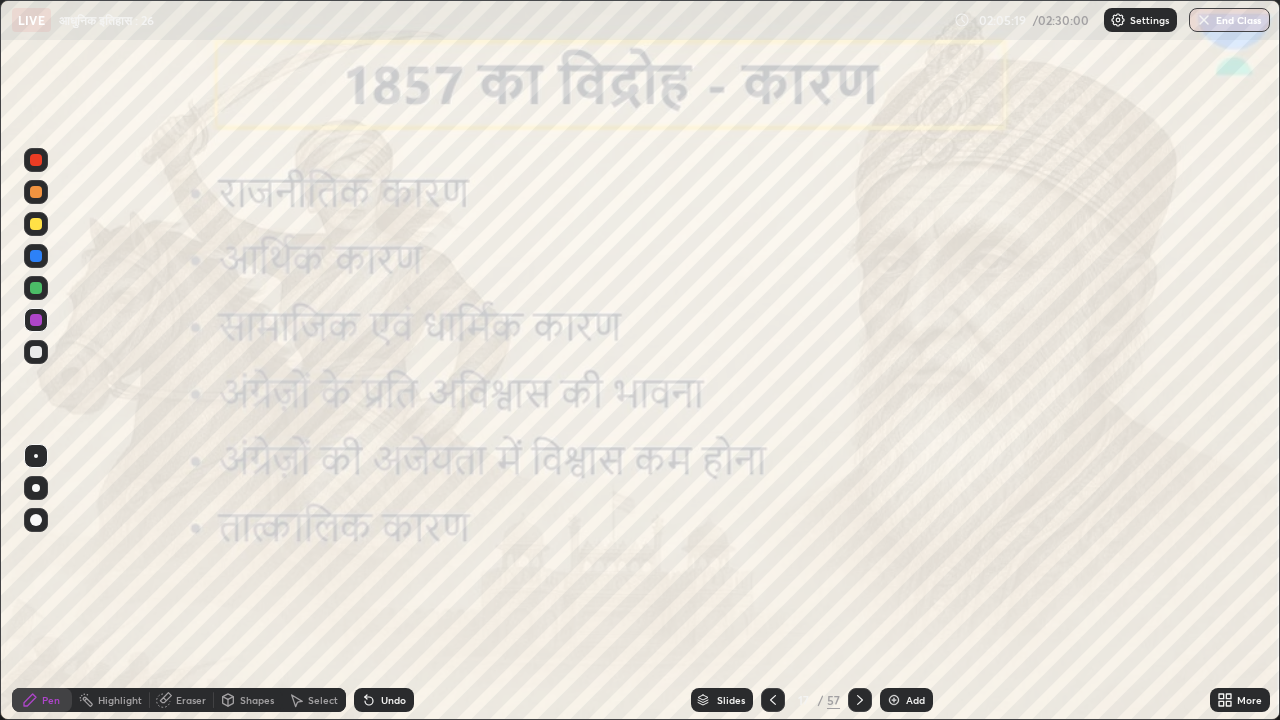 click 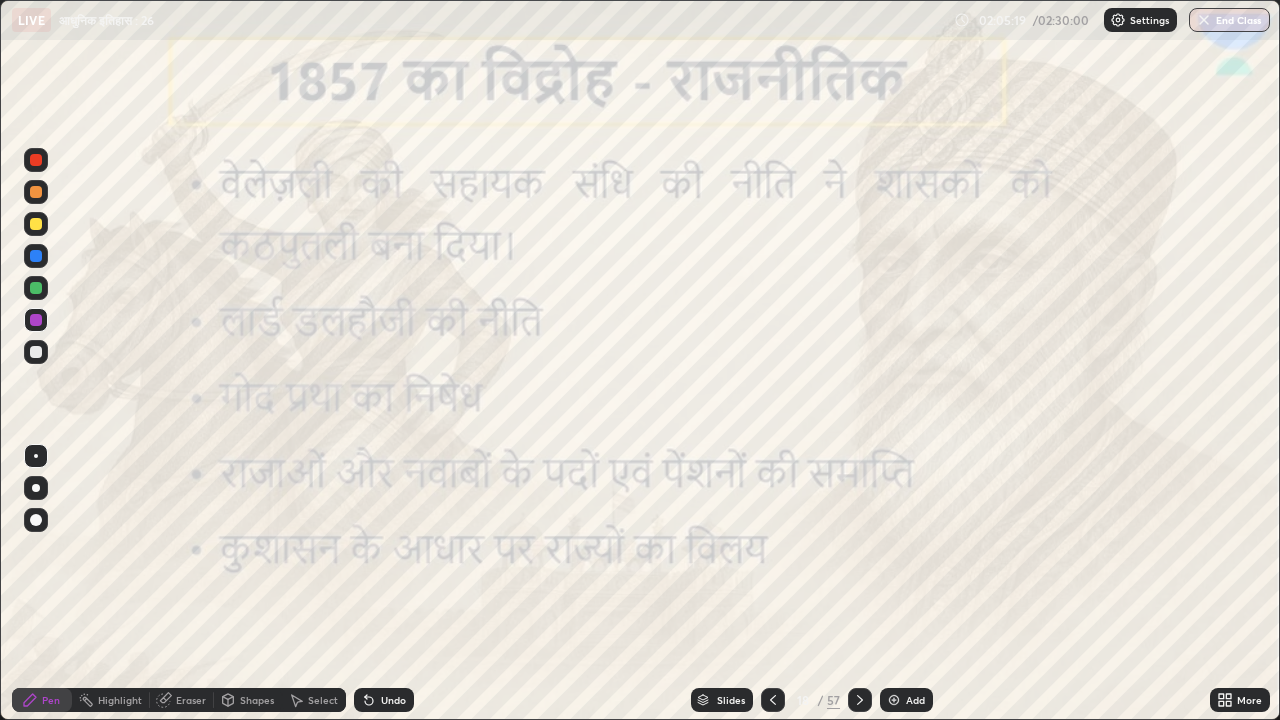 click 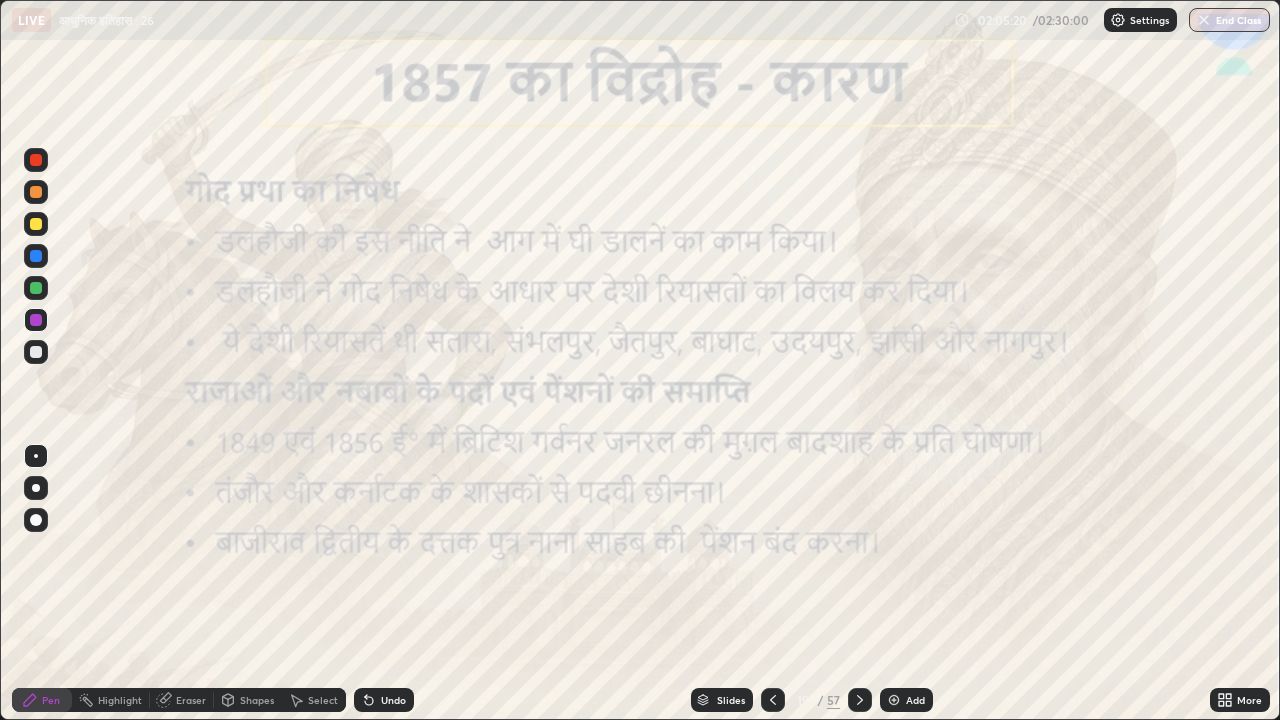 click at bounding box center [860, 700] 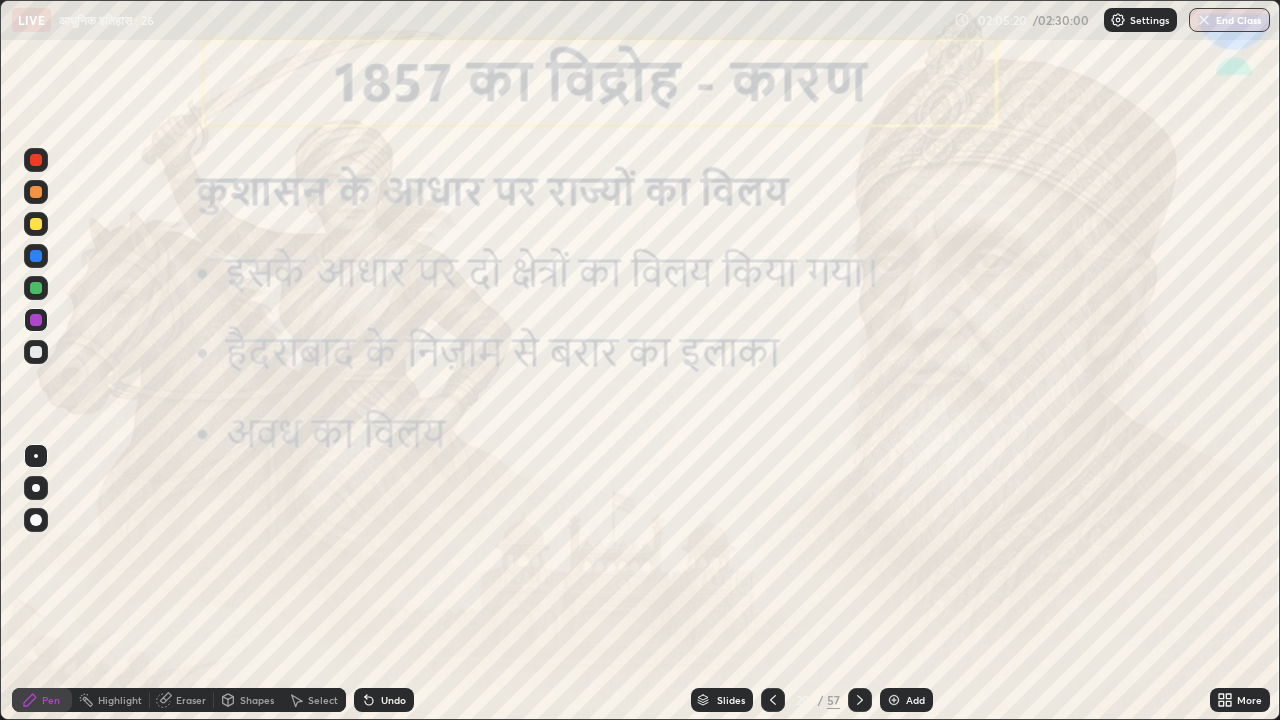 click 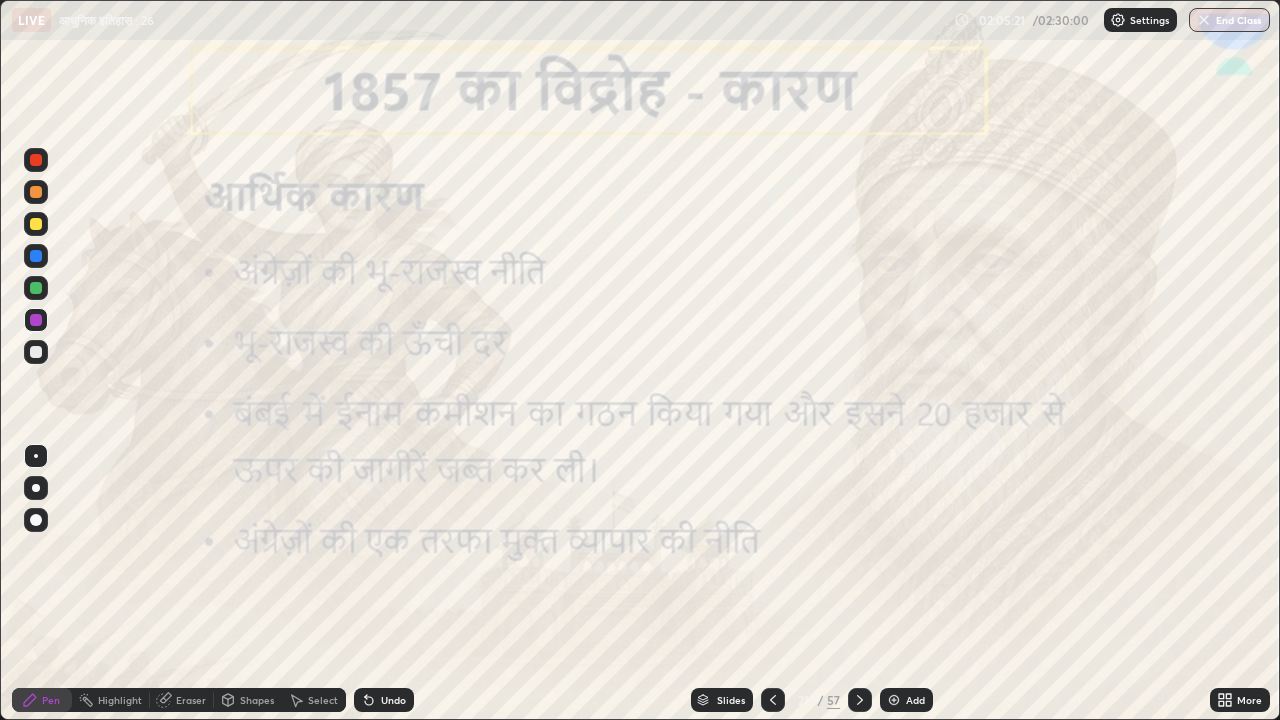 click 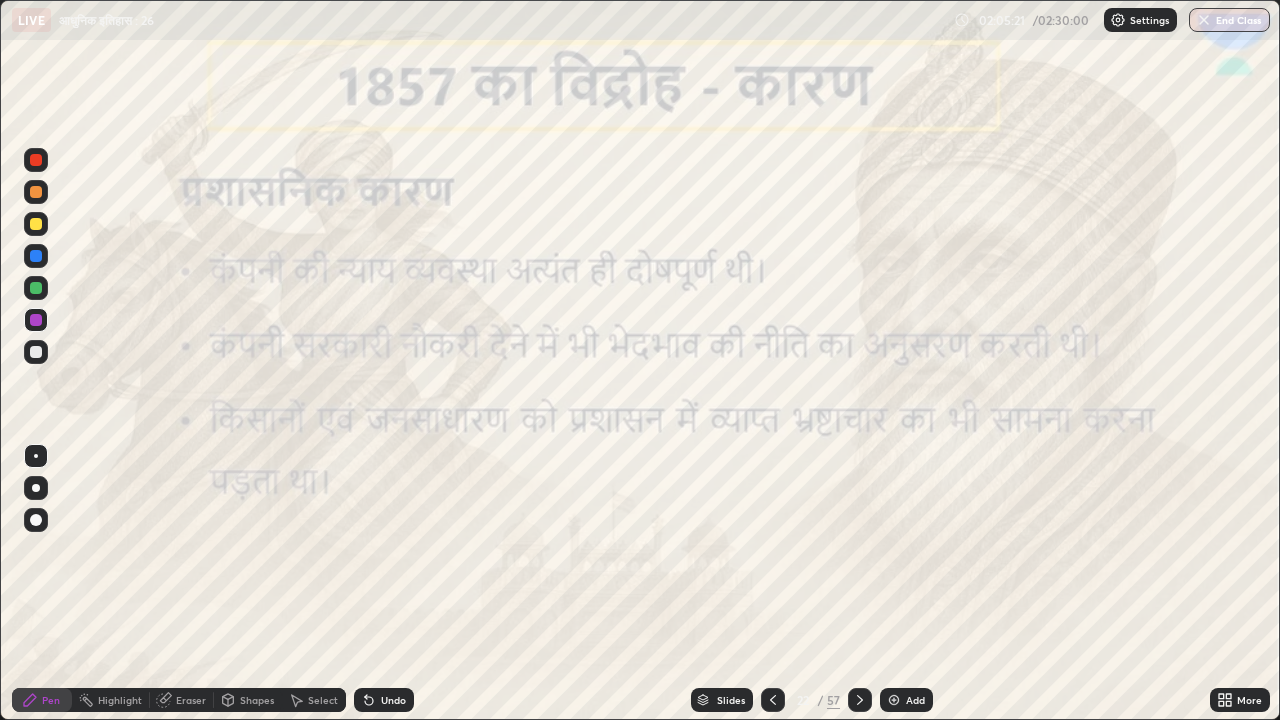 click 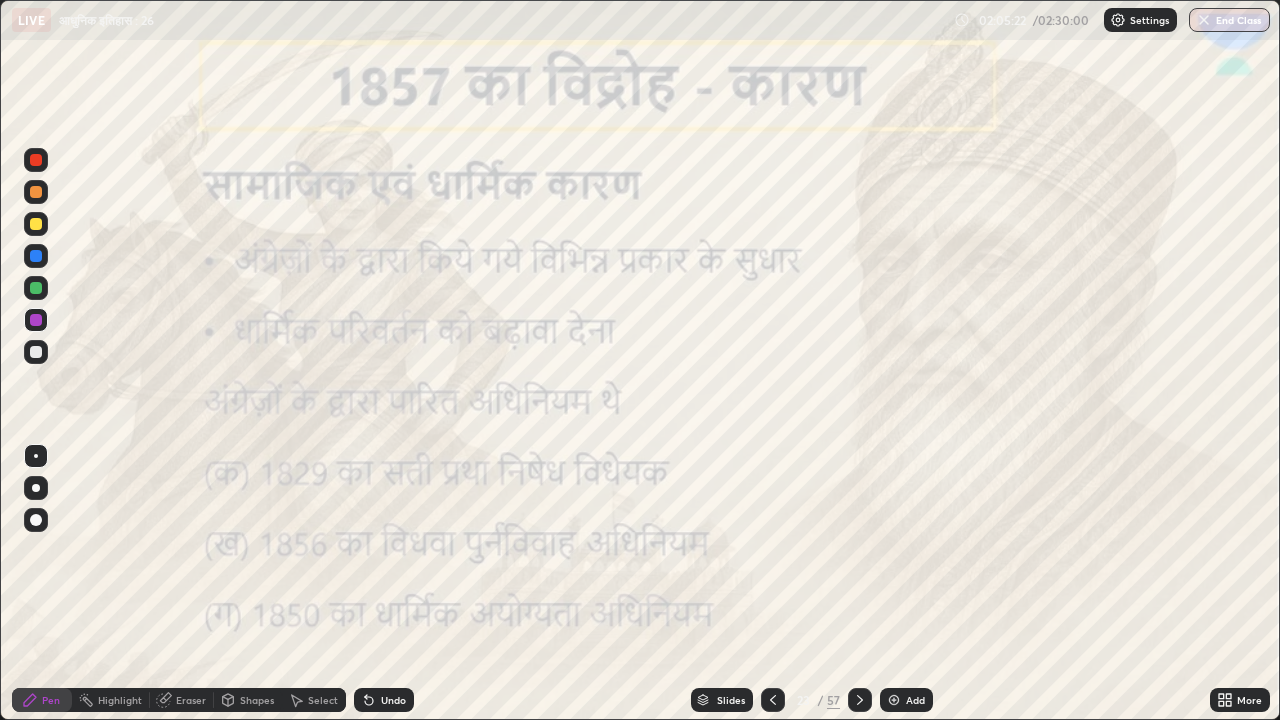 click 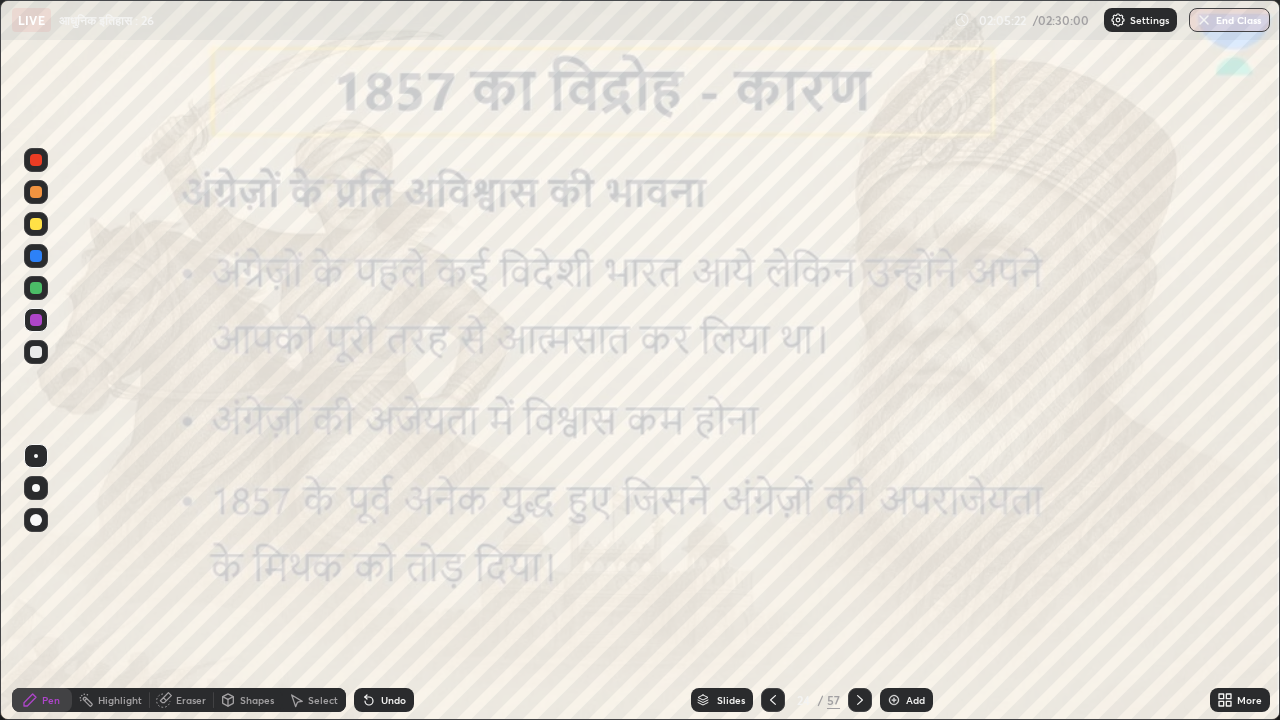 click 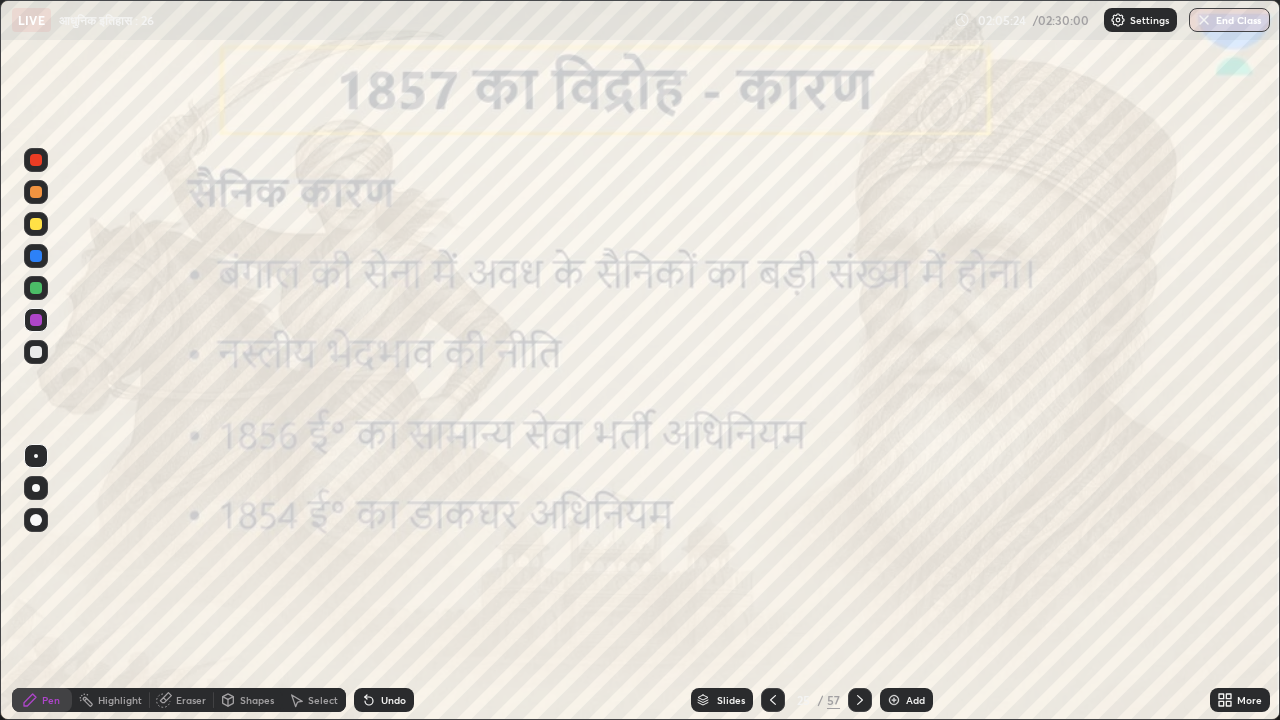 click at bounding box center [773, 700] 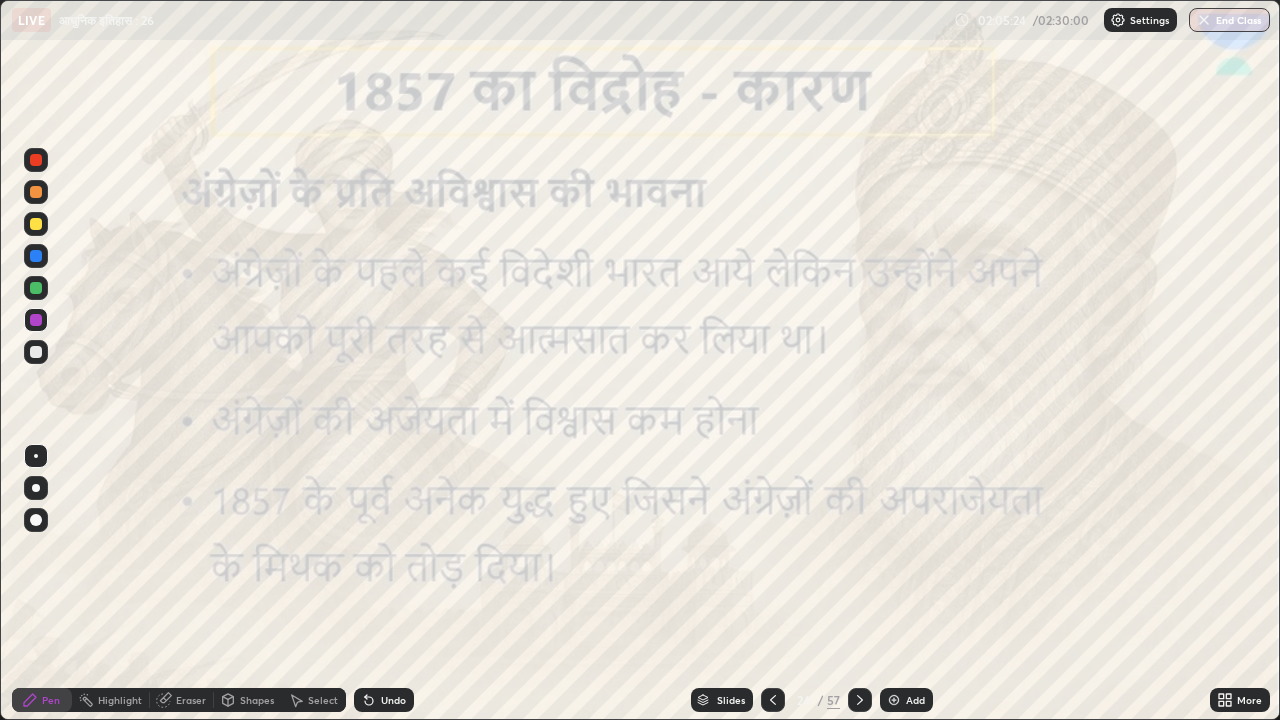 click 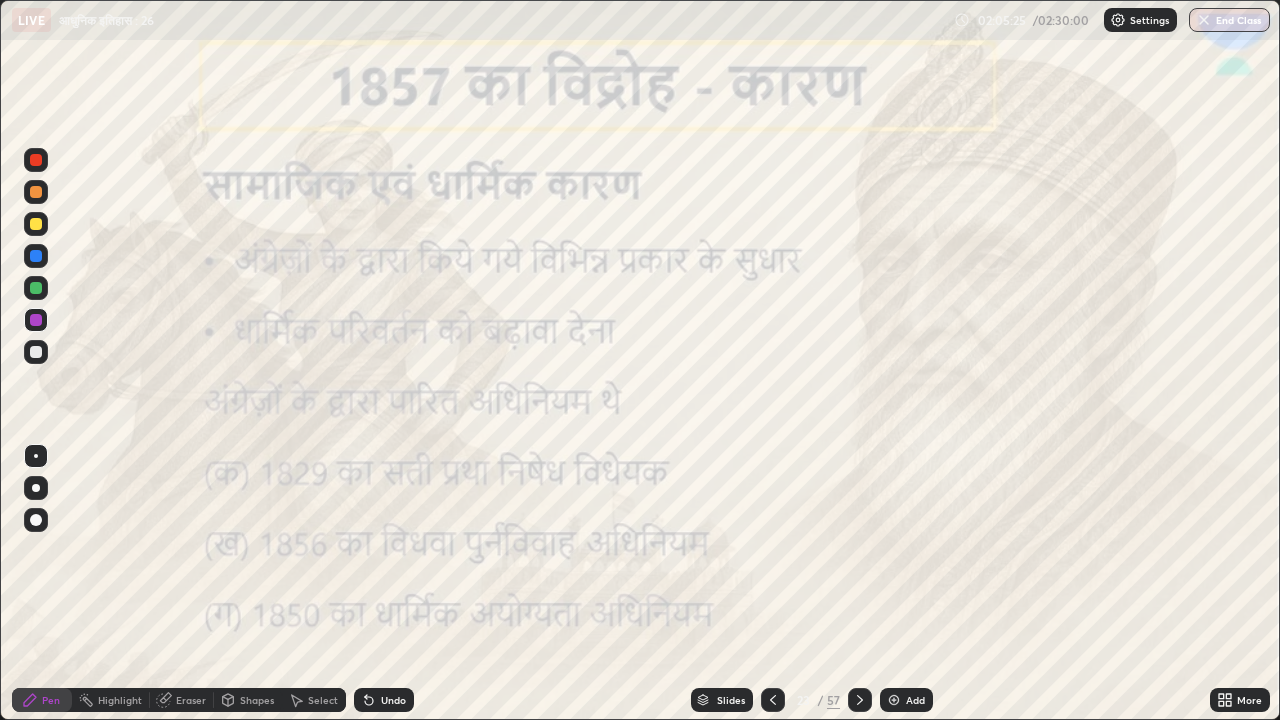 click at bounding box center (773, 700) 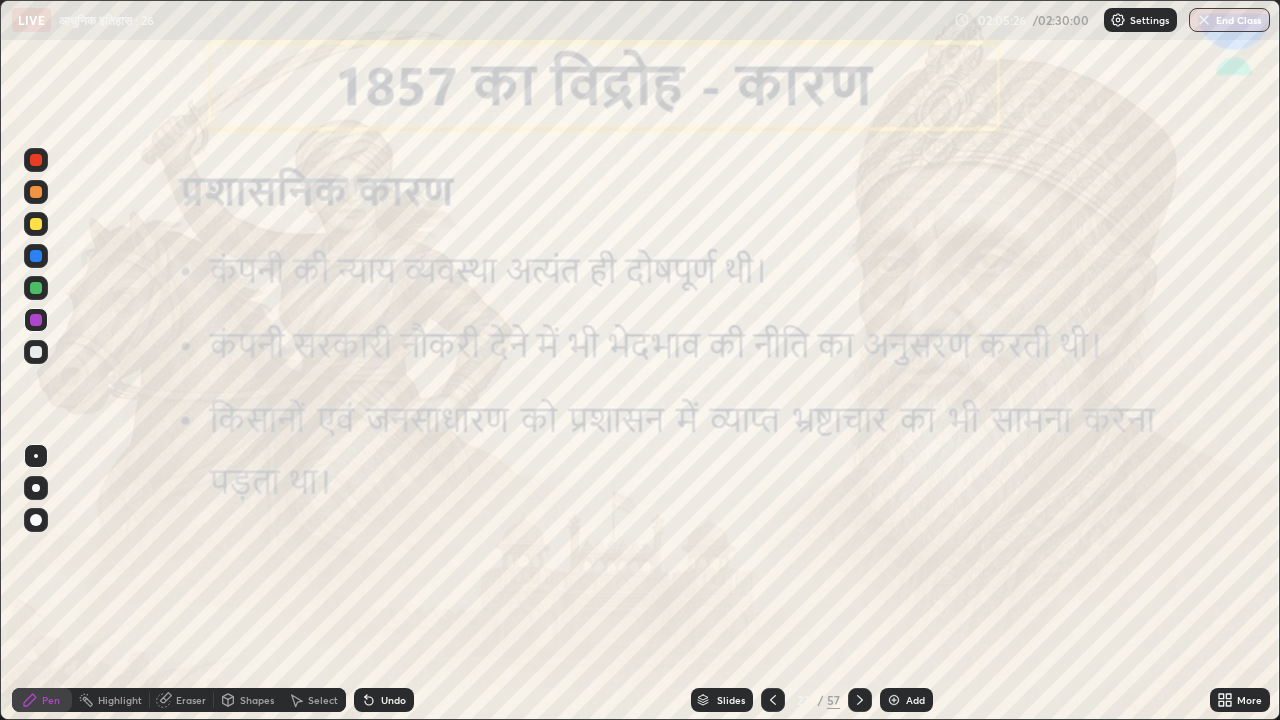 click 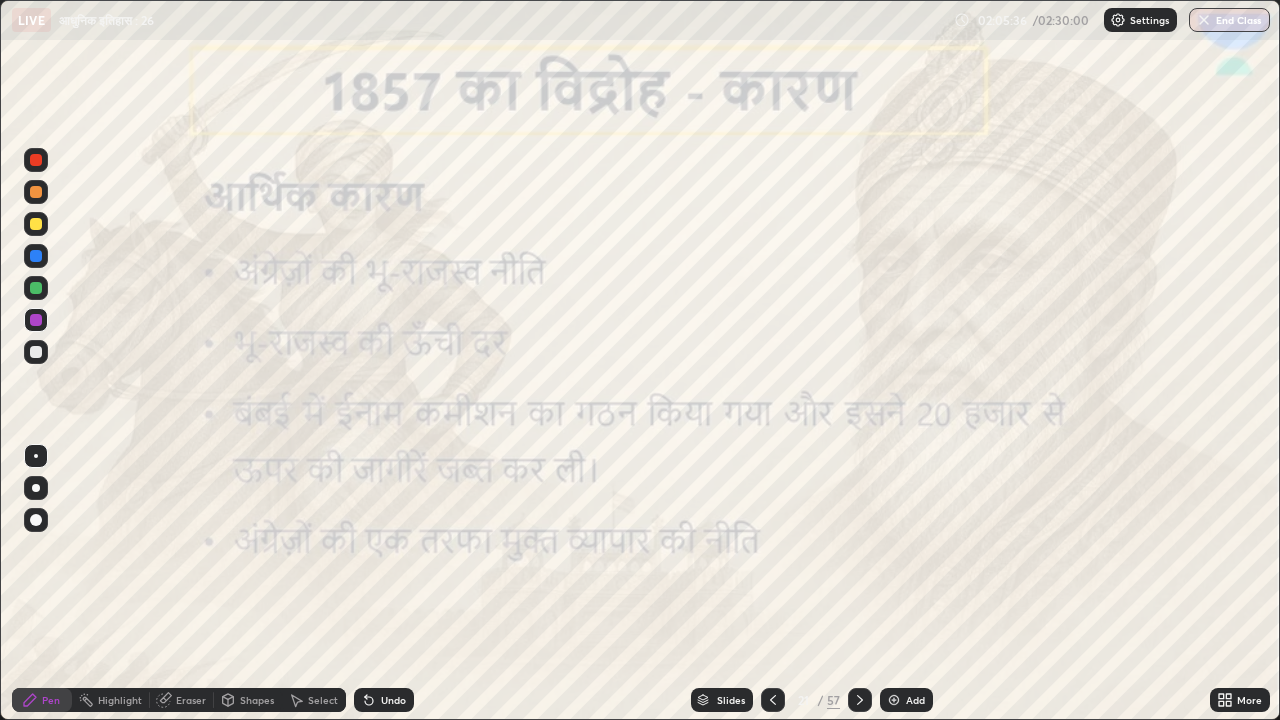 click at bounding box center (860, 700) 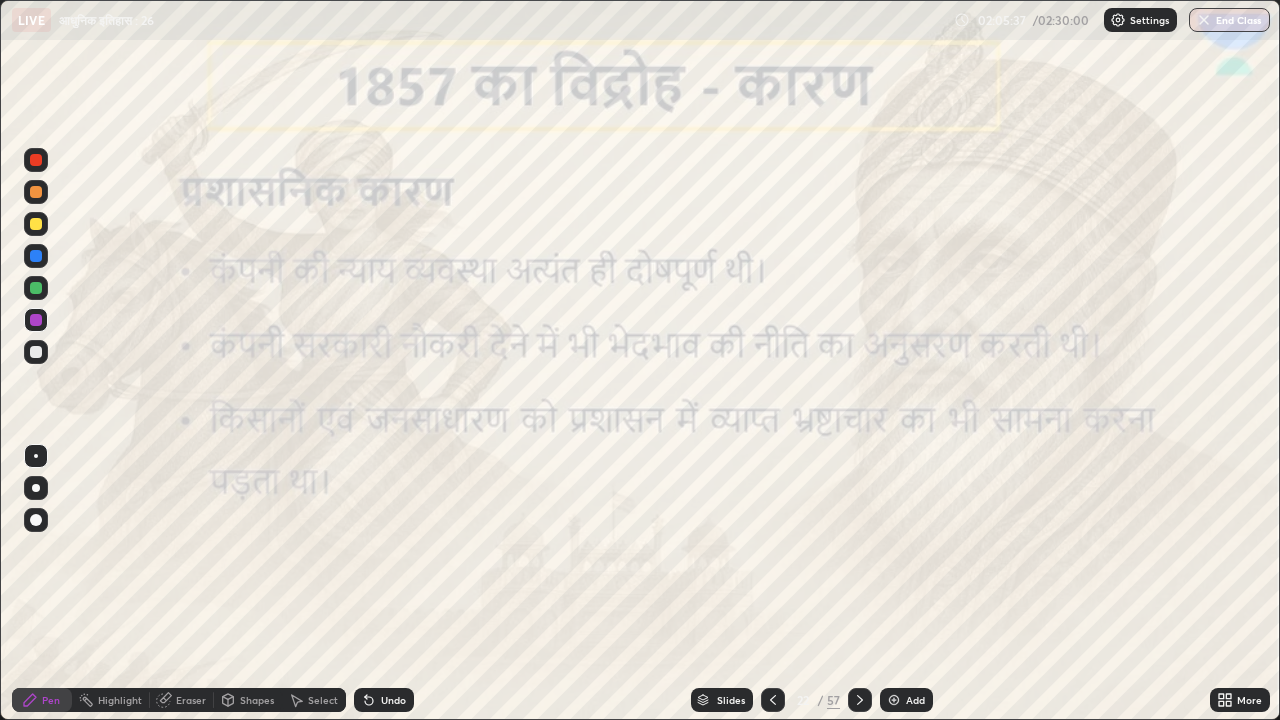 click 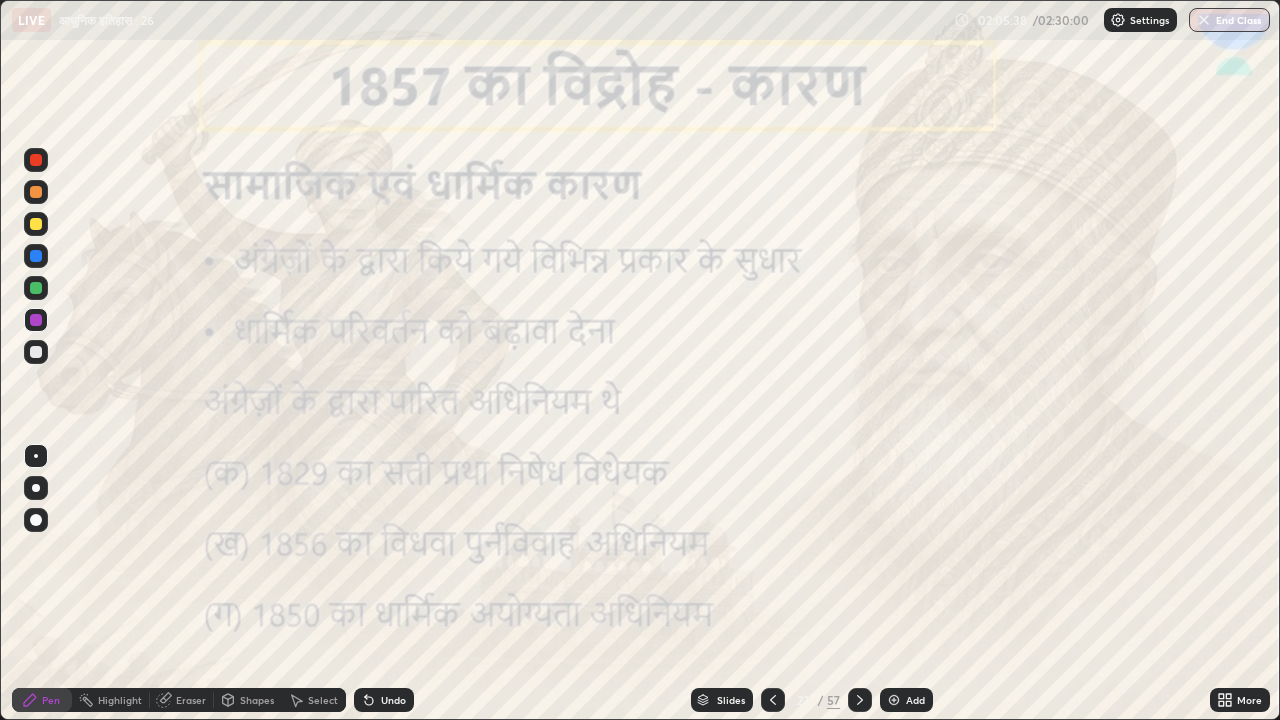click at bounding box center (860, 700) 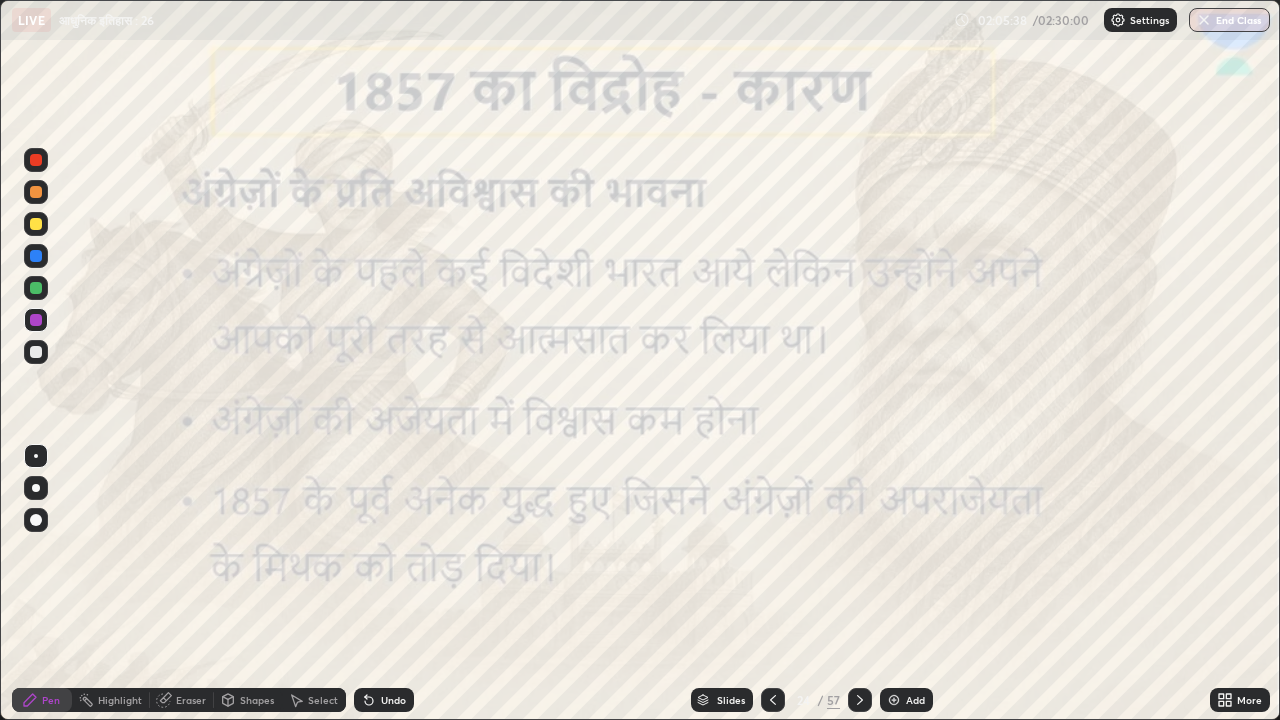click 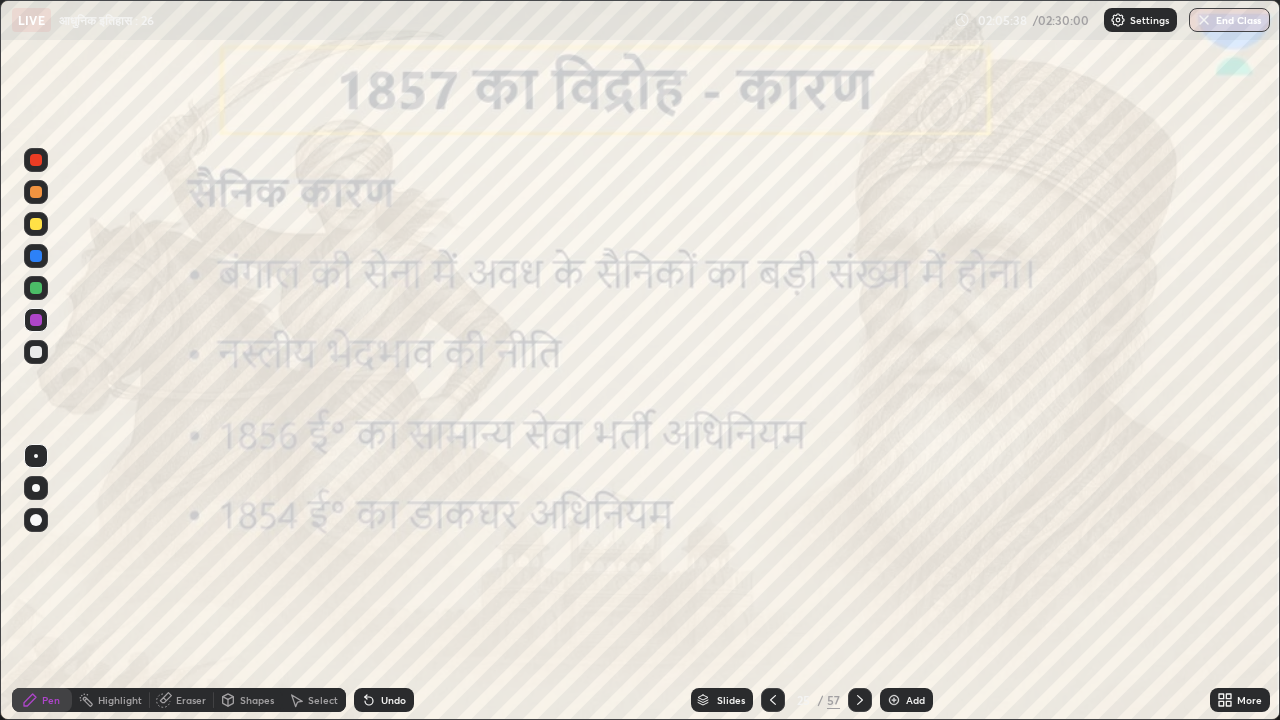 click 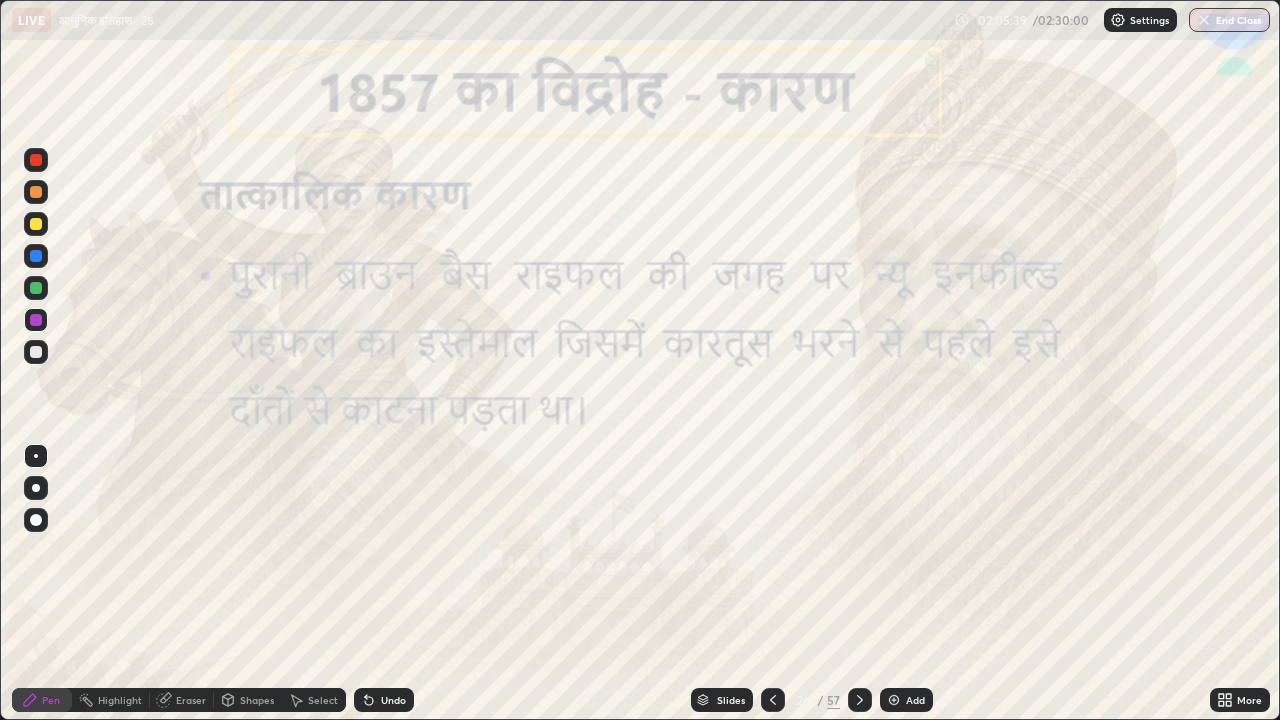 click 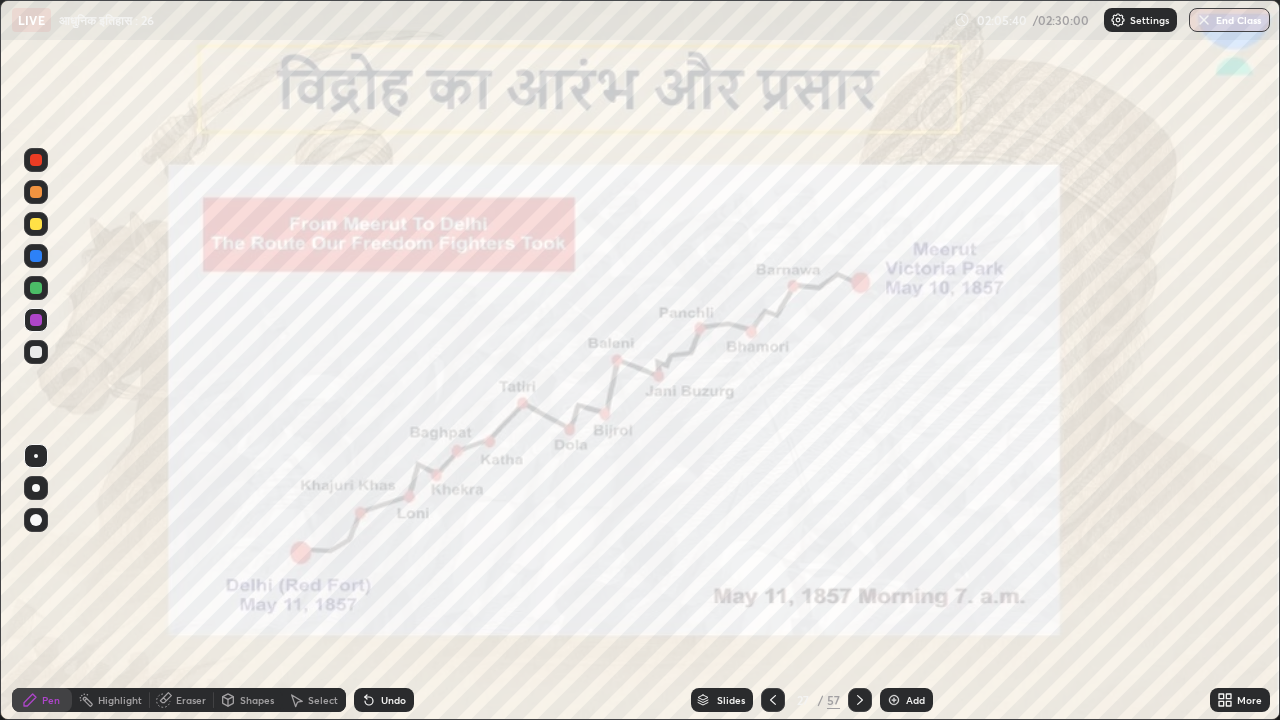click at bounding box center (860, 700) 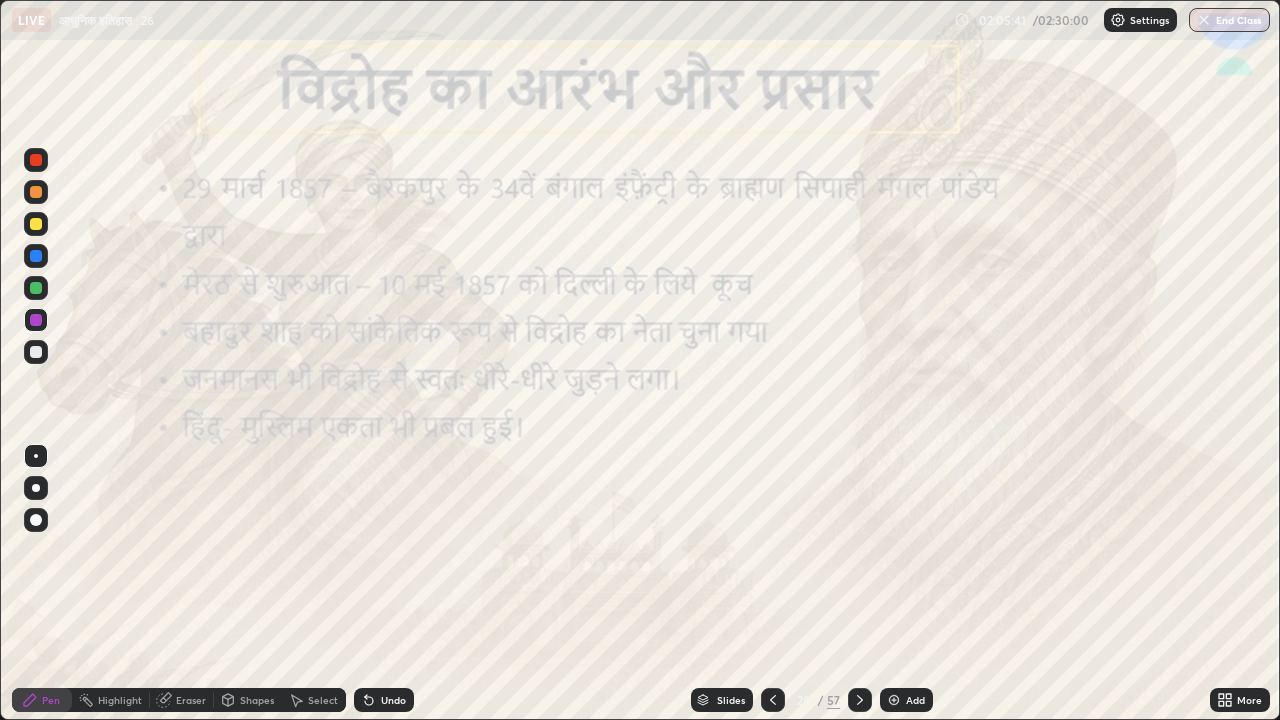 click 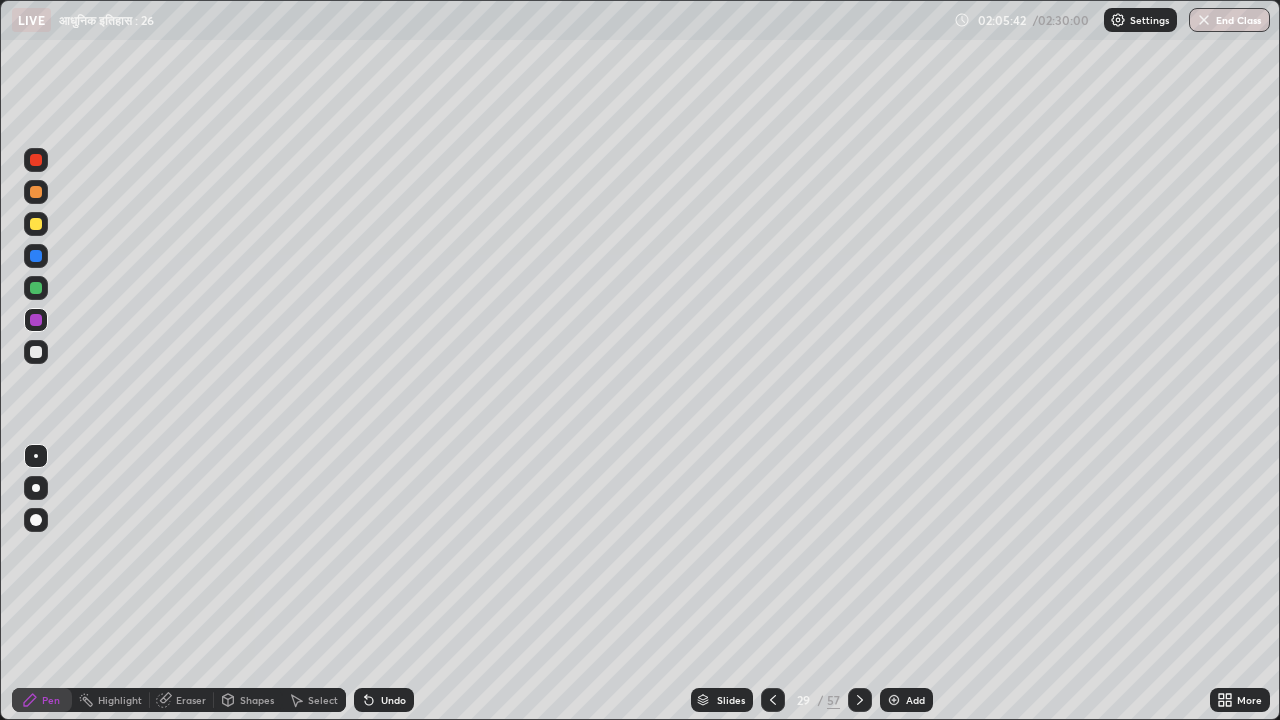 click 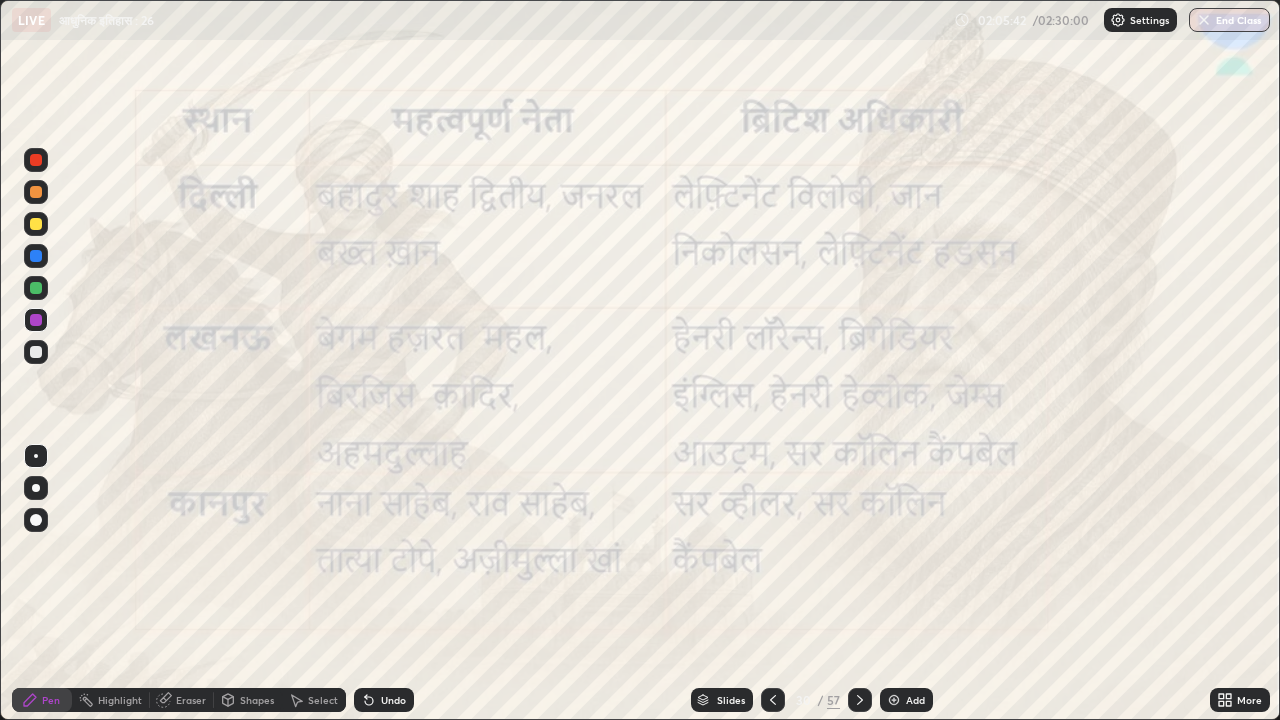 click 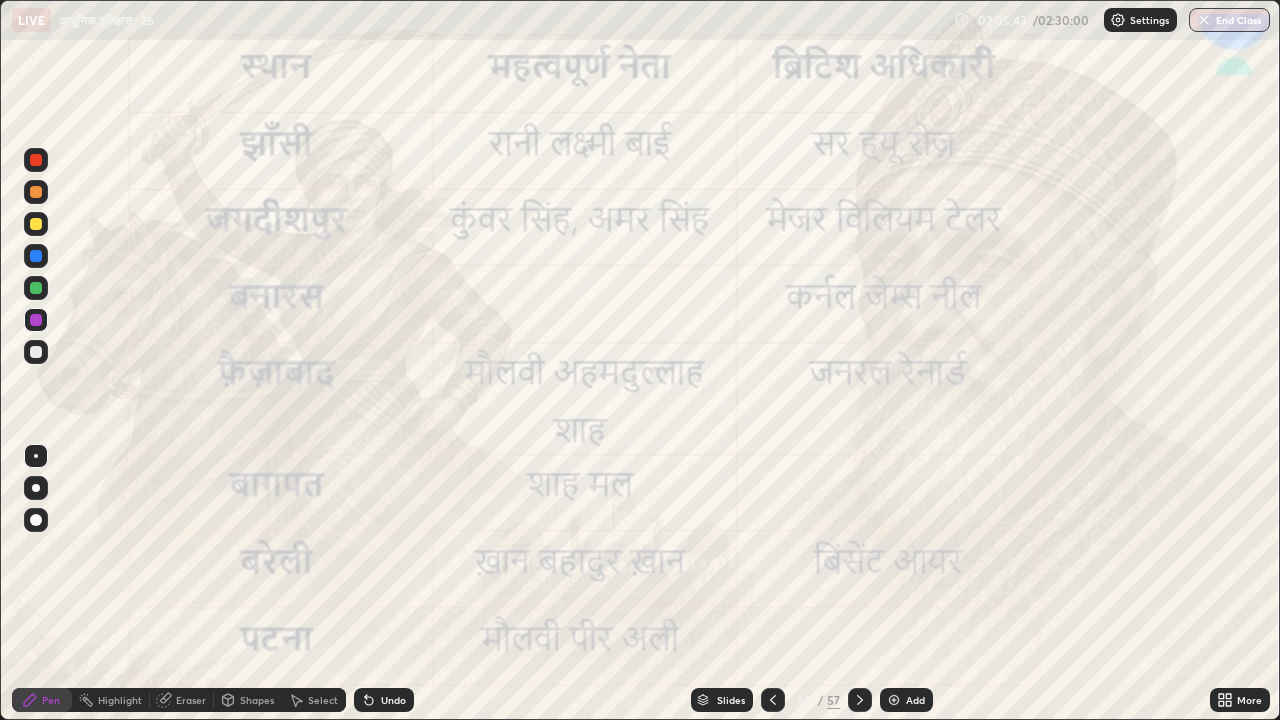 click 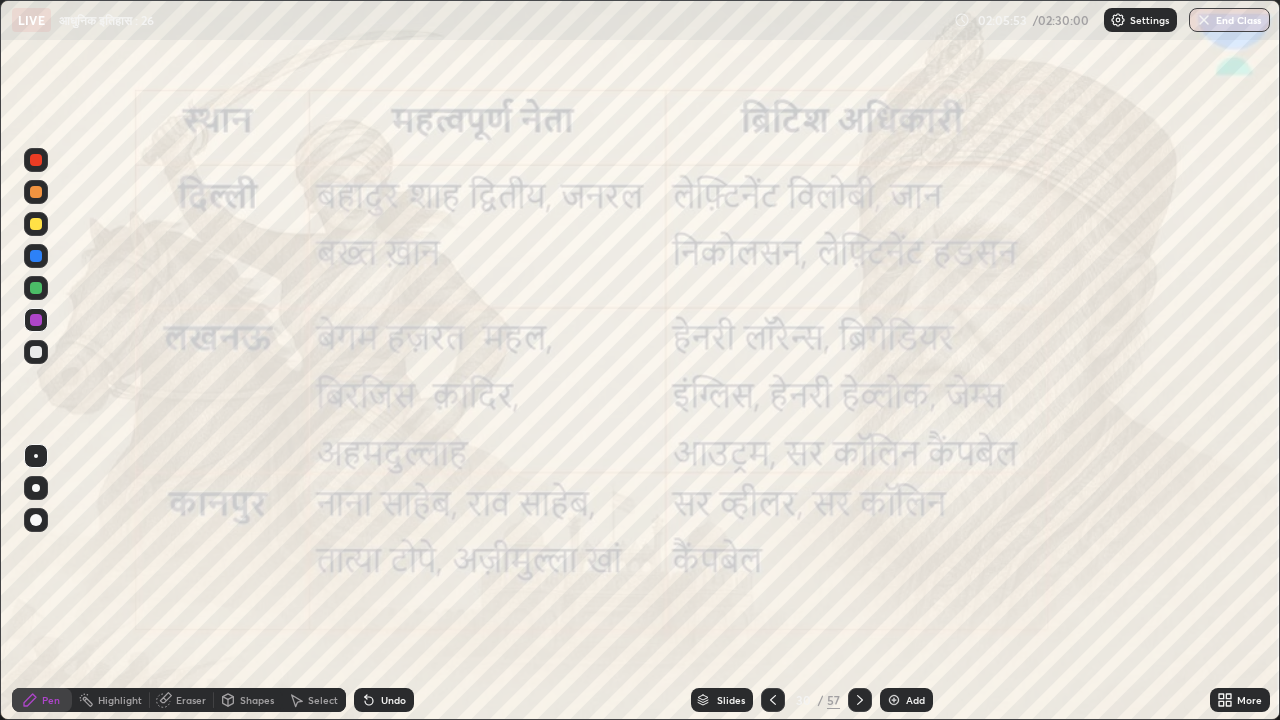 click 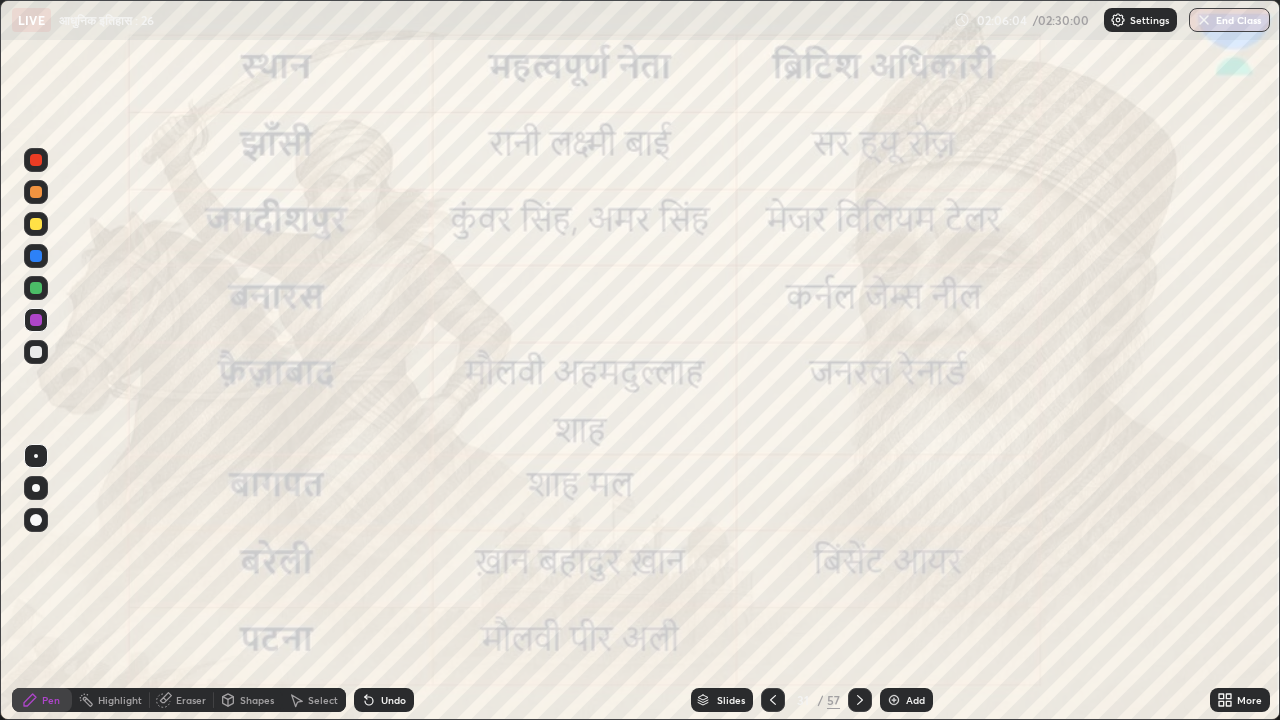 click 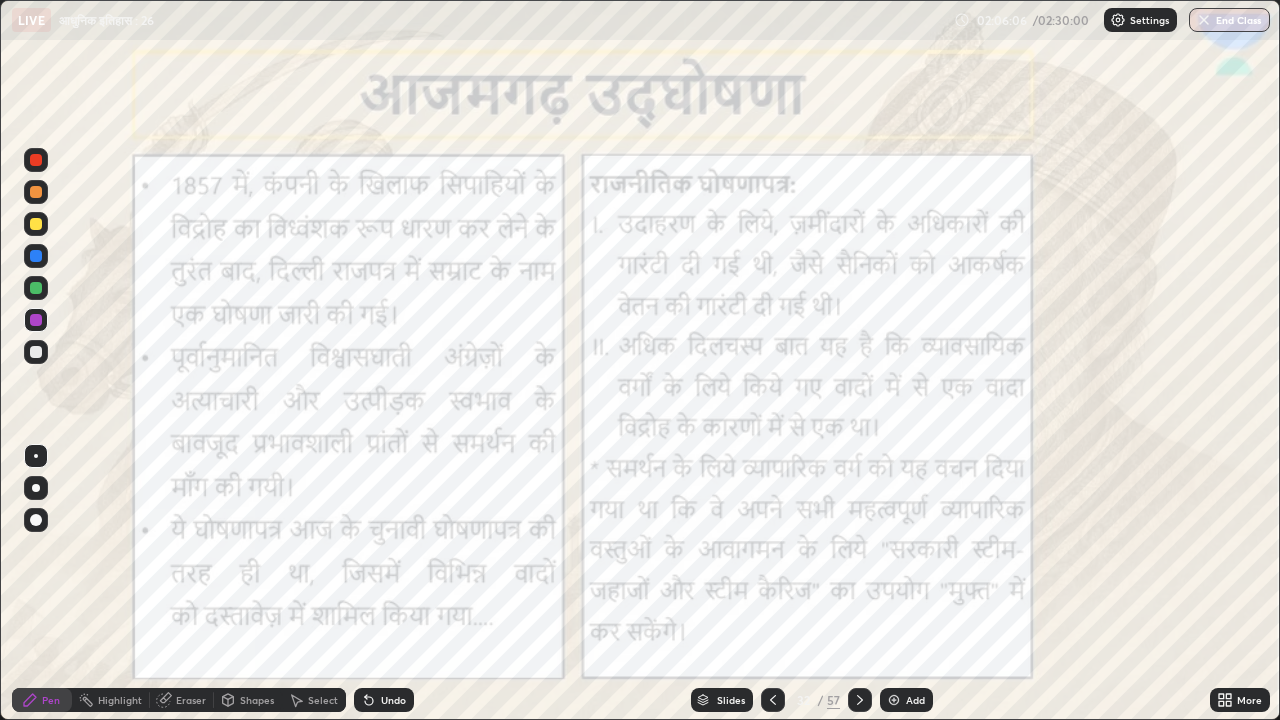 click 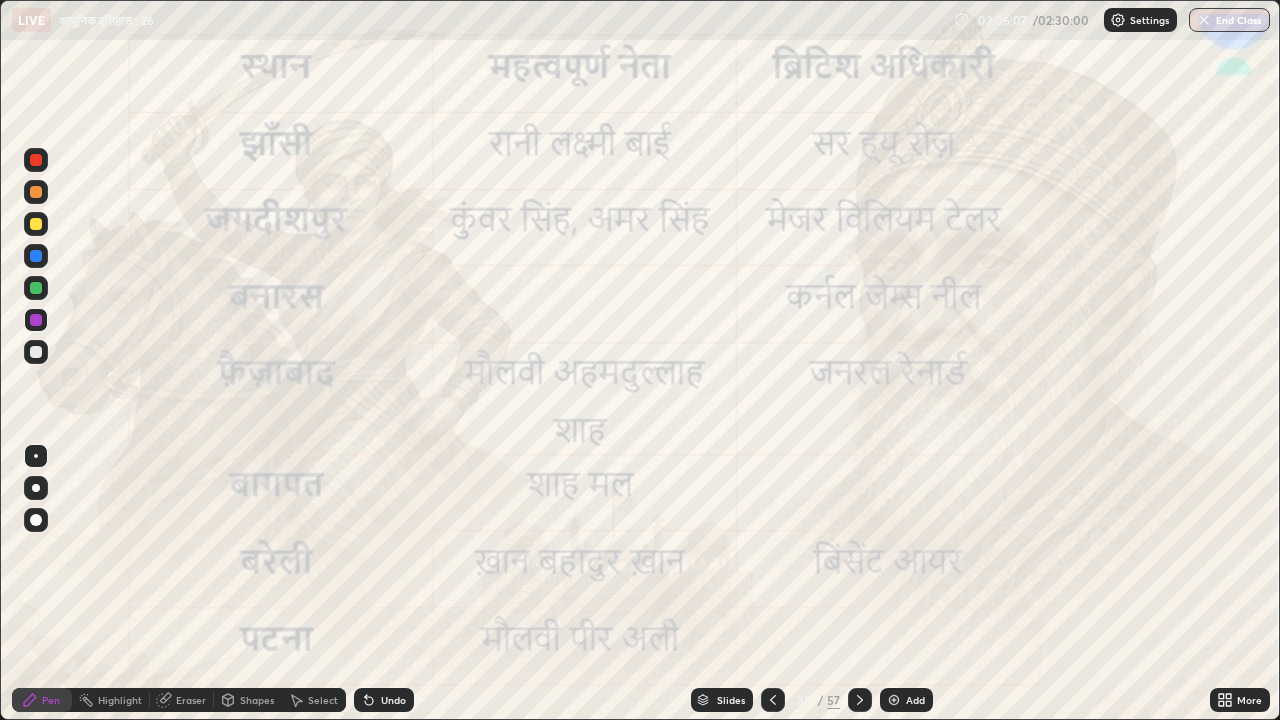 click 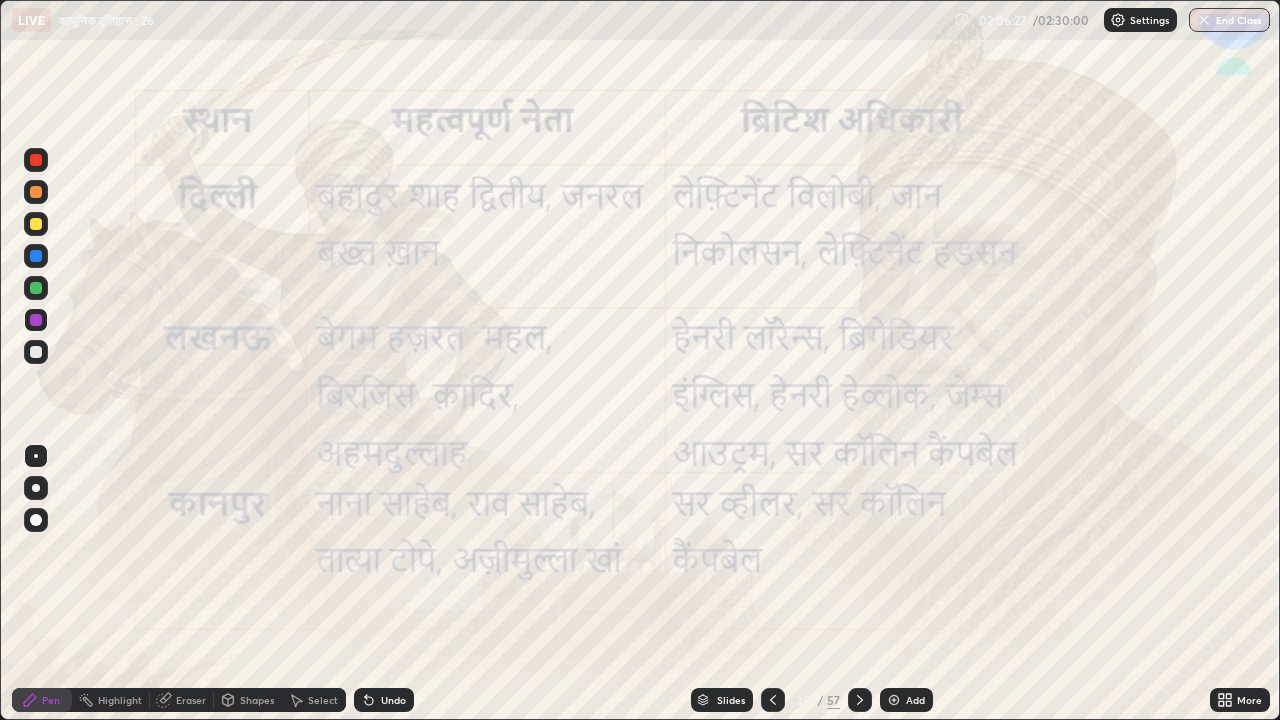 click at bounding box center (860, 700) 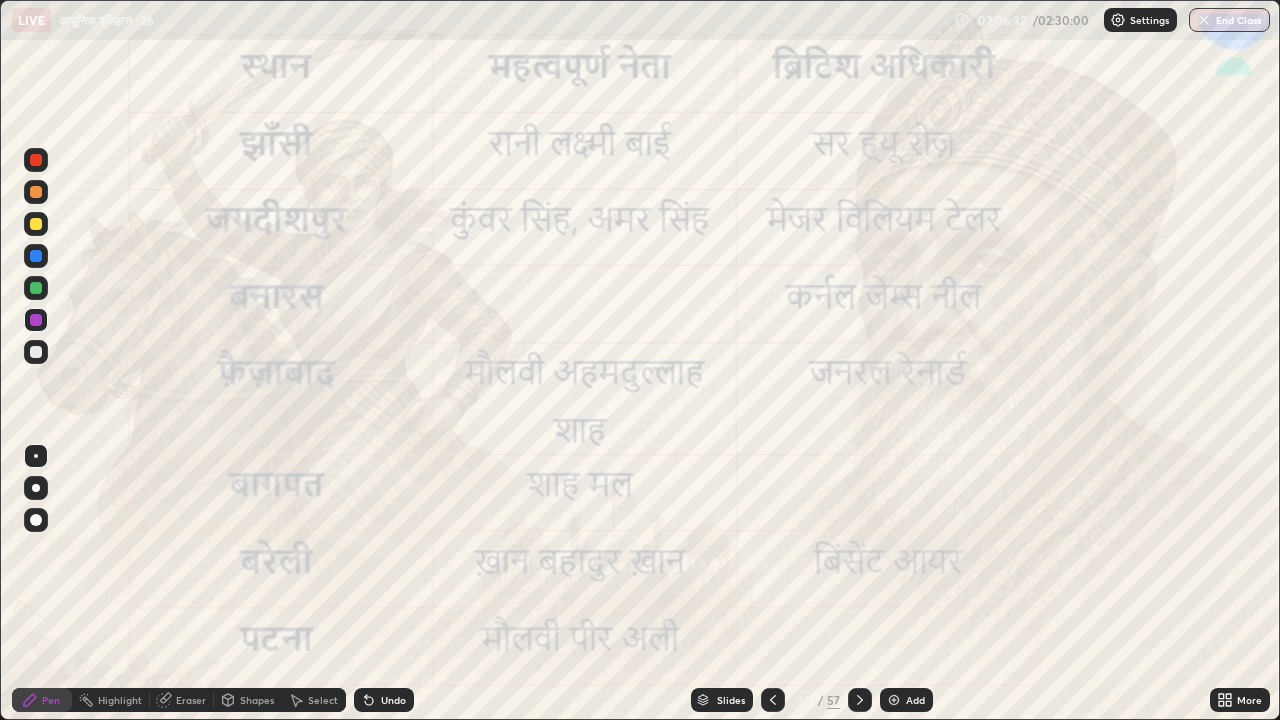 click at bounding box center [860, 700] 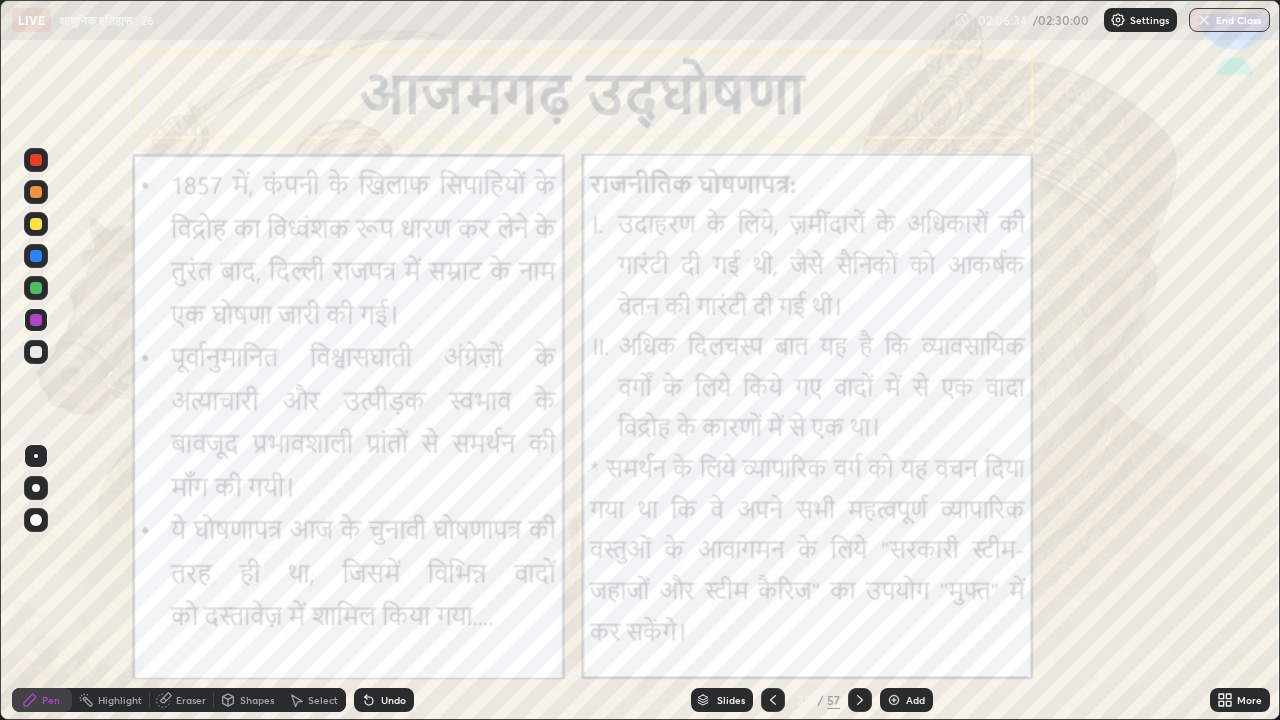click at bounding box center (773, 700) 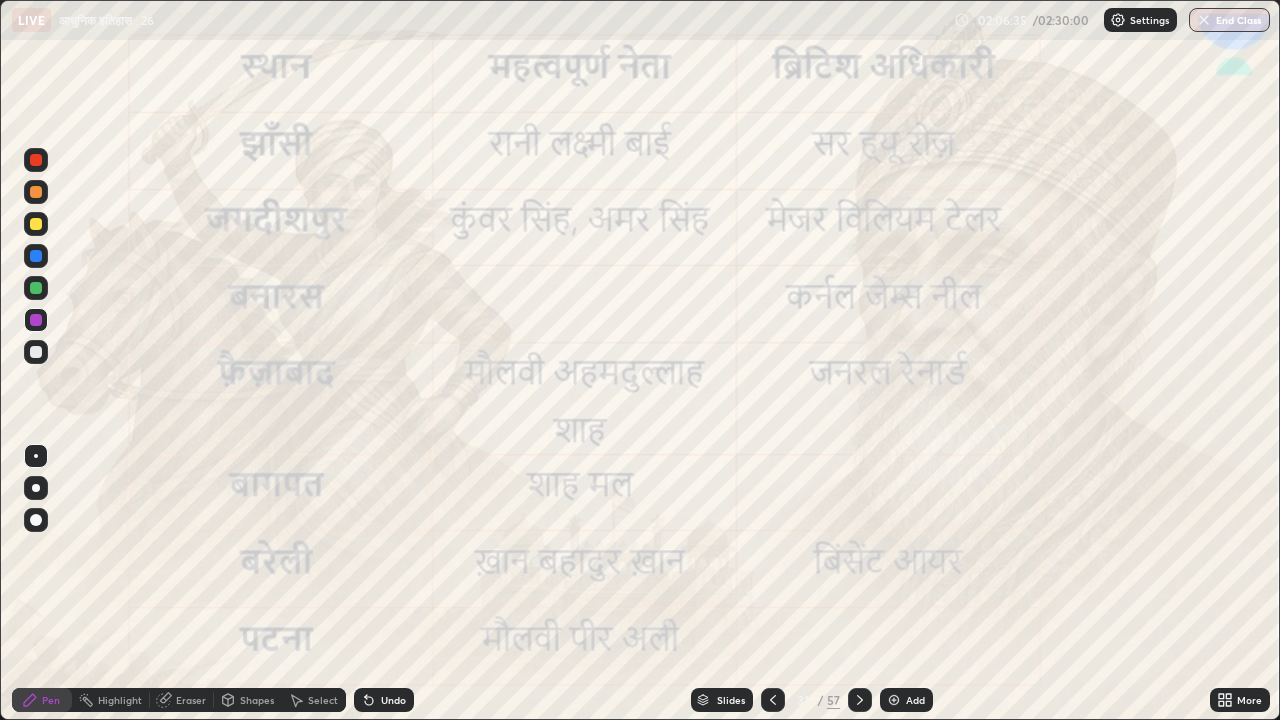 click on "Add" at bounding box center [915, 700] 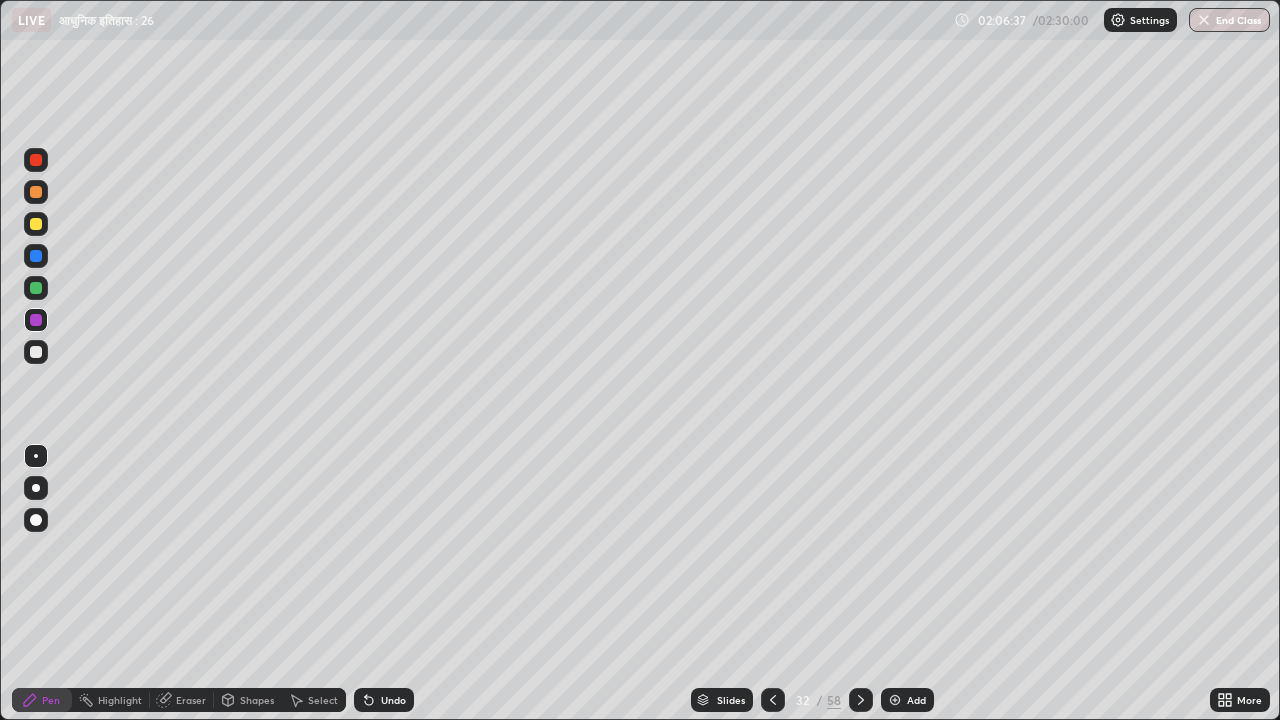 click at bounding box center [773, 700] 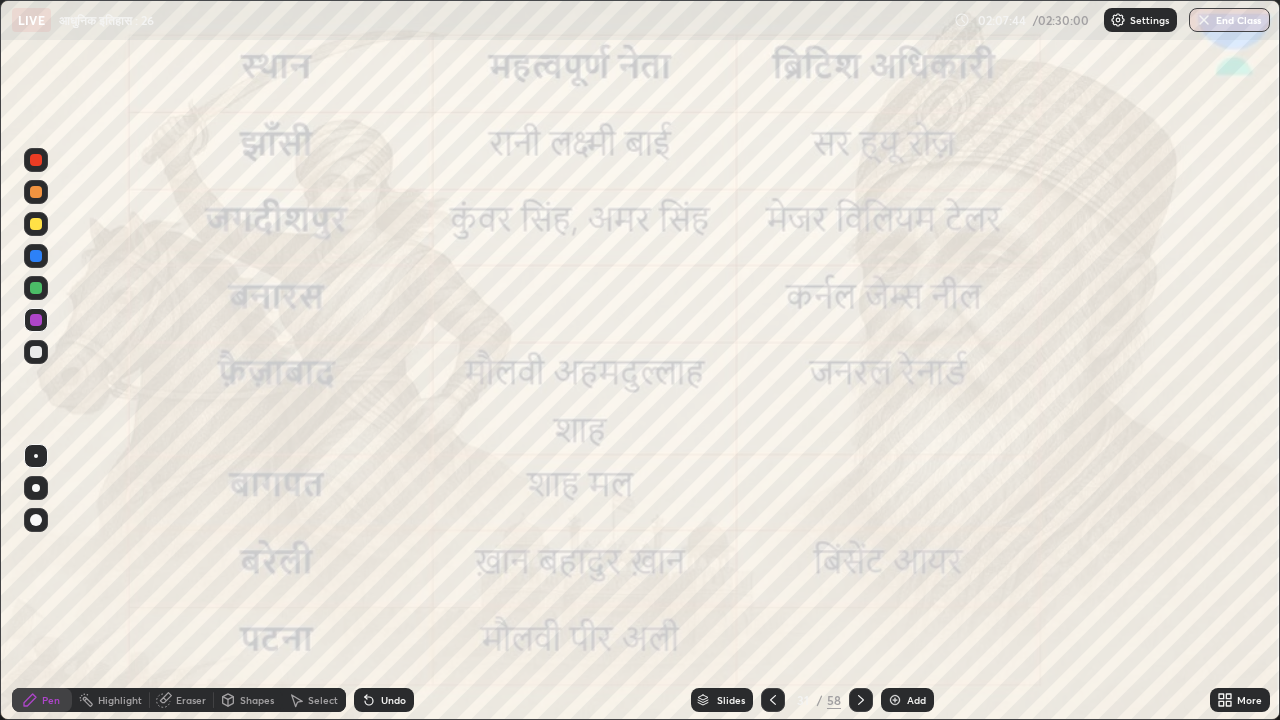 click at bounding box center [895, 700] 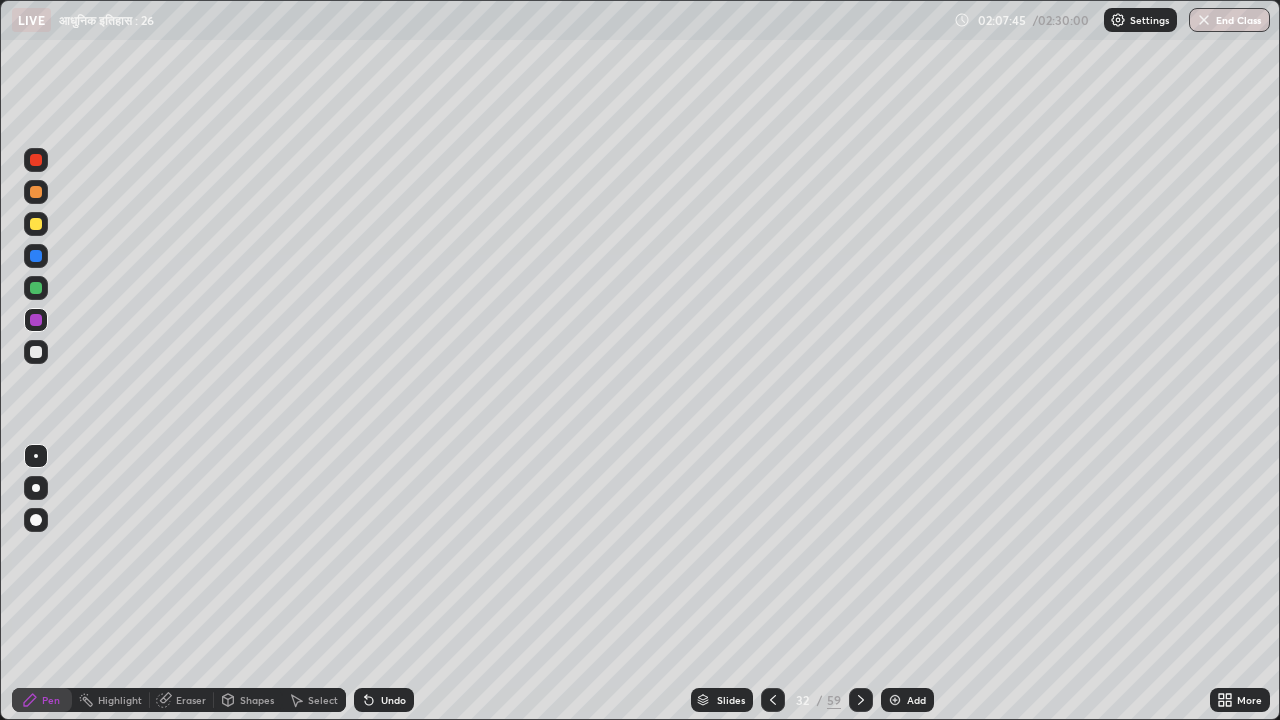 click at bounding box center [773, 700] 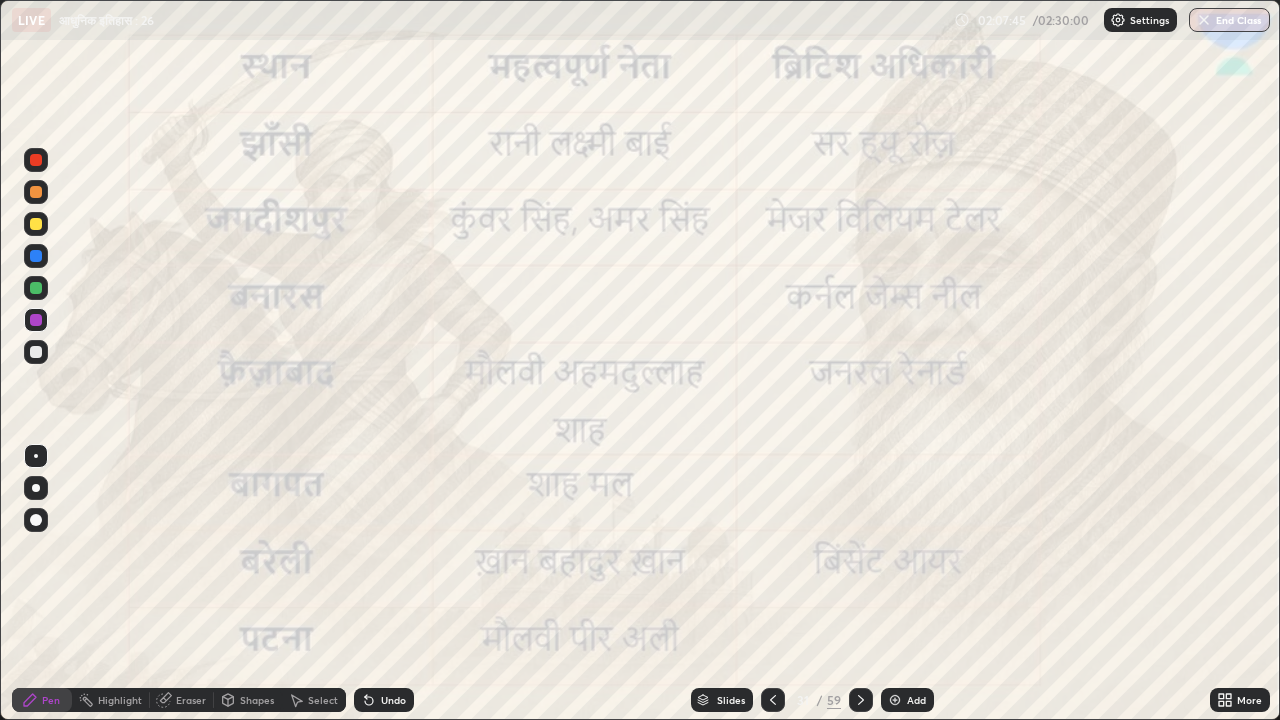 click 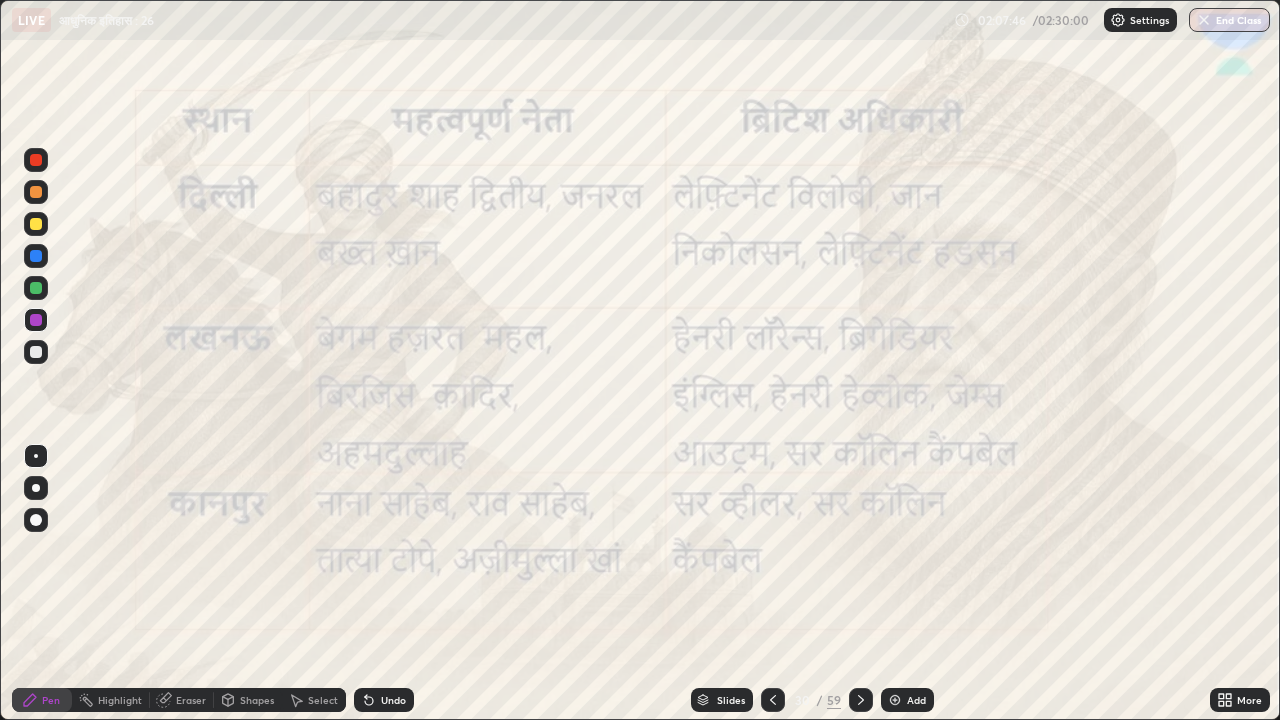 click 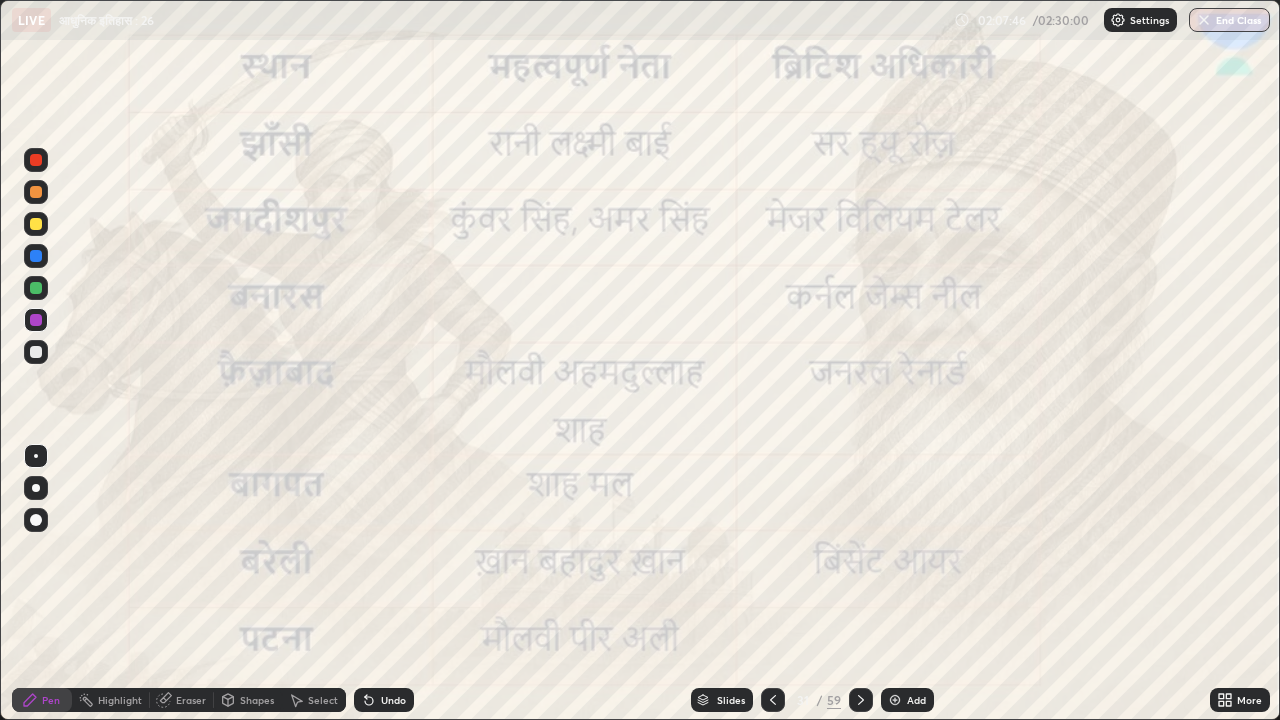 click 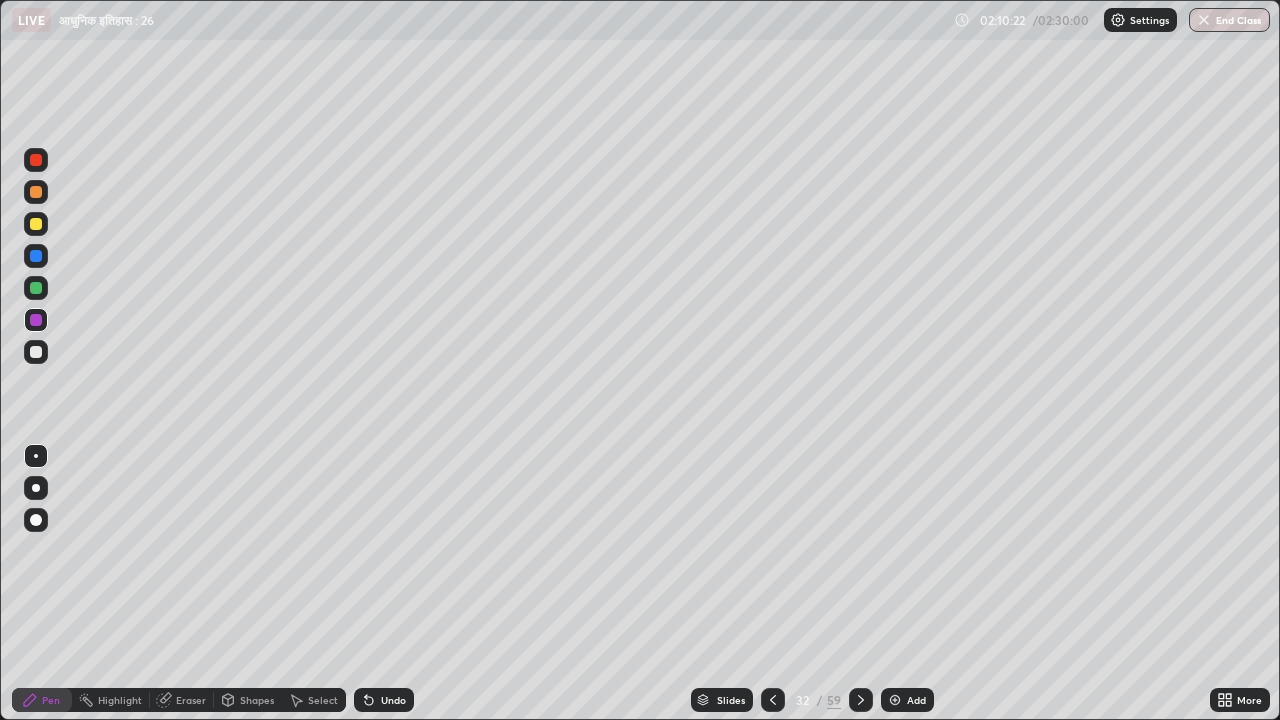 click 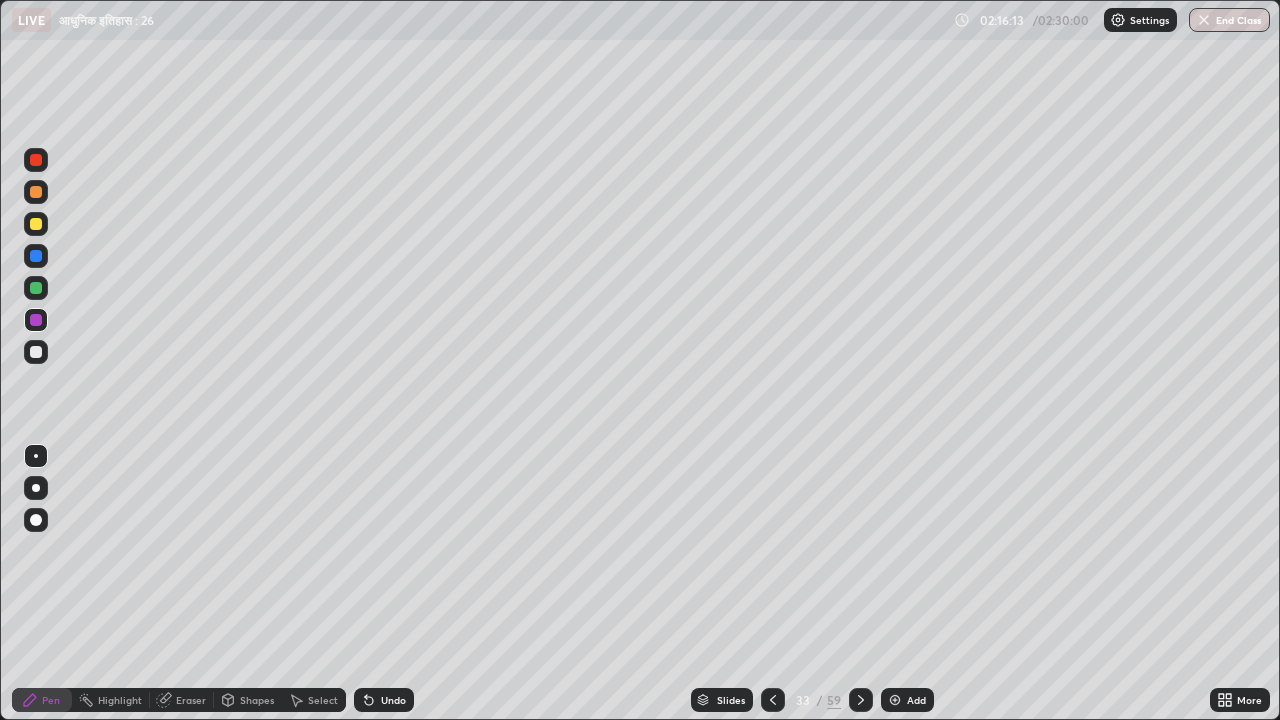 click 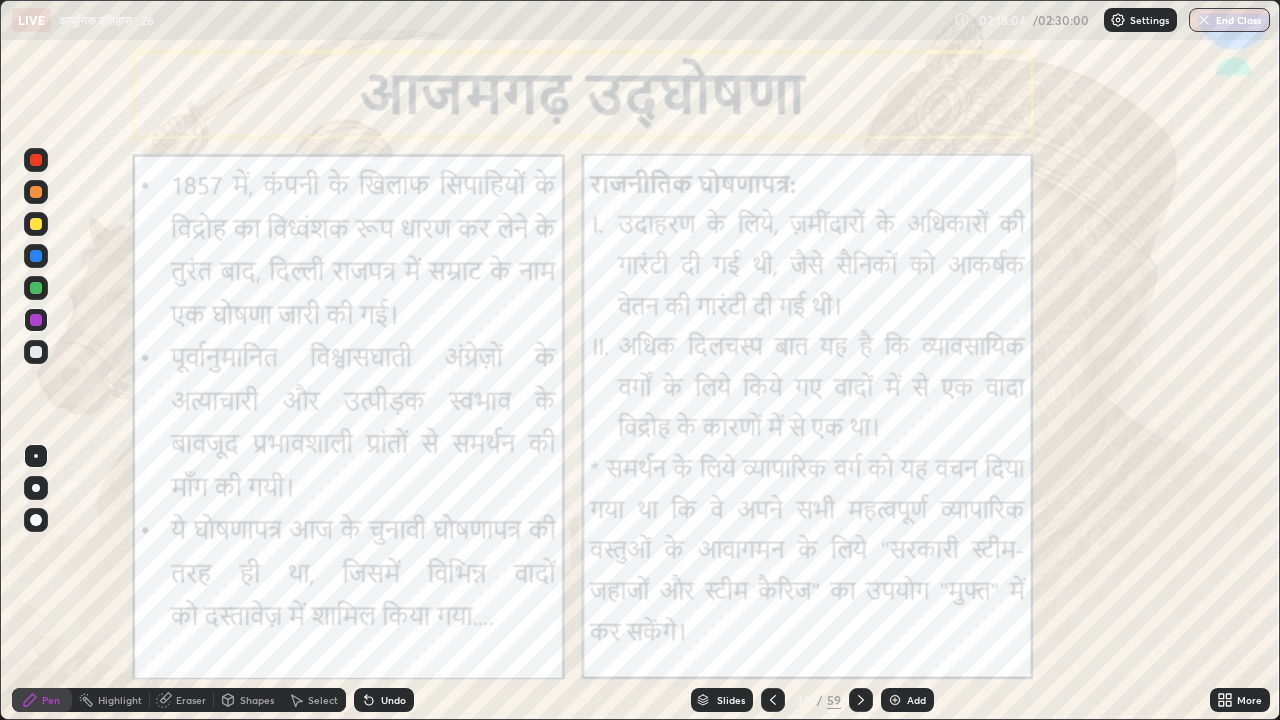 click at bounding box center (861, 700) 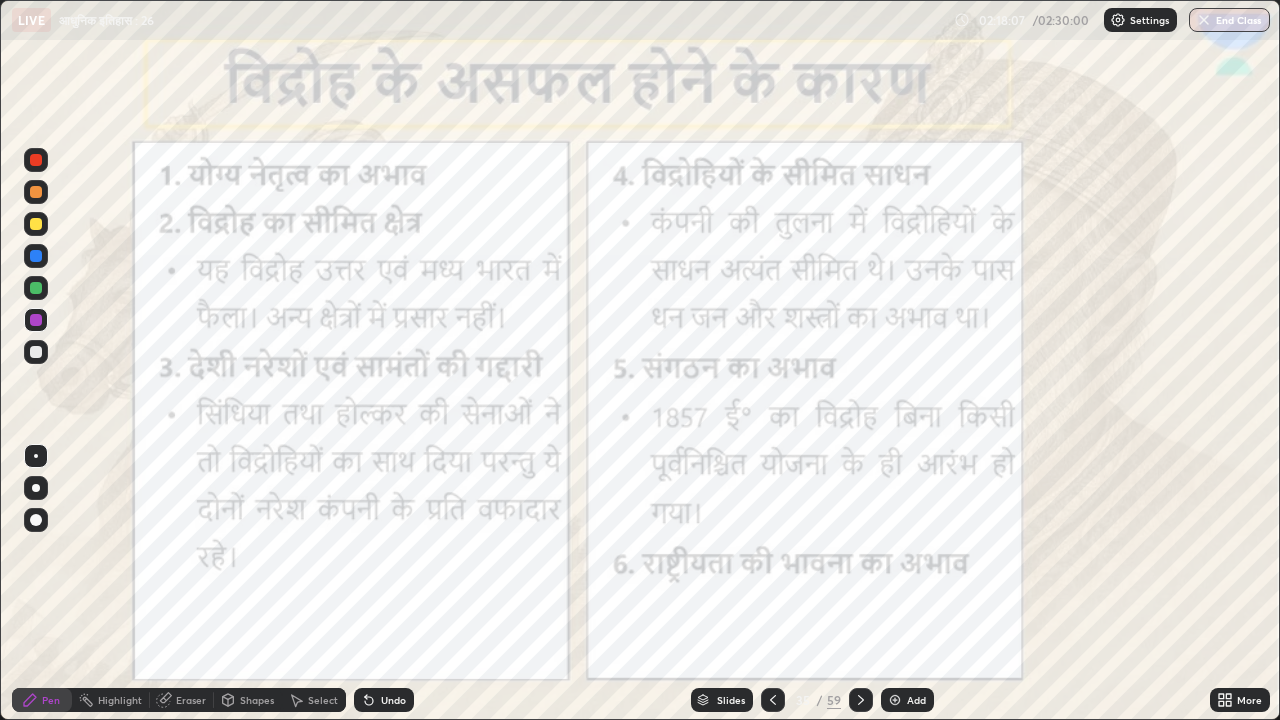 click 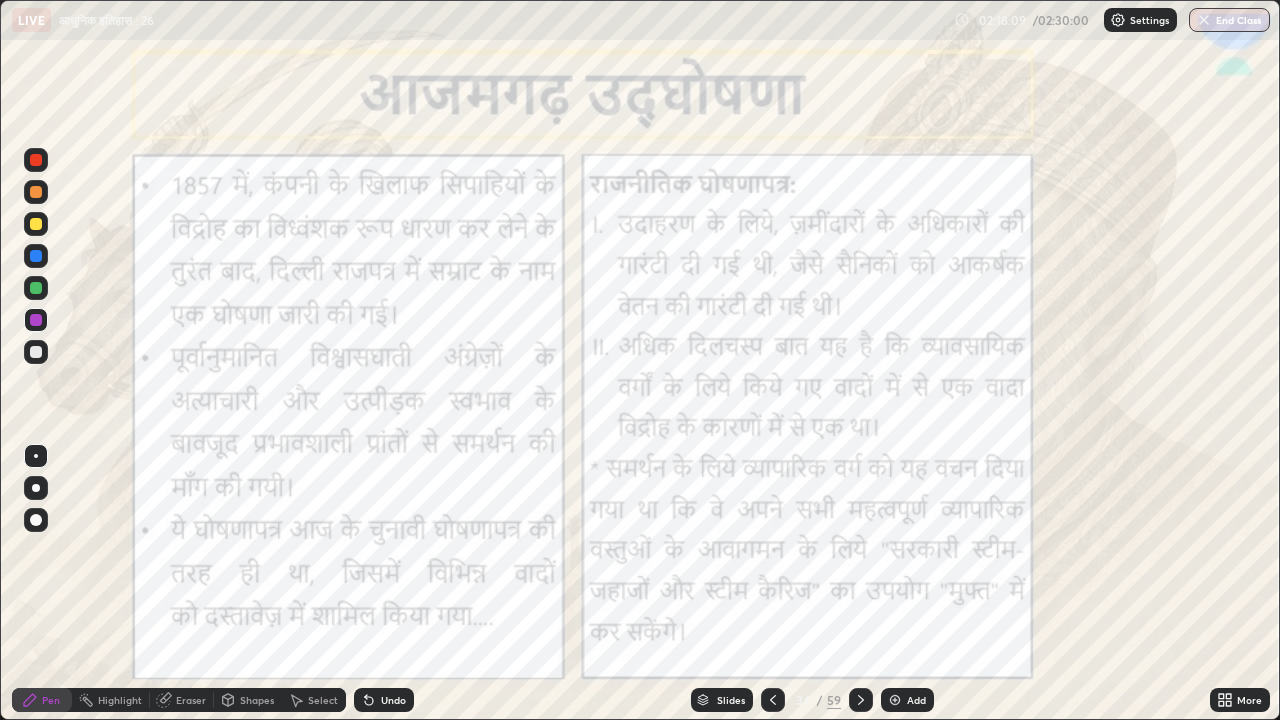 click at bounding box center [773, 700] 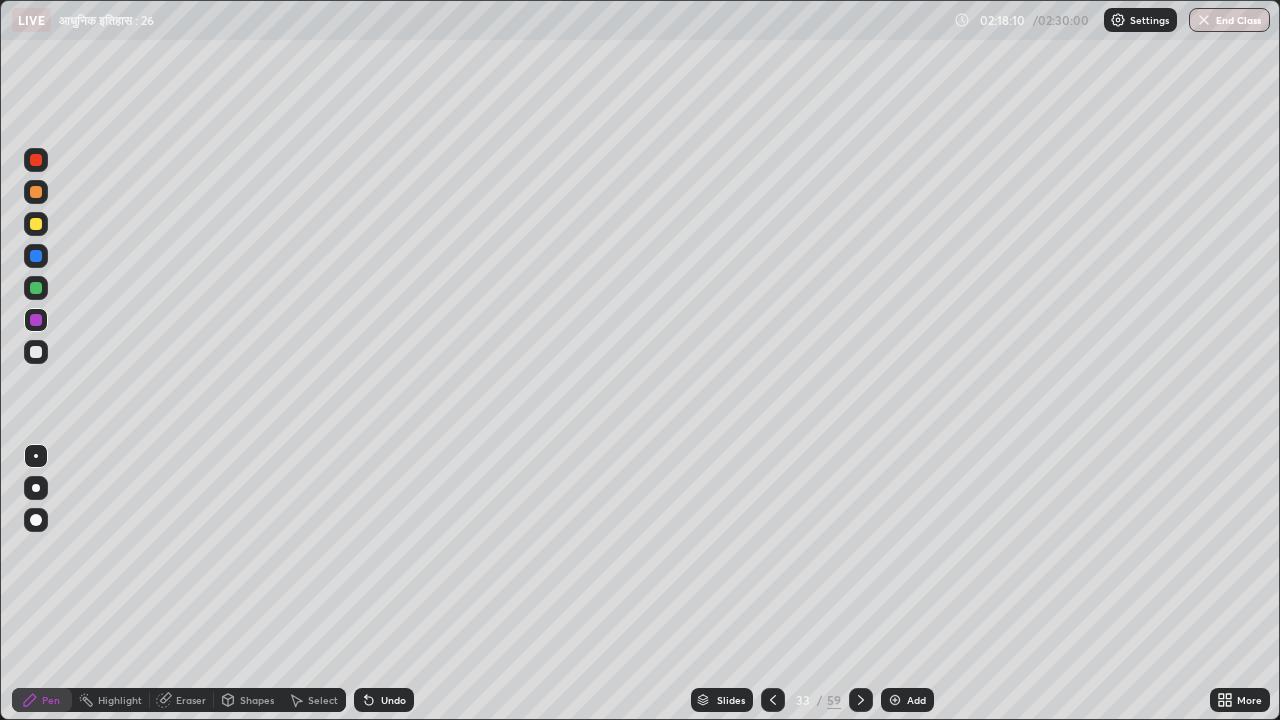 click 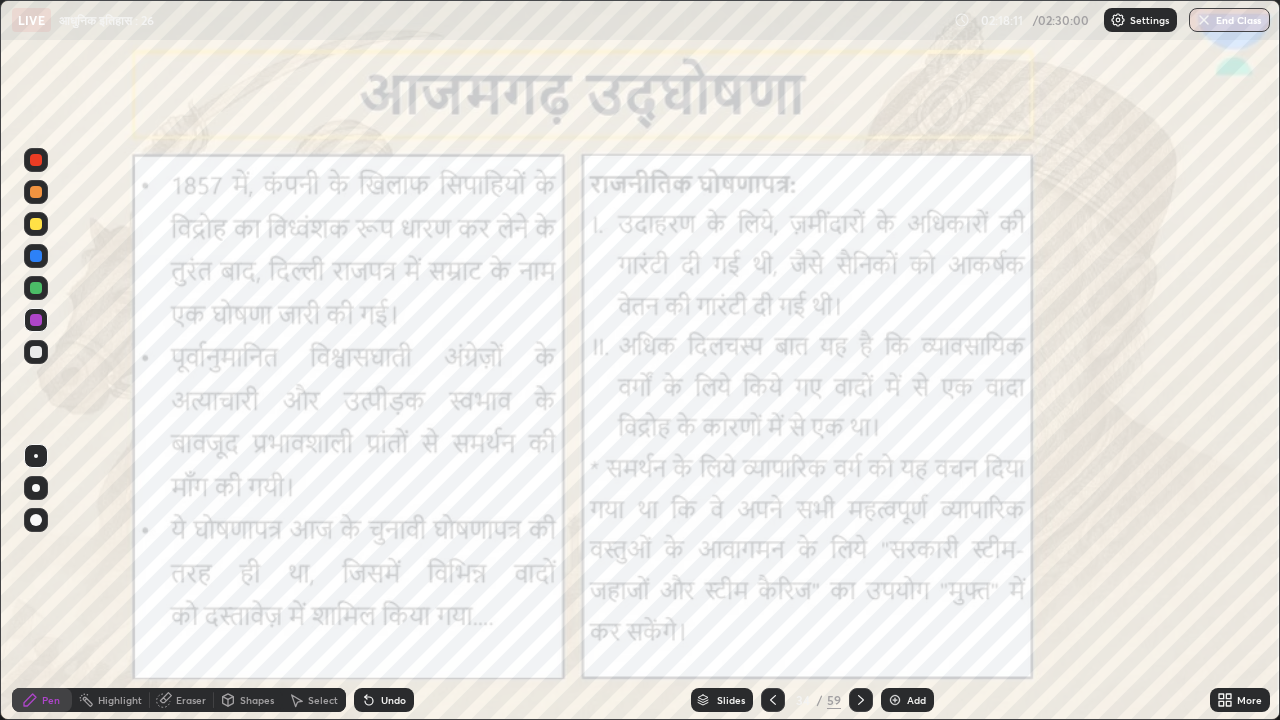 click at bounding box center (861, 700) 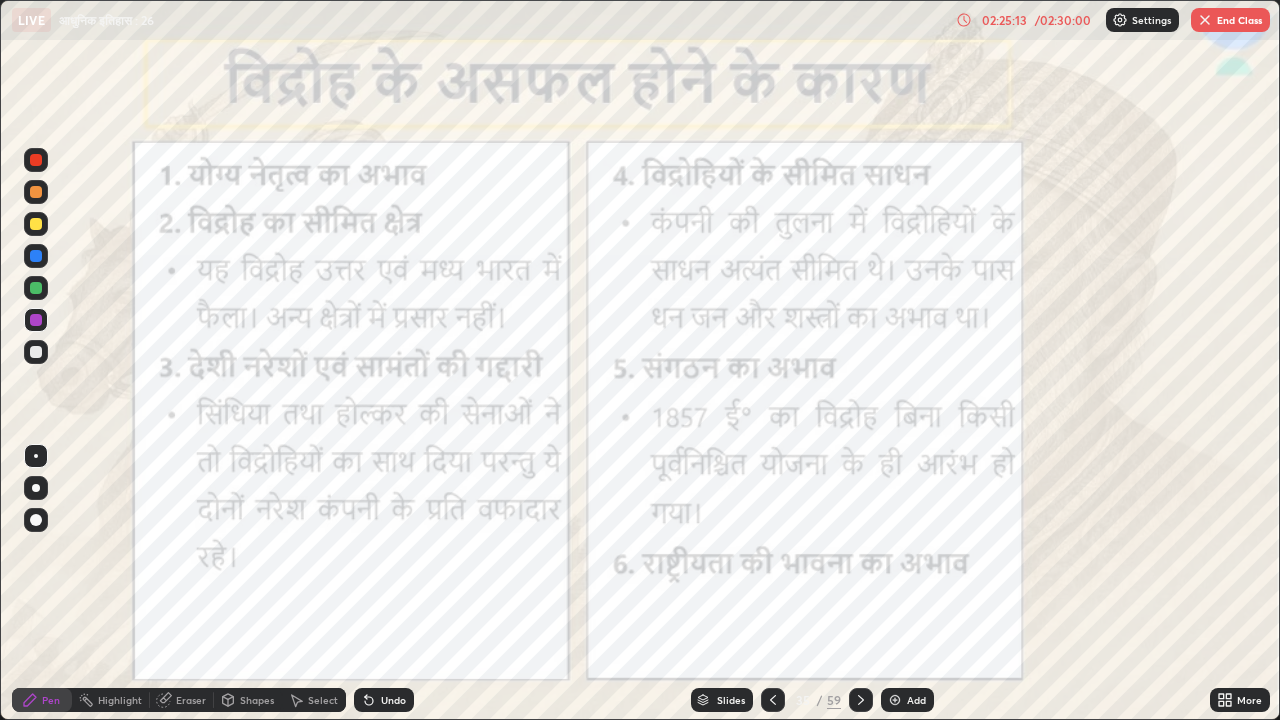 click 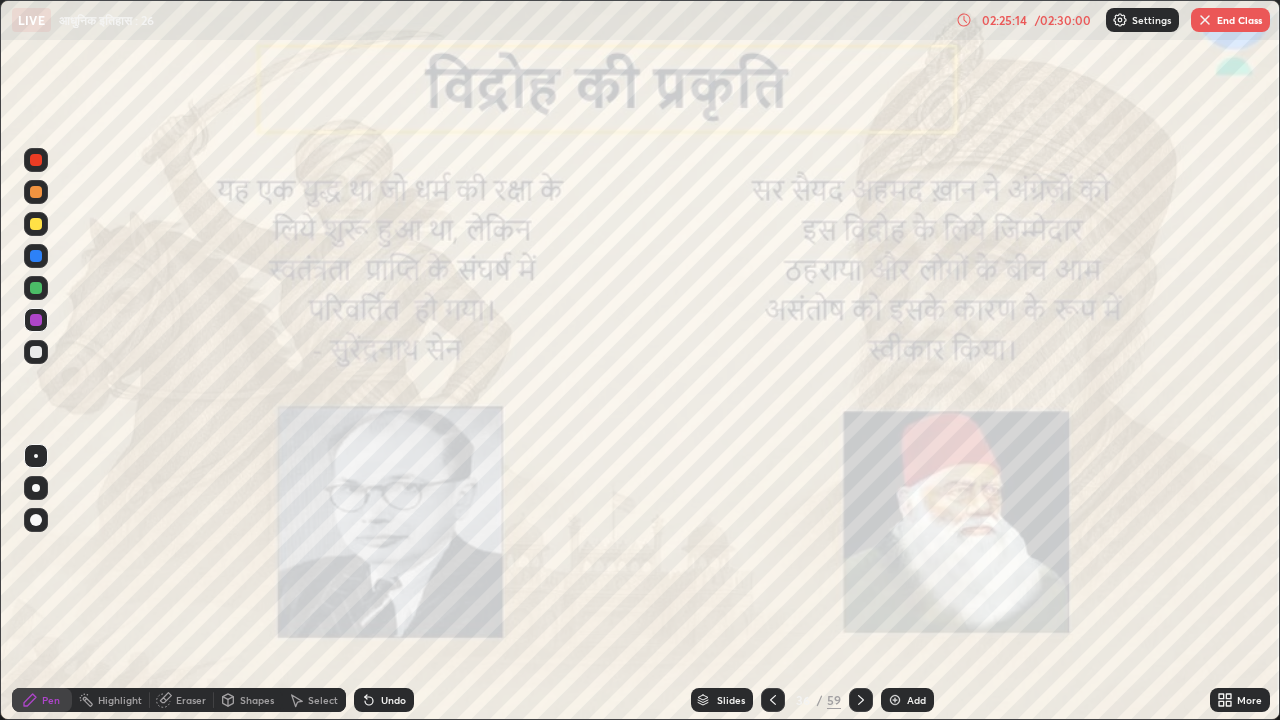click at bounding box center [773, 700] 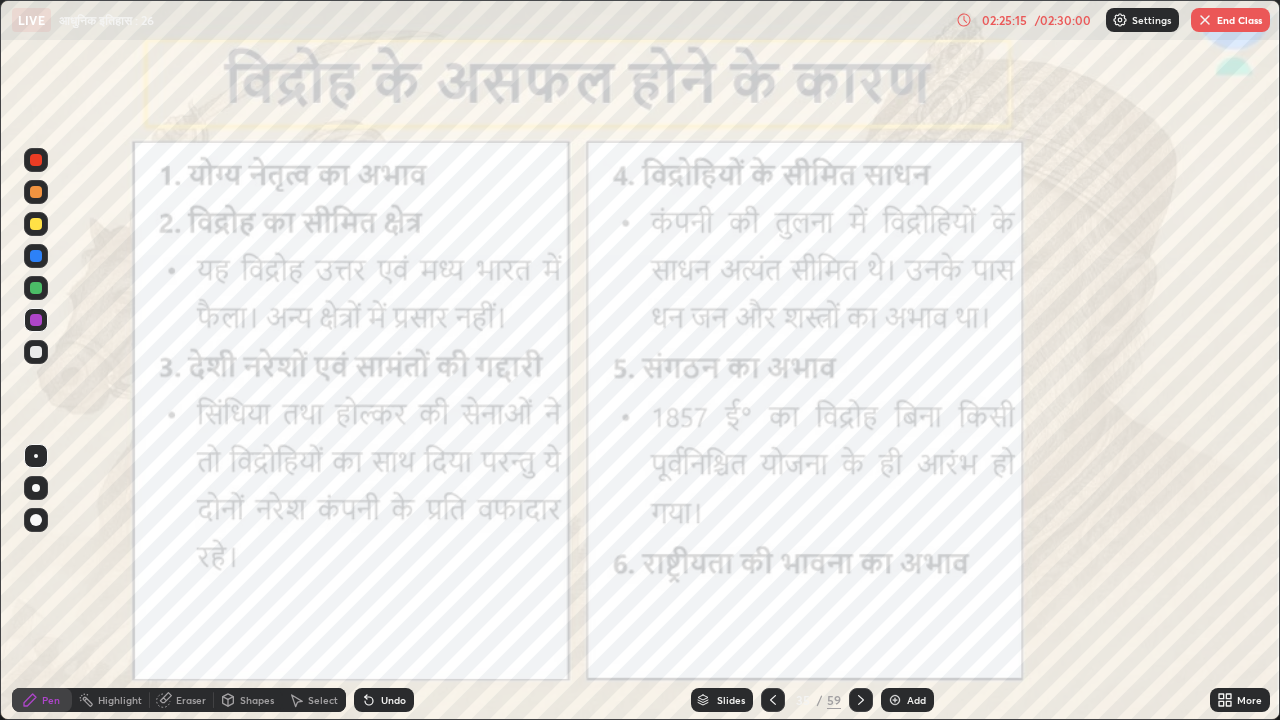click at bounding box center (895, 700) 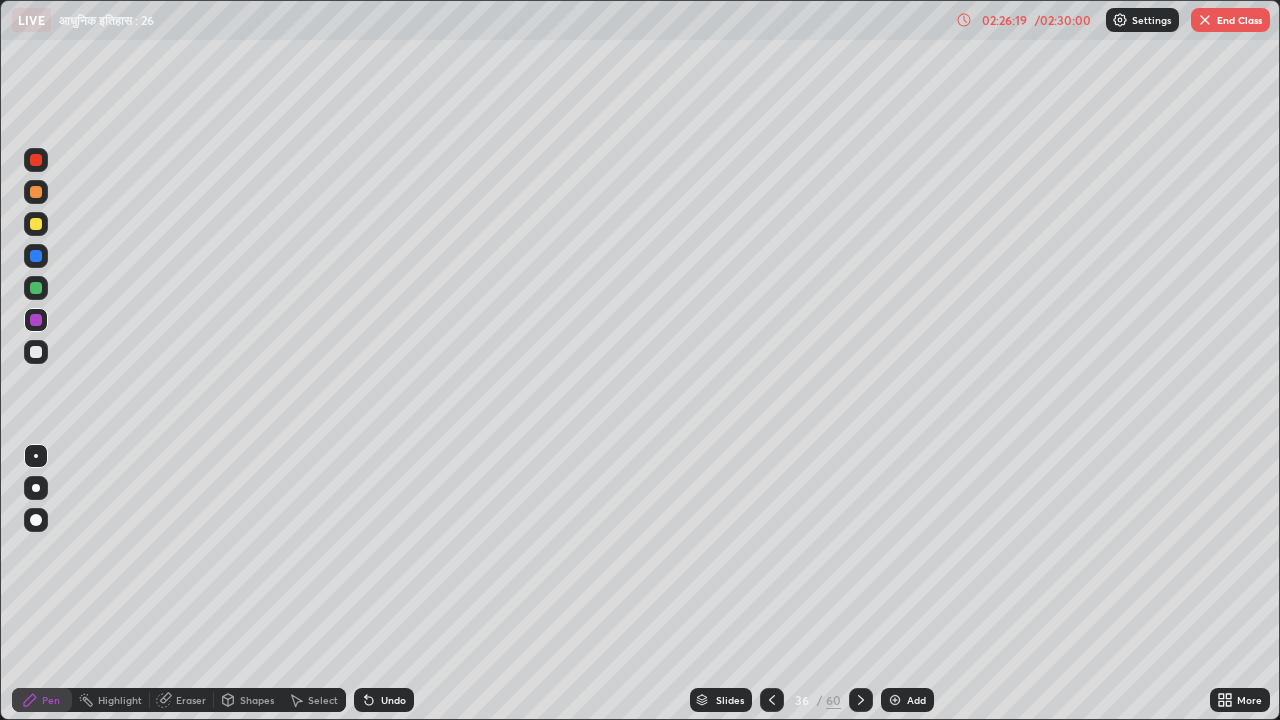 click on "02:26:19" at bounding box center [1004, 20] 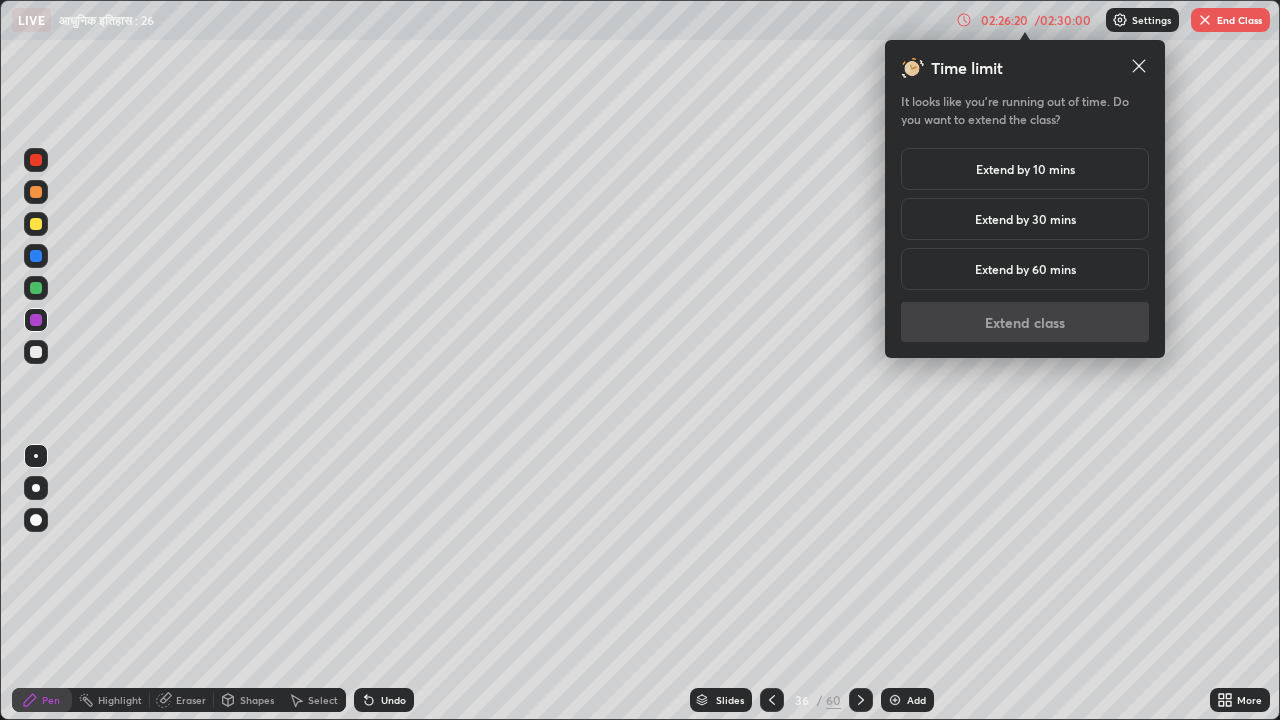 click on "Extend by 10 mins" at bounding box center (1025, 169) 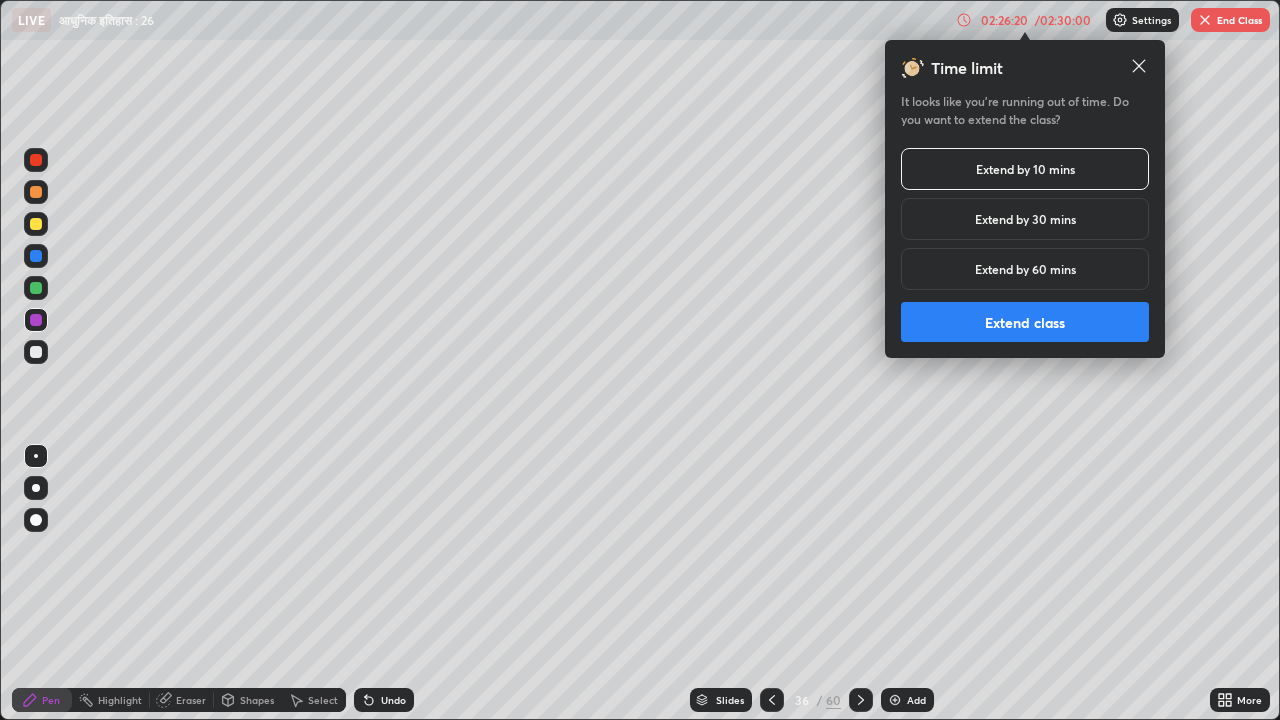 click on "Extend class" at bounding box center [1025, 322] 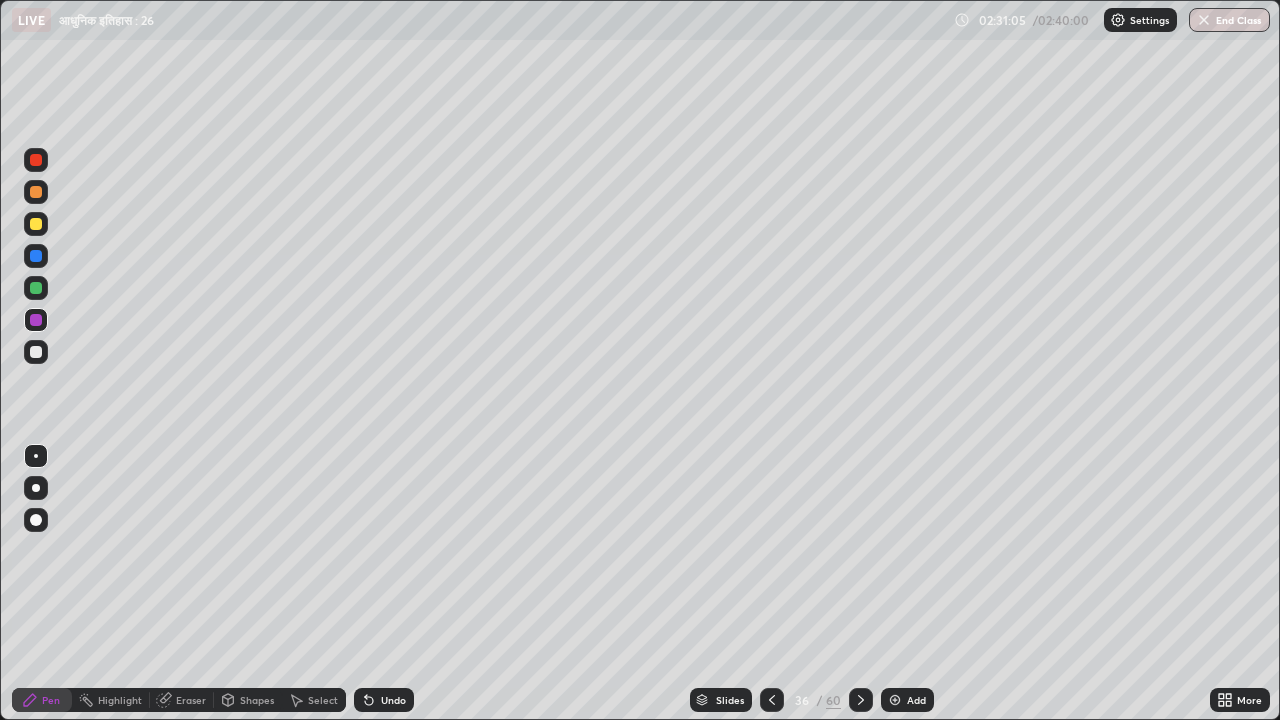 click on "Undo" at bounding box center (393, 700) 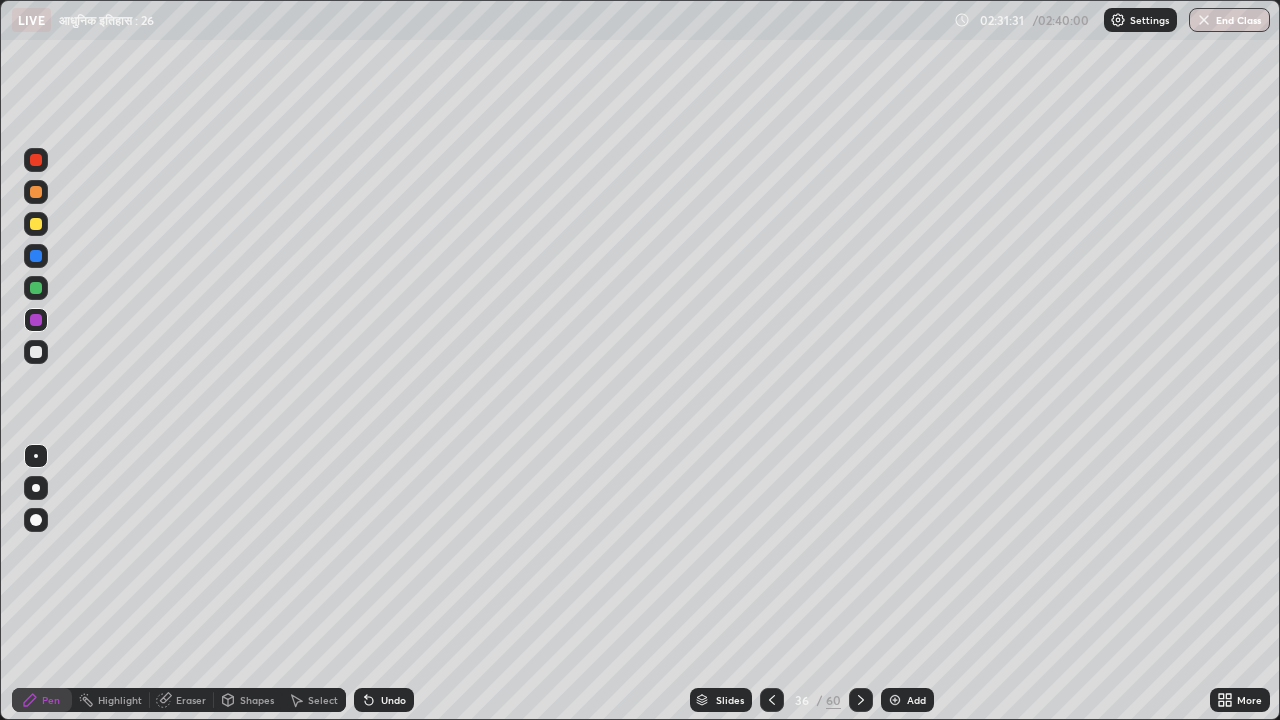 click on "Eraser" at bounding box center (191, 700) 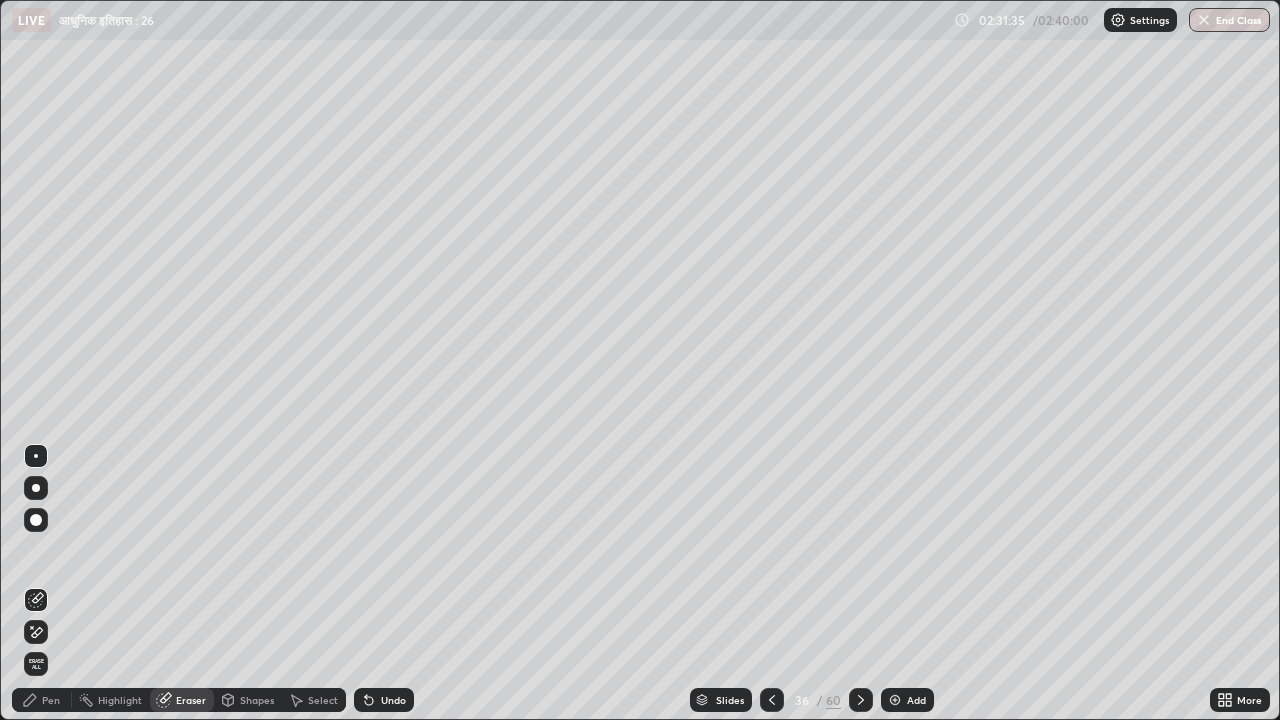 click on "Pen" at bounding box center (51, 700) 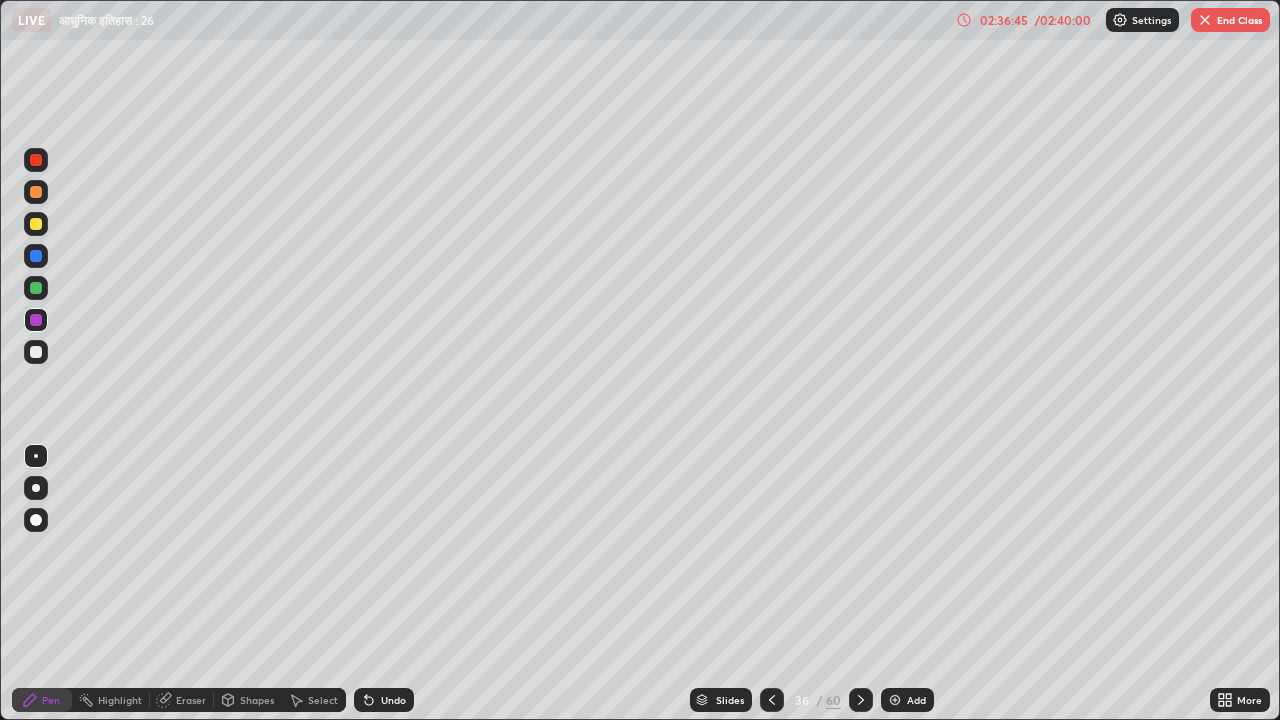 click on "/  02:40:00" at bounding box center (1063, 20) 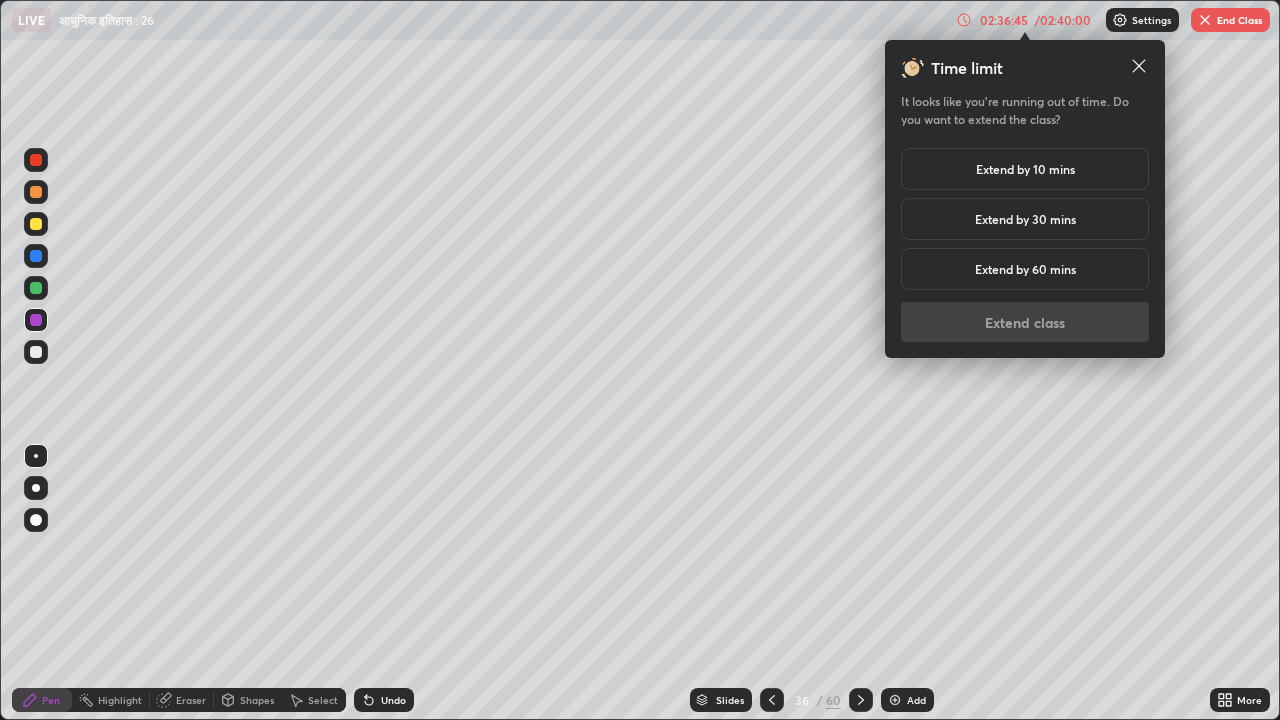 click on "Extend by 10 mins" at bounding box center (1025, 169) 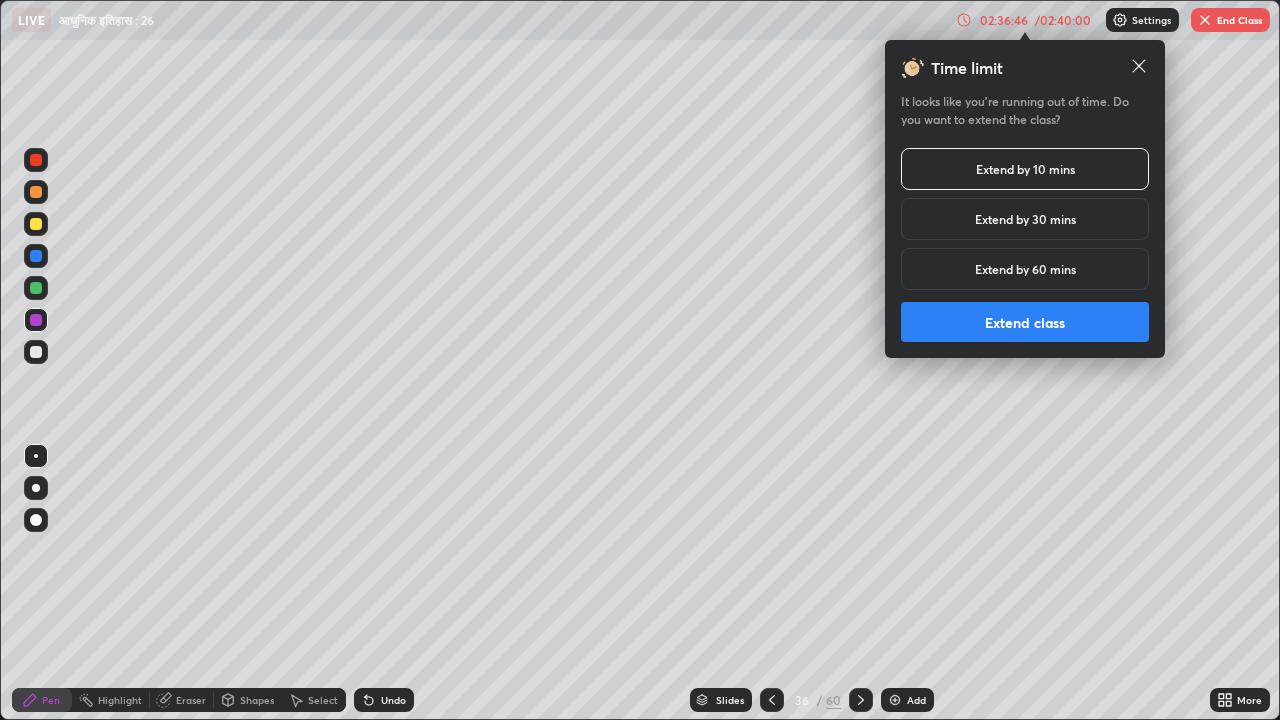 click on "Extend class" at bounding box center (1025, 322) 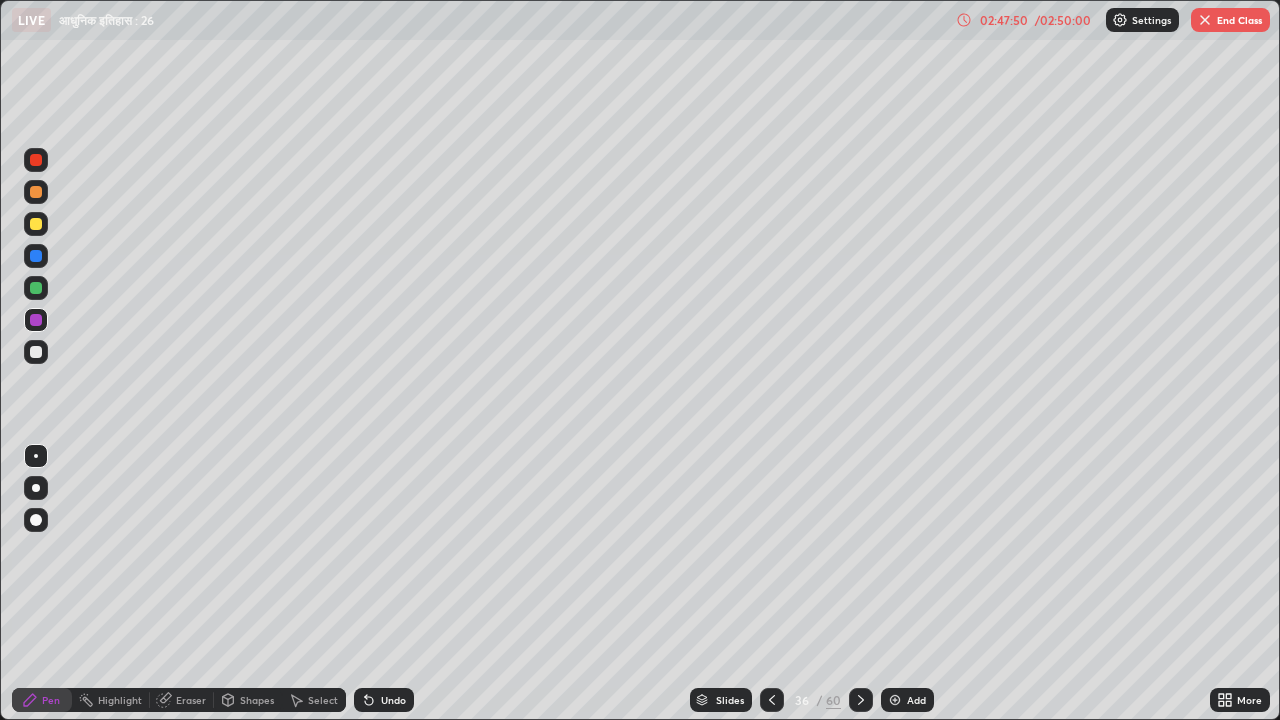 click on "End Class" at bounding box center [1230, 20] 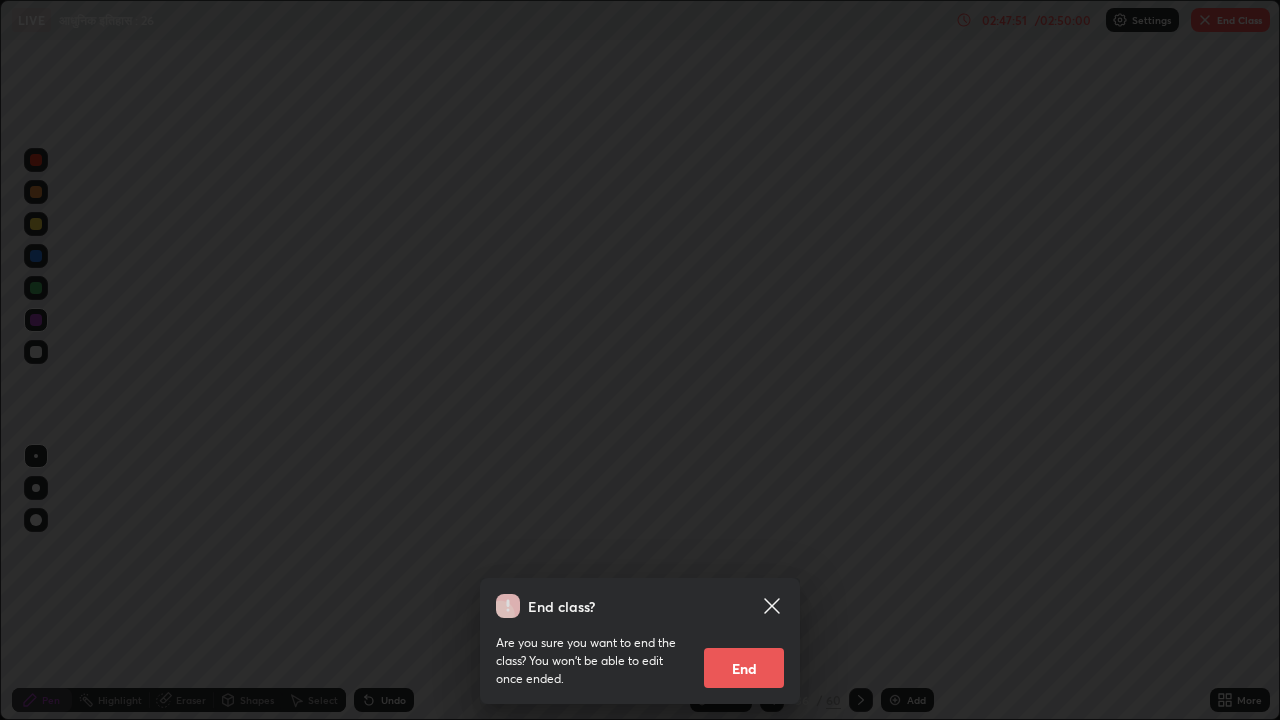 click on "End" at bounding box center (744, 668) 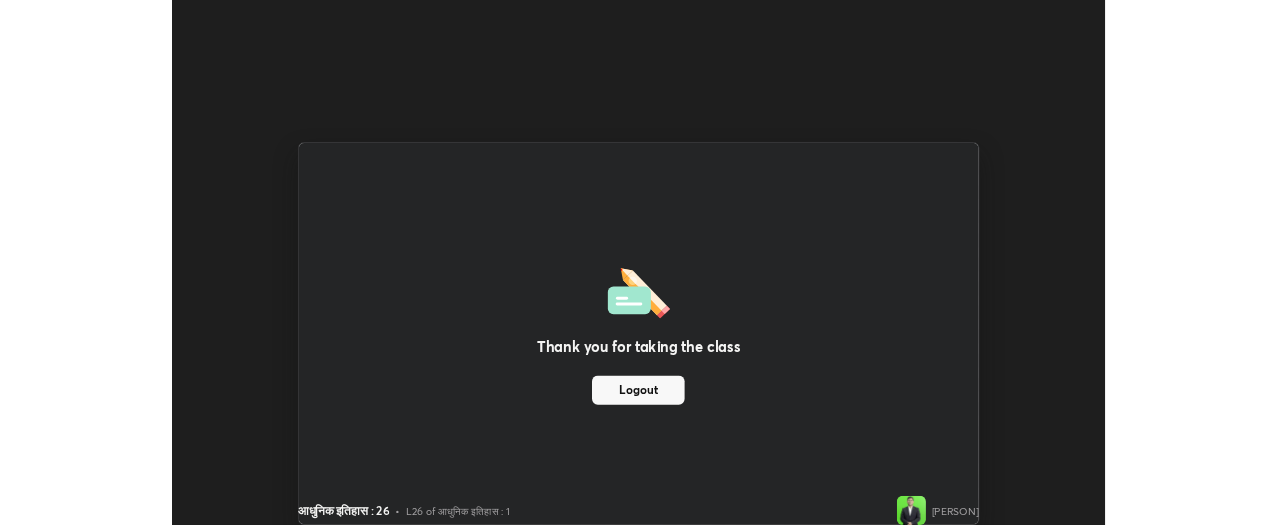 scroll, scrollTop: 525, scrollLeft: 1277, axis: both 